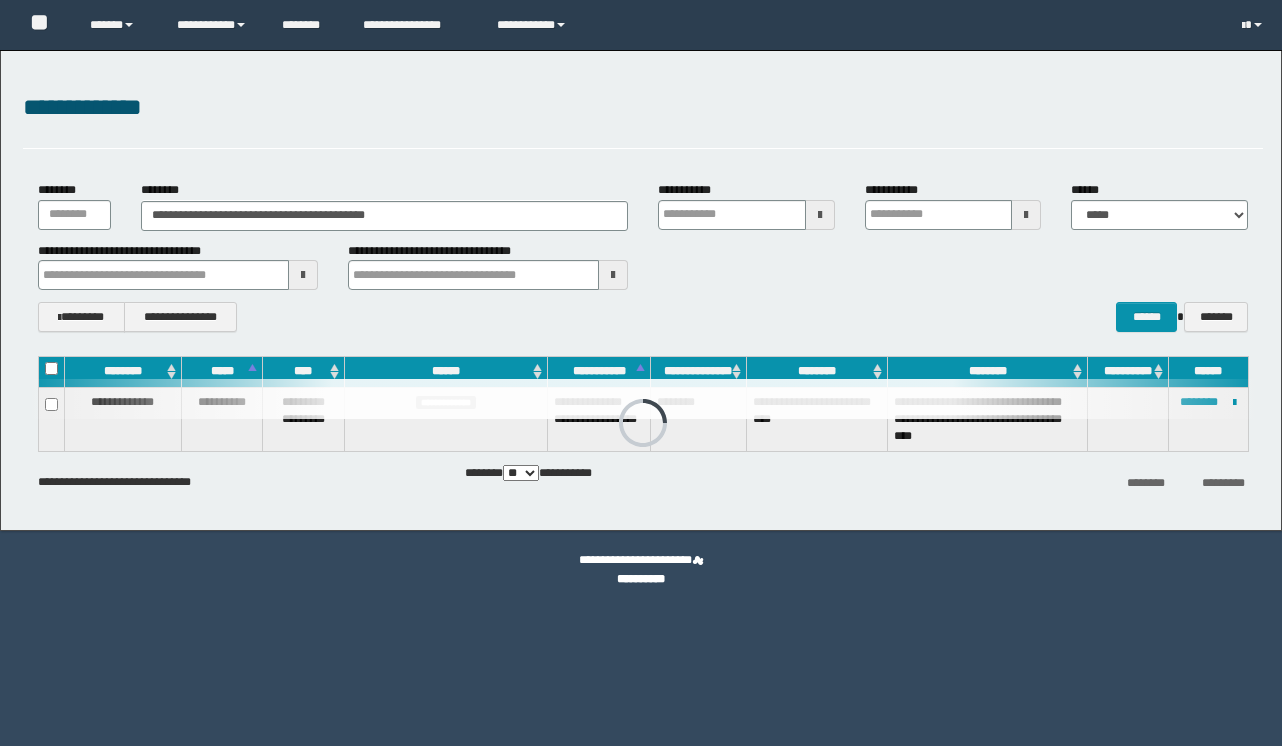 scroll, scrollTop: 0, scrollLeft: 0, axis: both 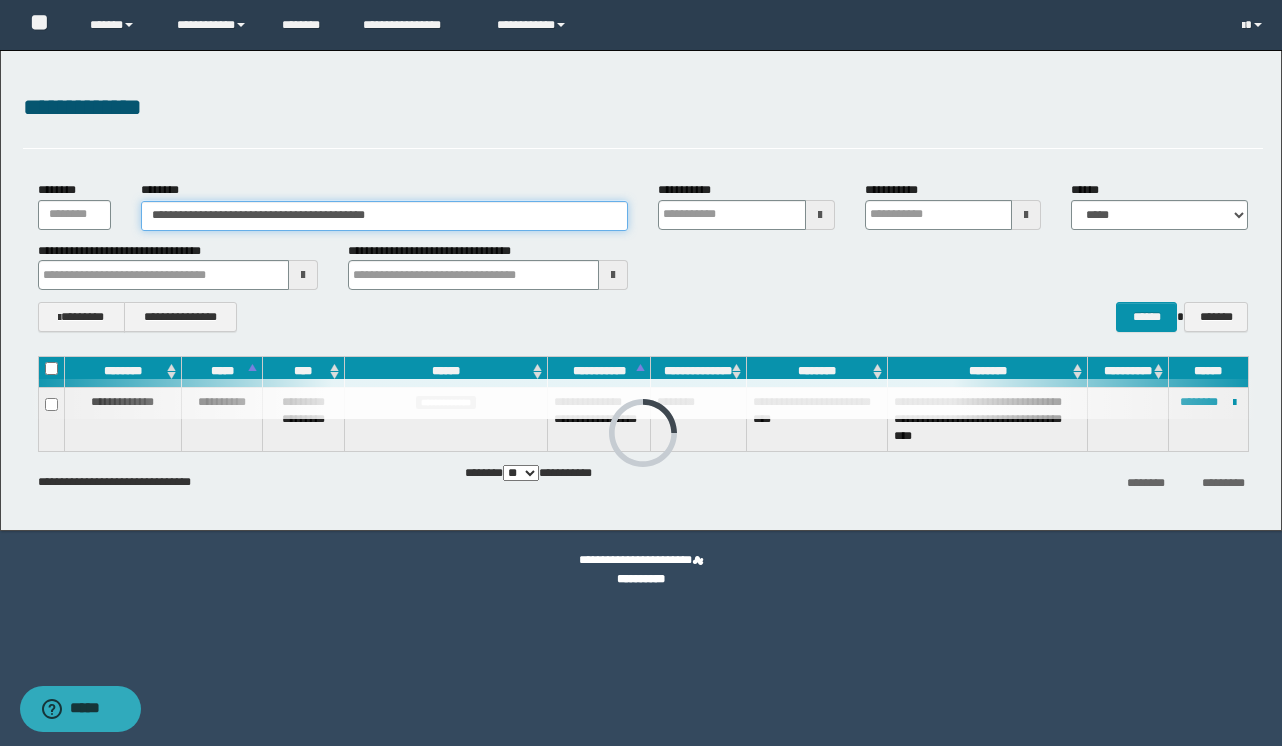 drag, startPoint x: 456, startPoint y: 215, endPoint x: 121, endPoint y: 128, distance: 346.1127 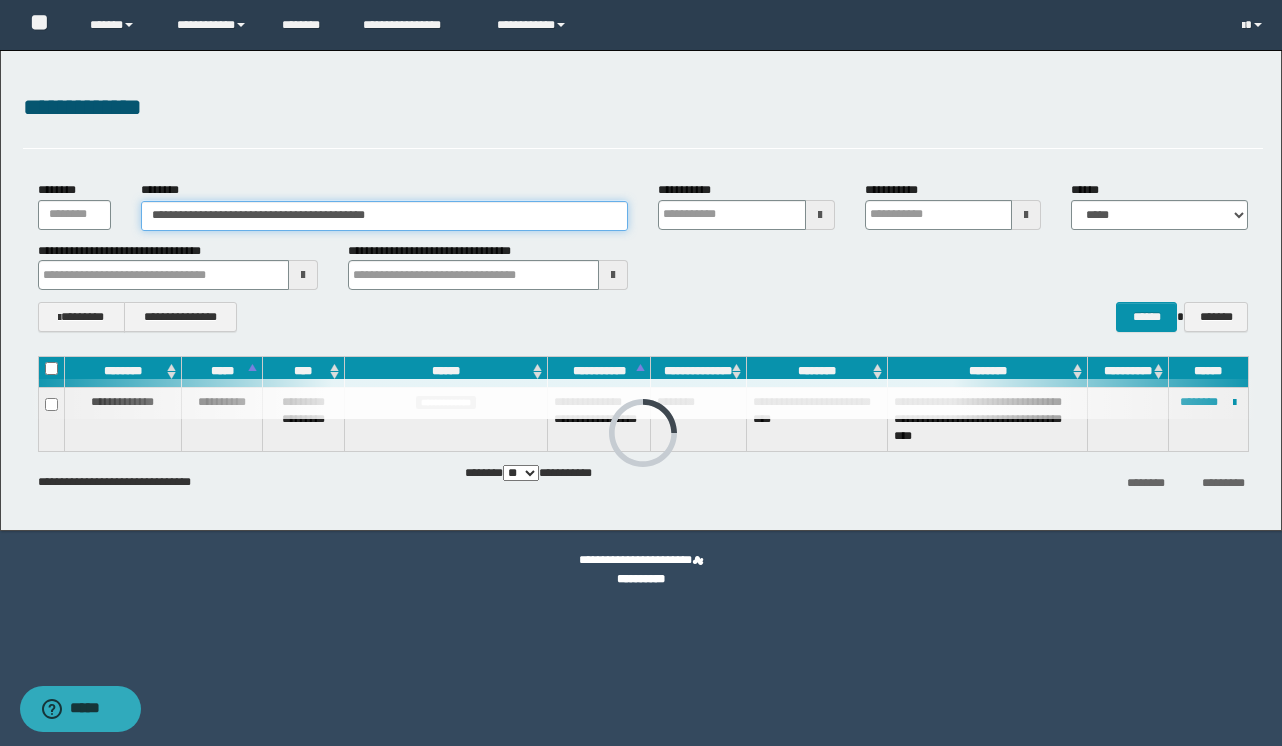 click on "**********" at bounding box center (641, 290) 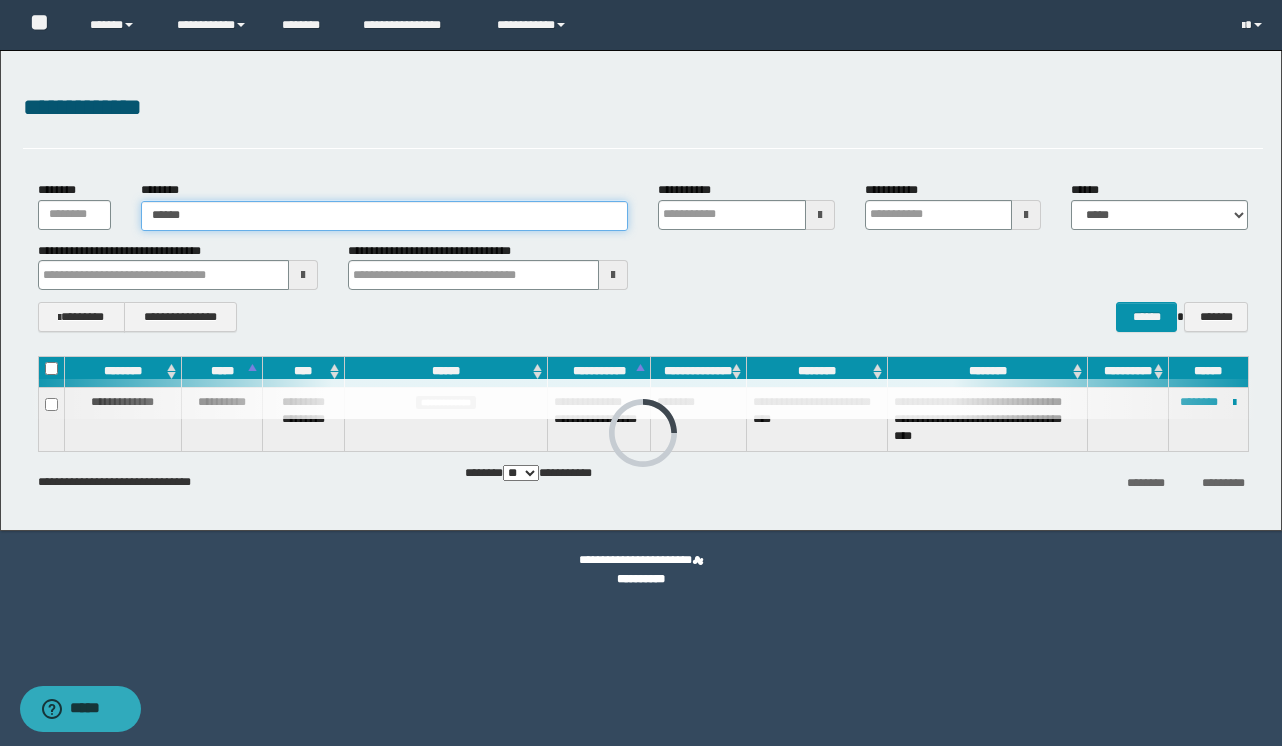 type on "*******" 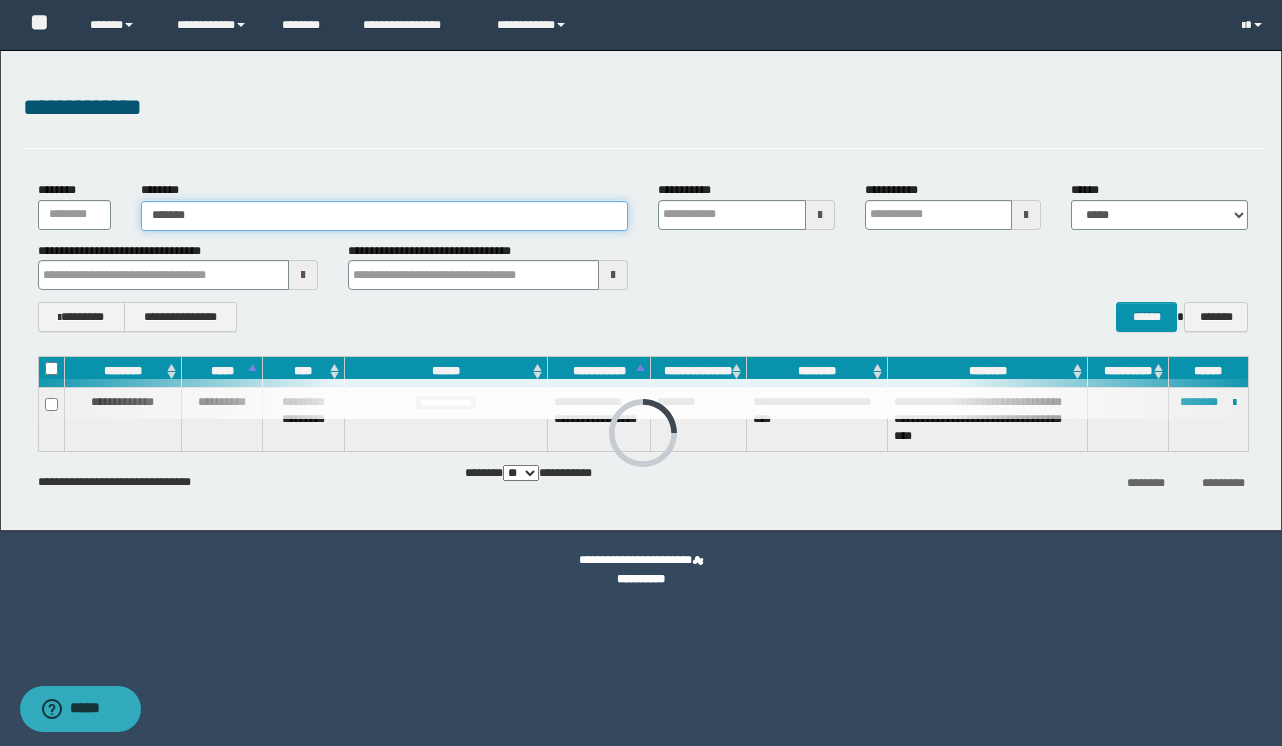type on "*******" 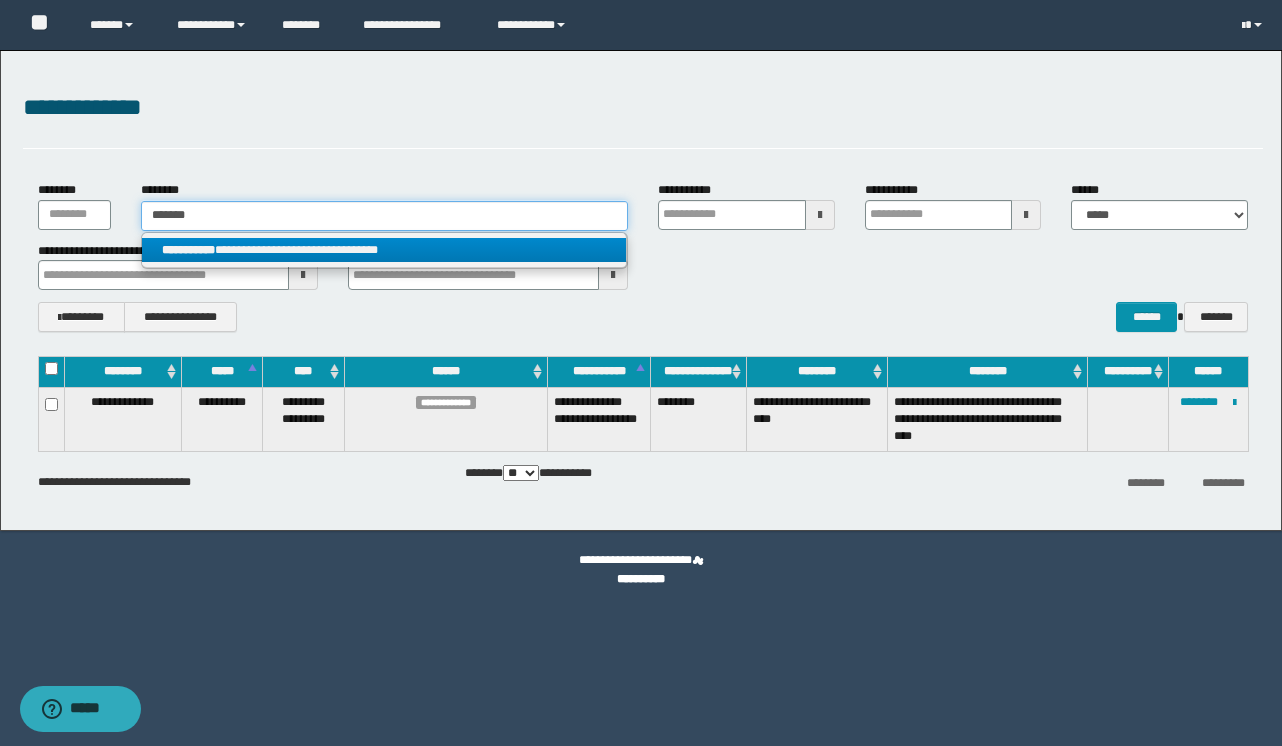 type on "*******" 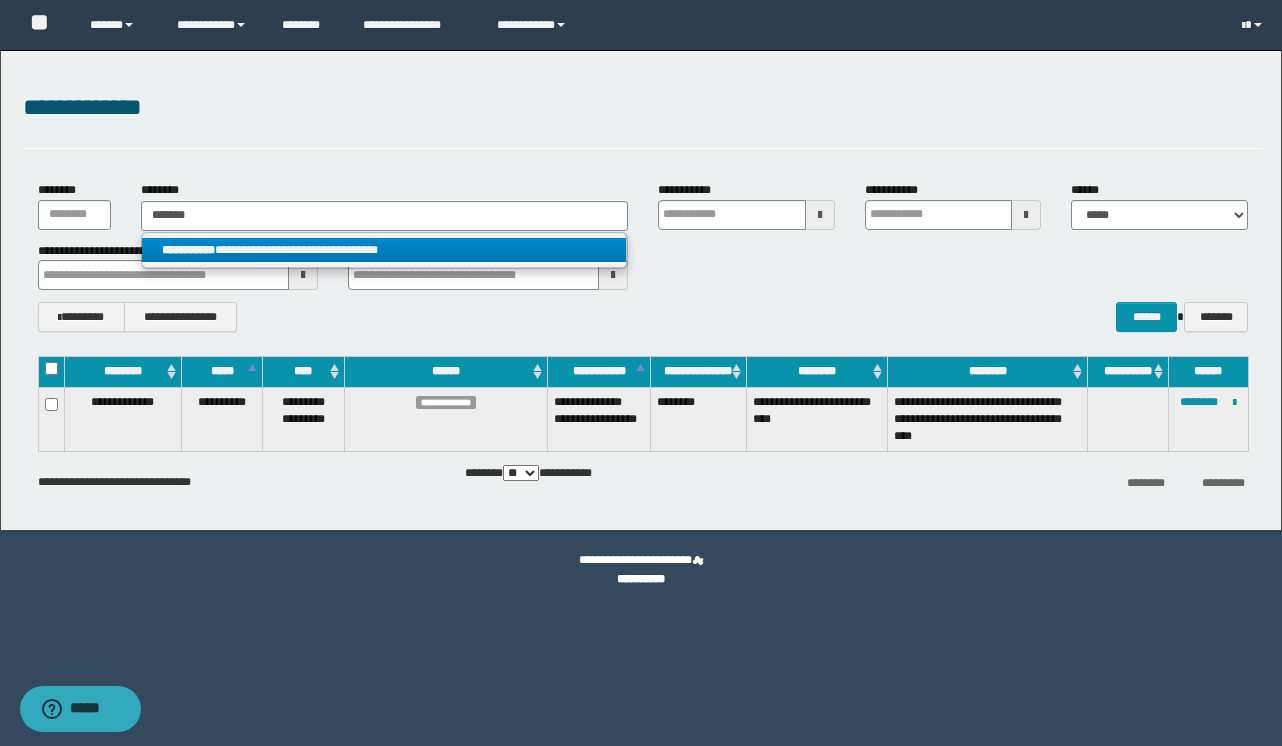 click on "**********" at bounding box center [384, 250] 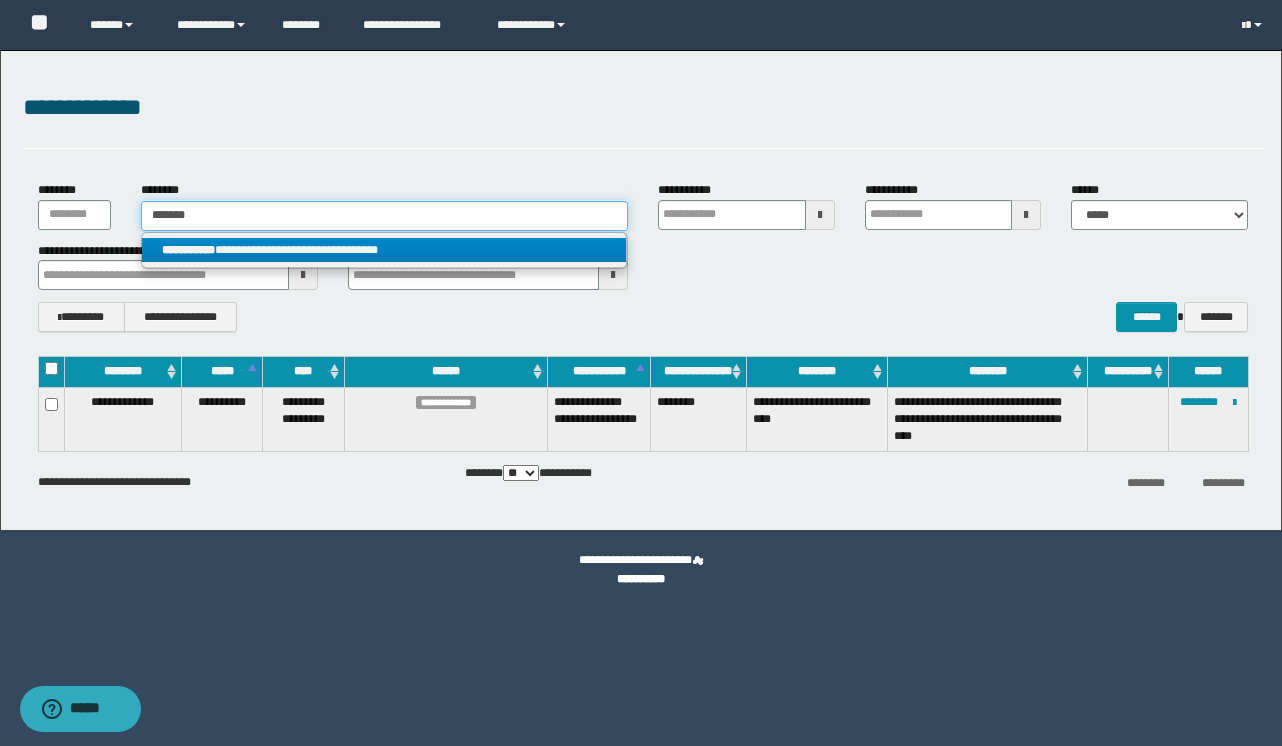 type 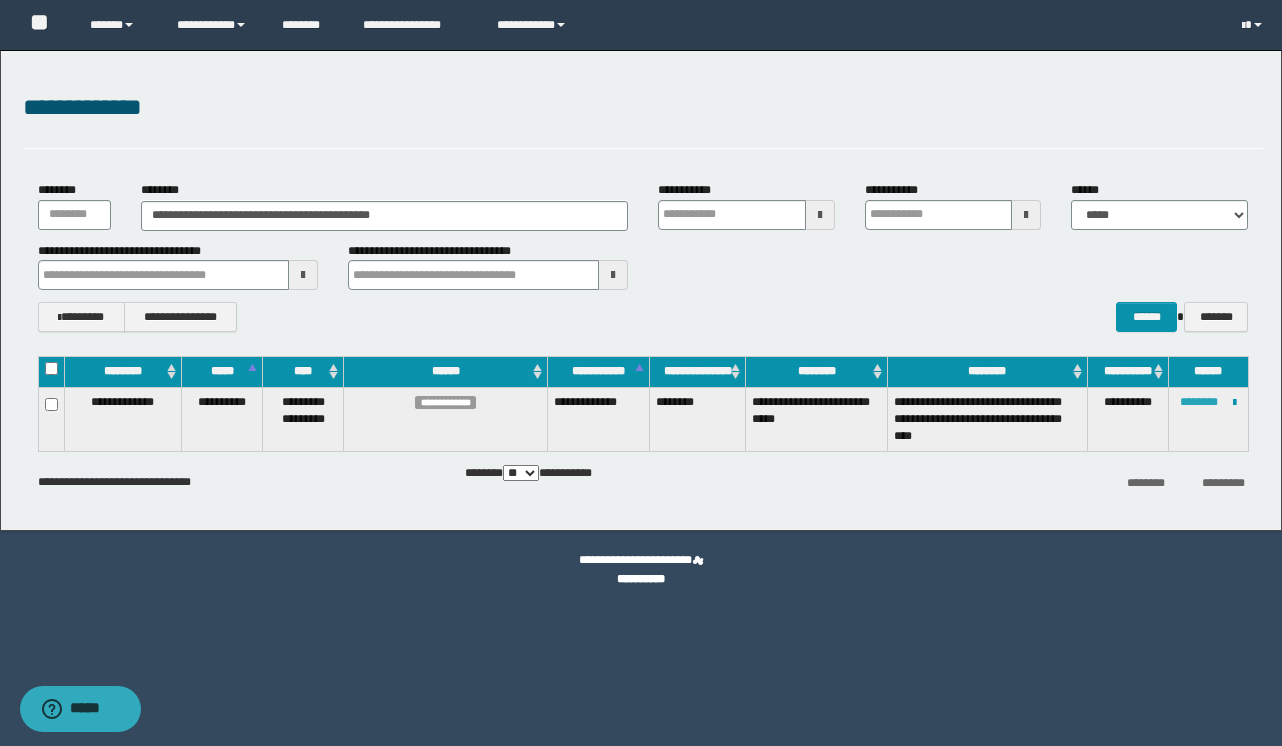click on "********" at bounding box center (1199, 402) 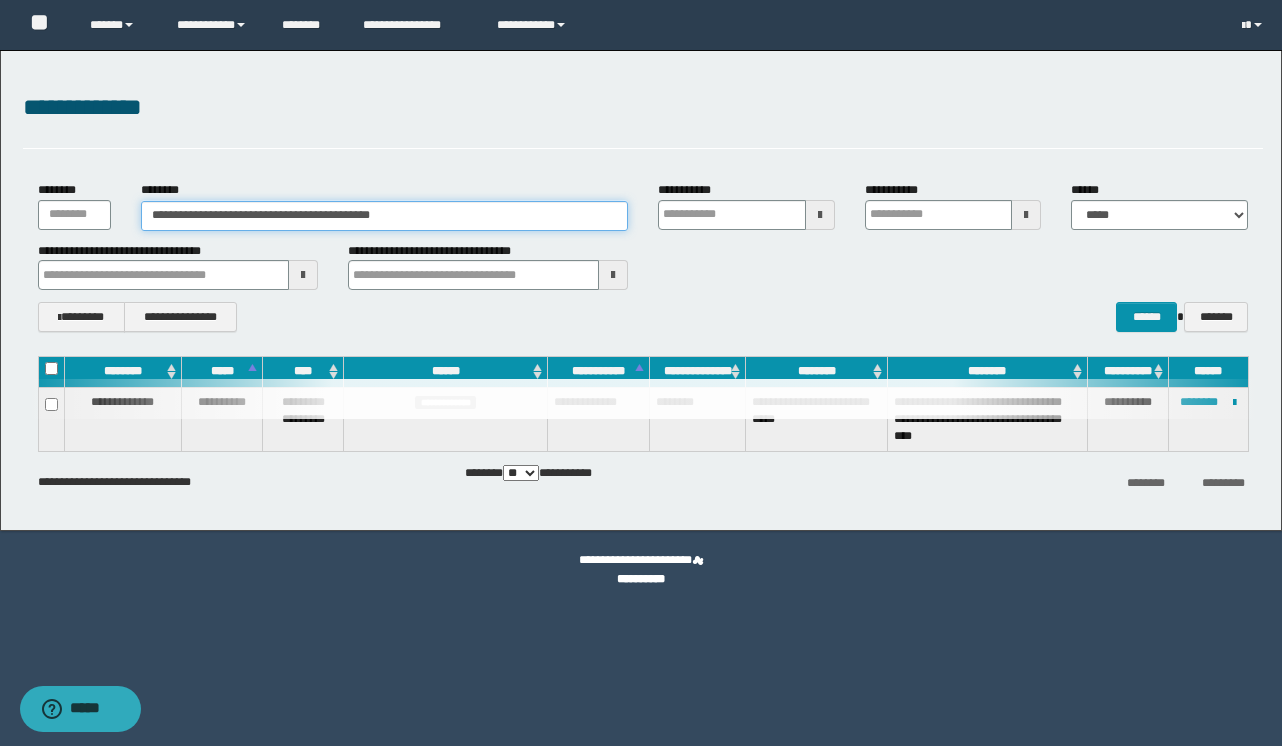 drag, startPoint x: 502, startPoint y: 217, endPoint x: 281, endPoint y: 178, distance: 224.4148 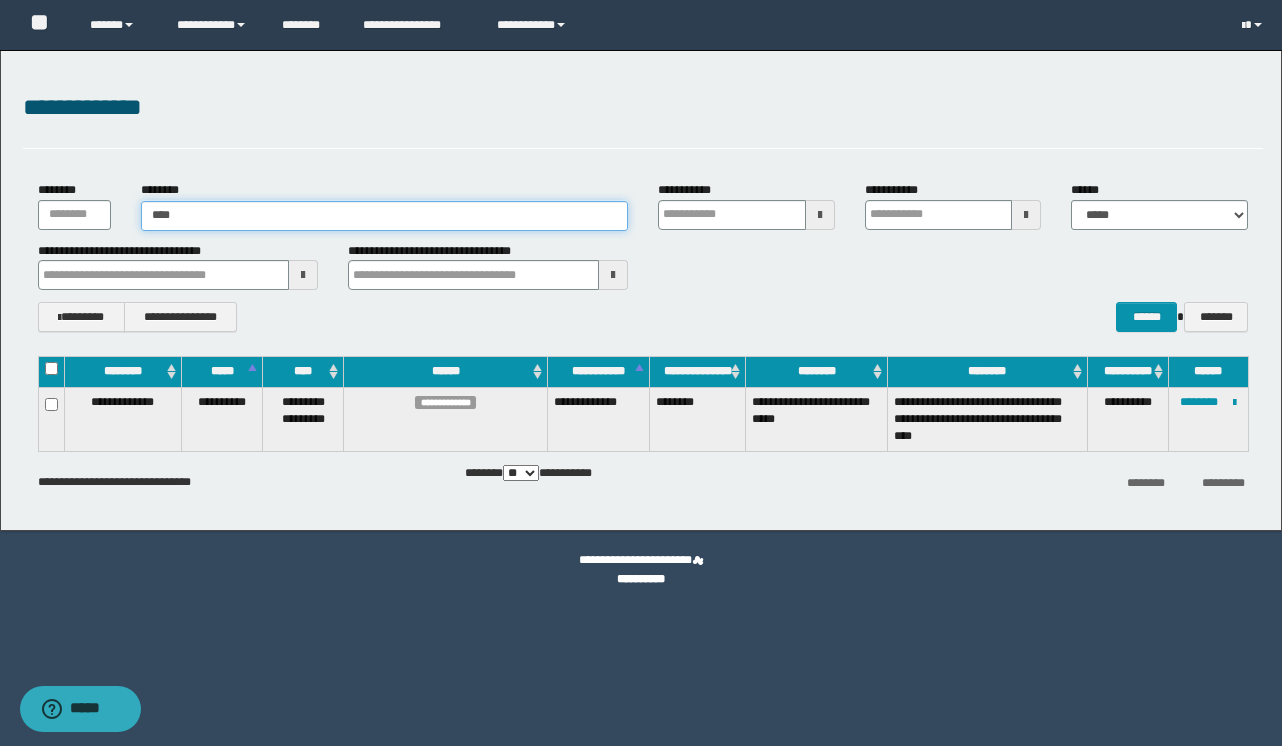 type on "****" 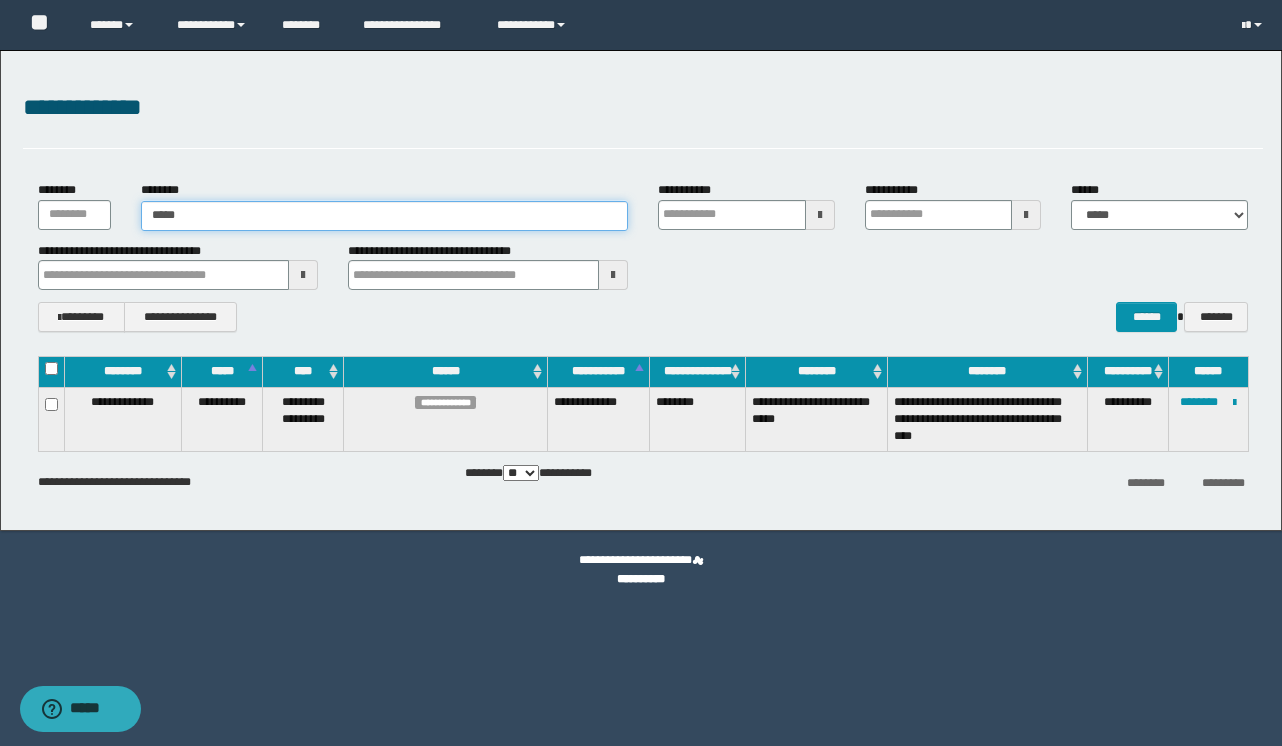 type on "****" 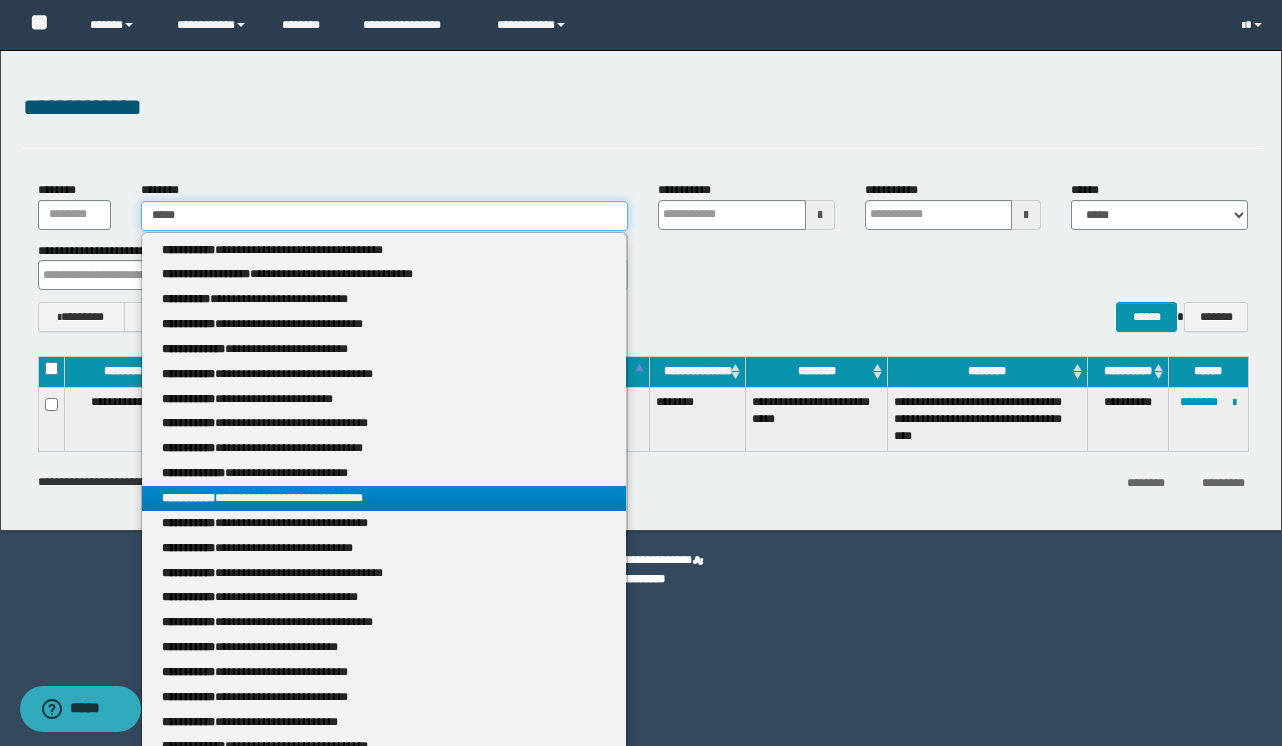type on "****" 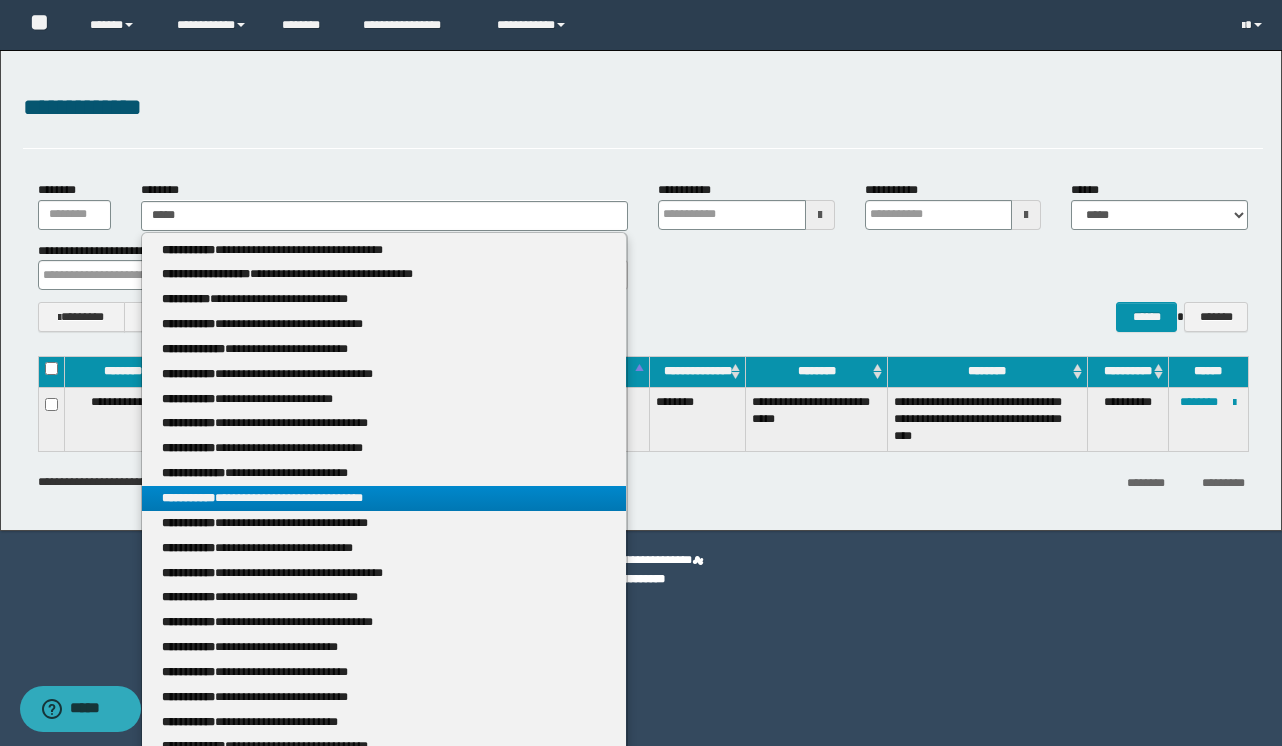 click on "**********" at bounding box center (384, 498) 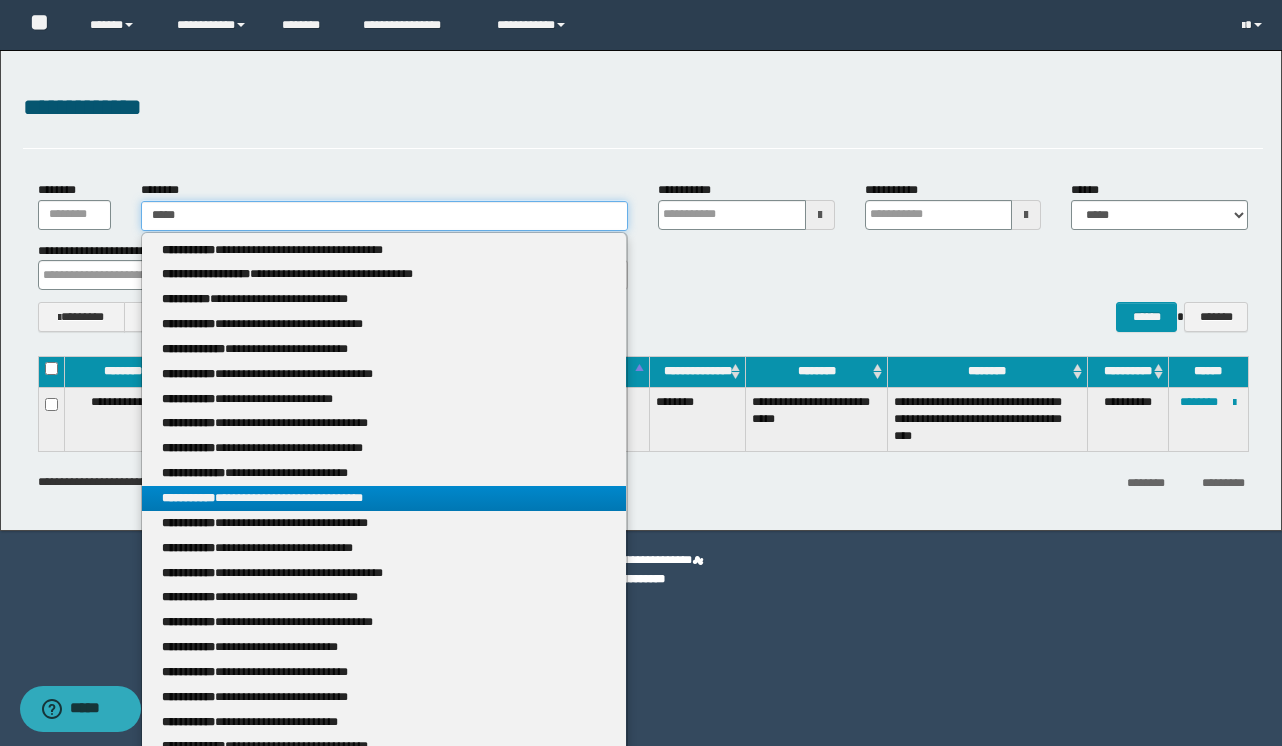 type 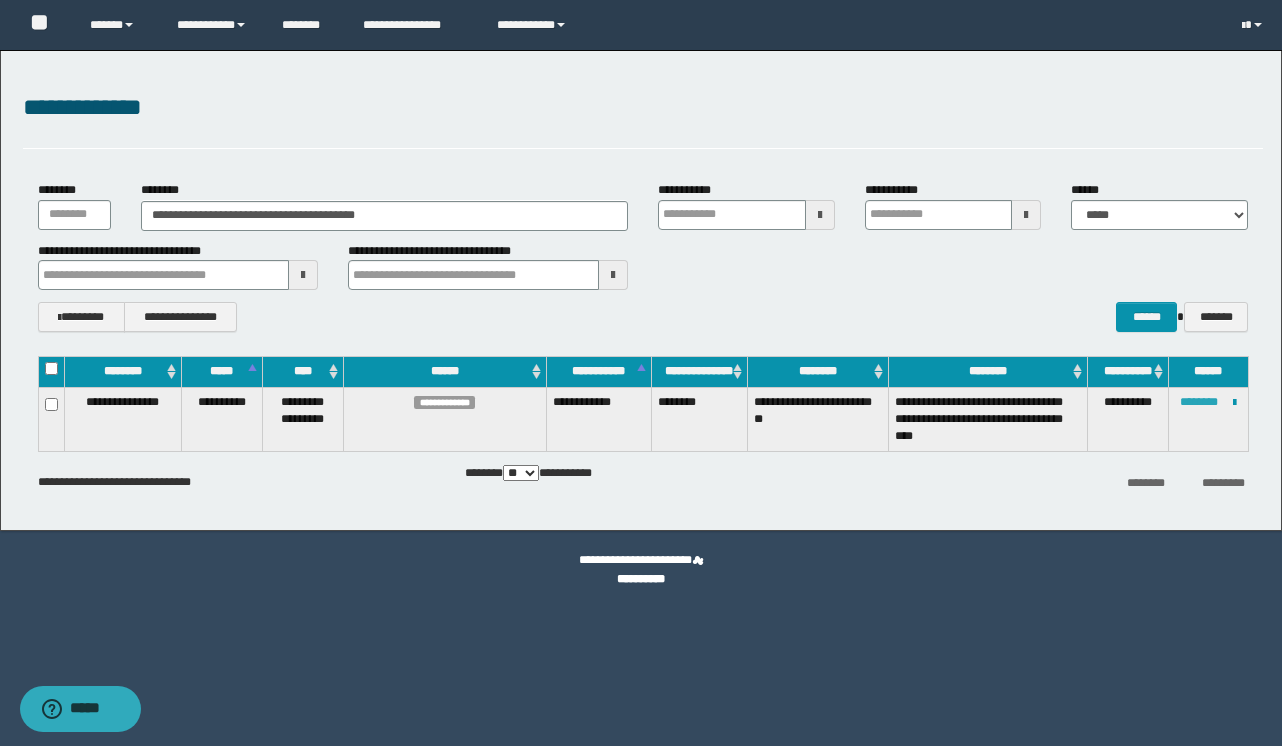 click on "********" at bounding box center (1199, 402) 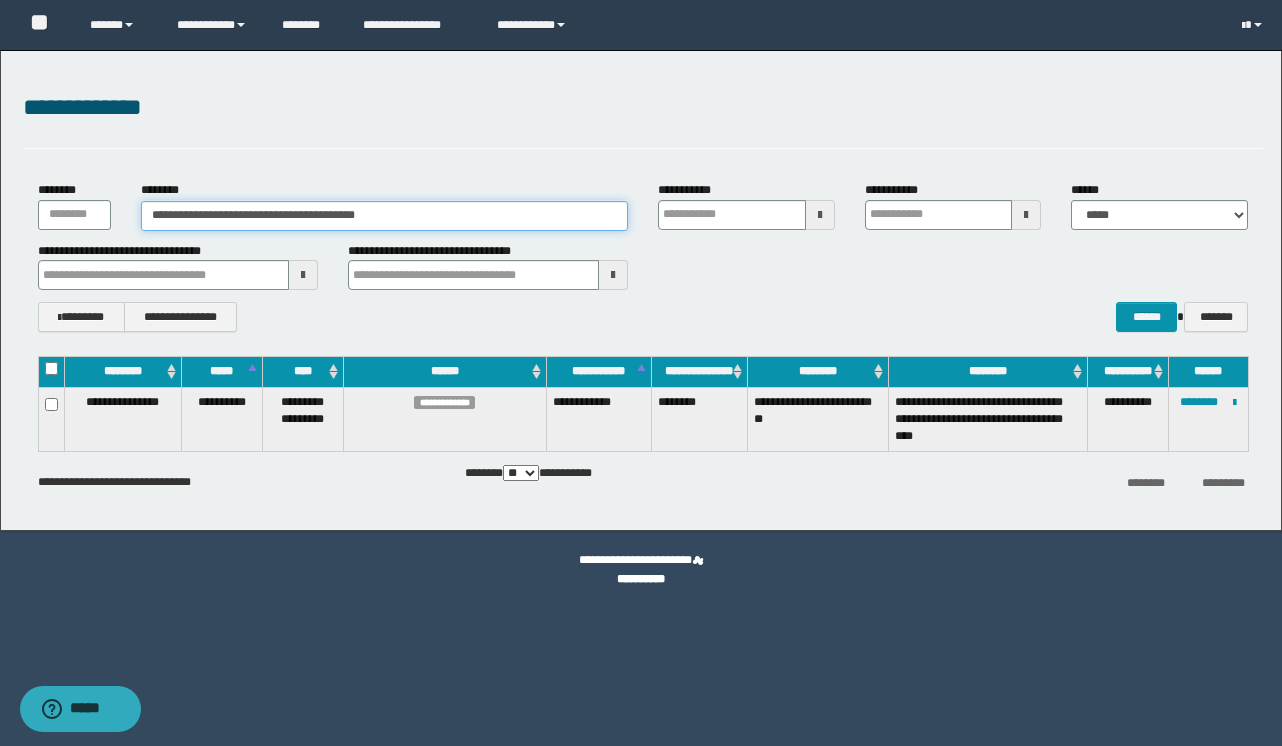 drag, startPoint x: 467, startPoint y: 216, endPoint x: 0, endPoint y: 69, distance: 489.58963 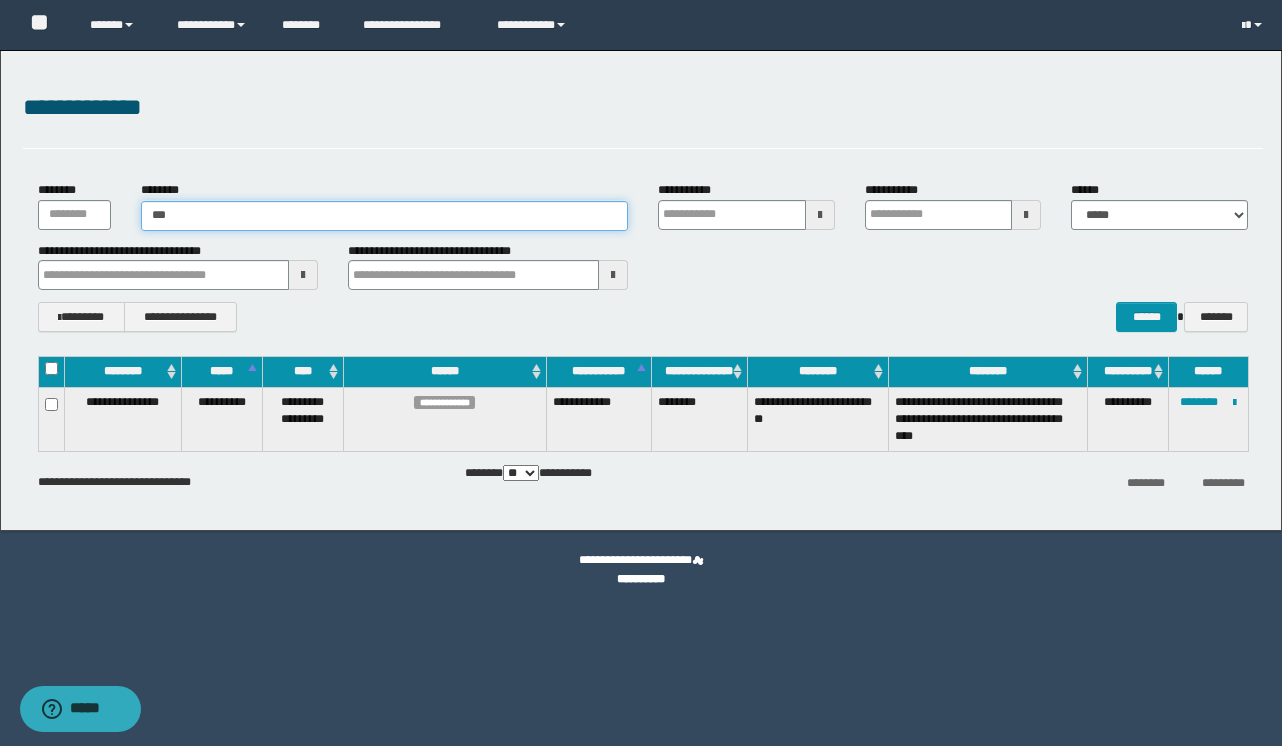 type on "****" 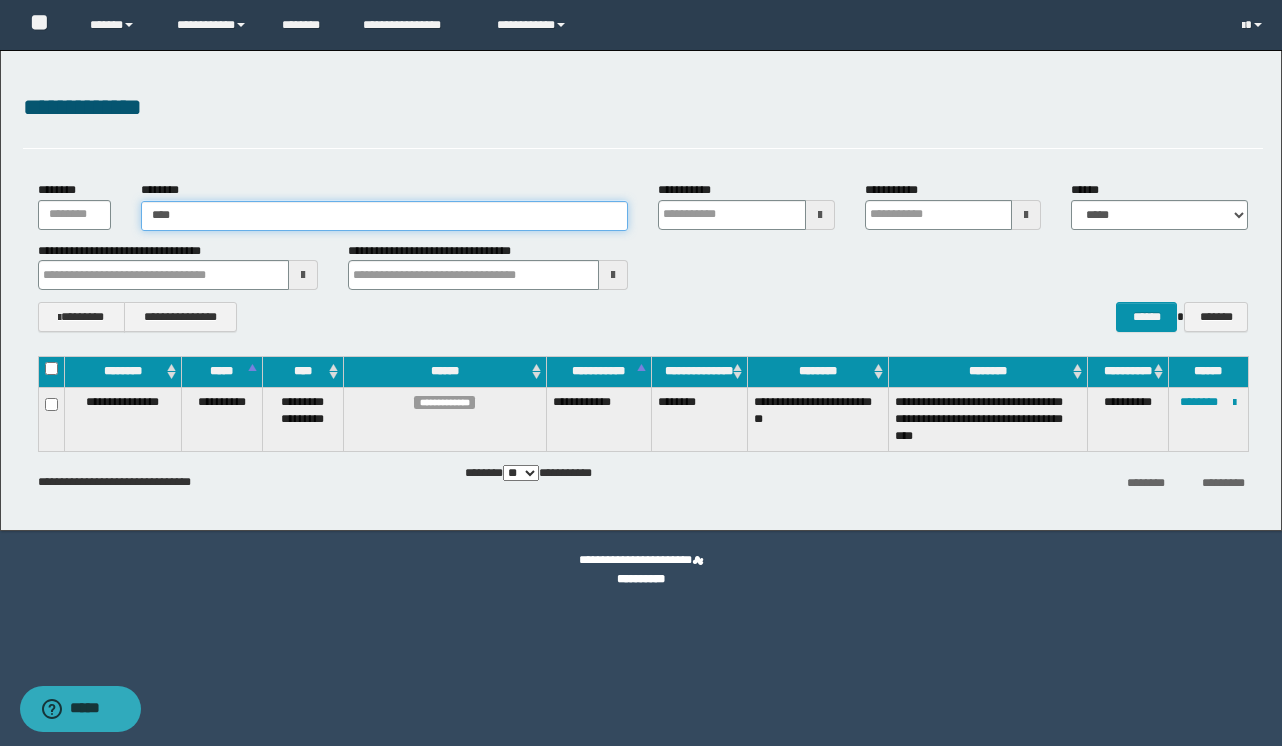 type on "****" 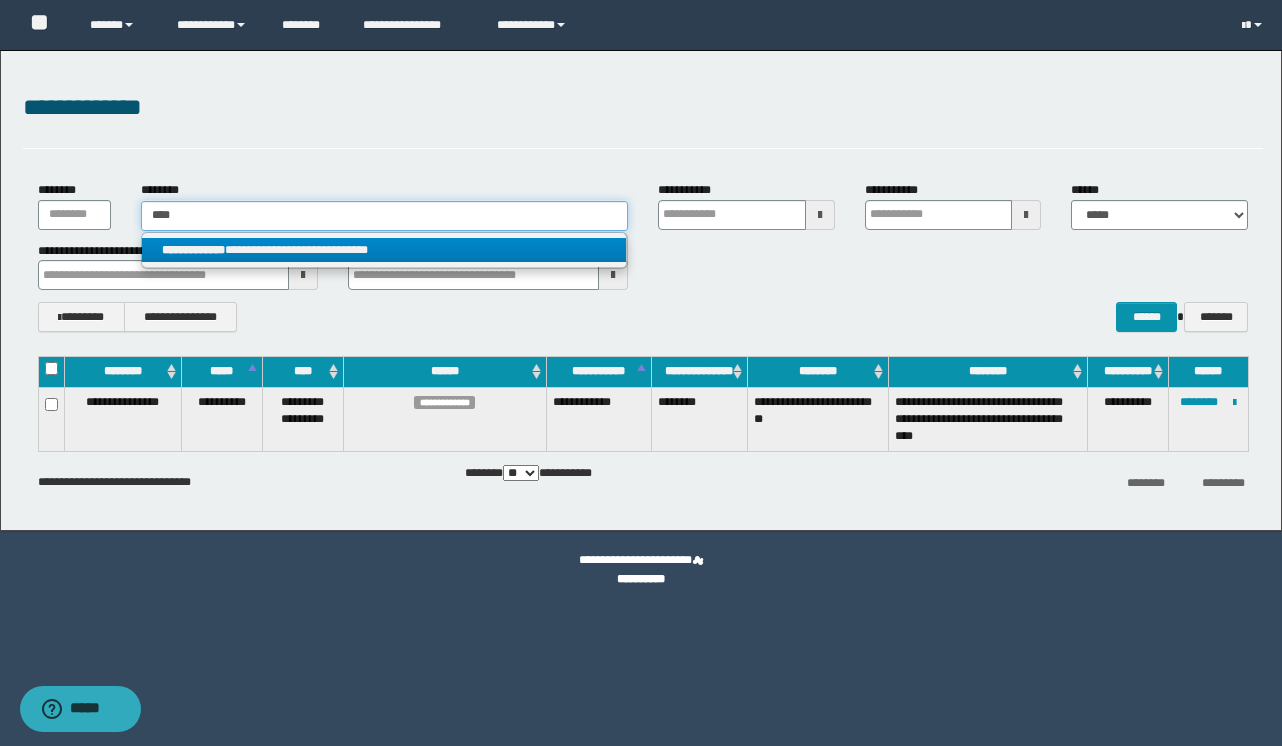 type on "****" 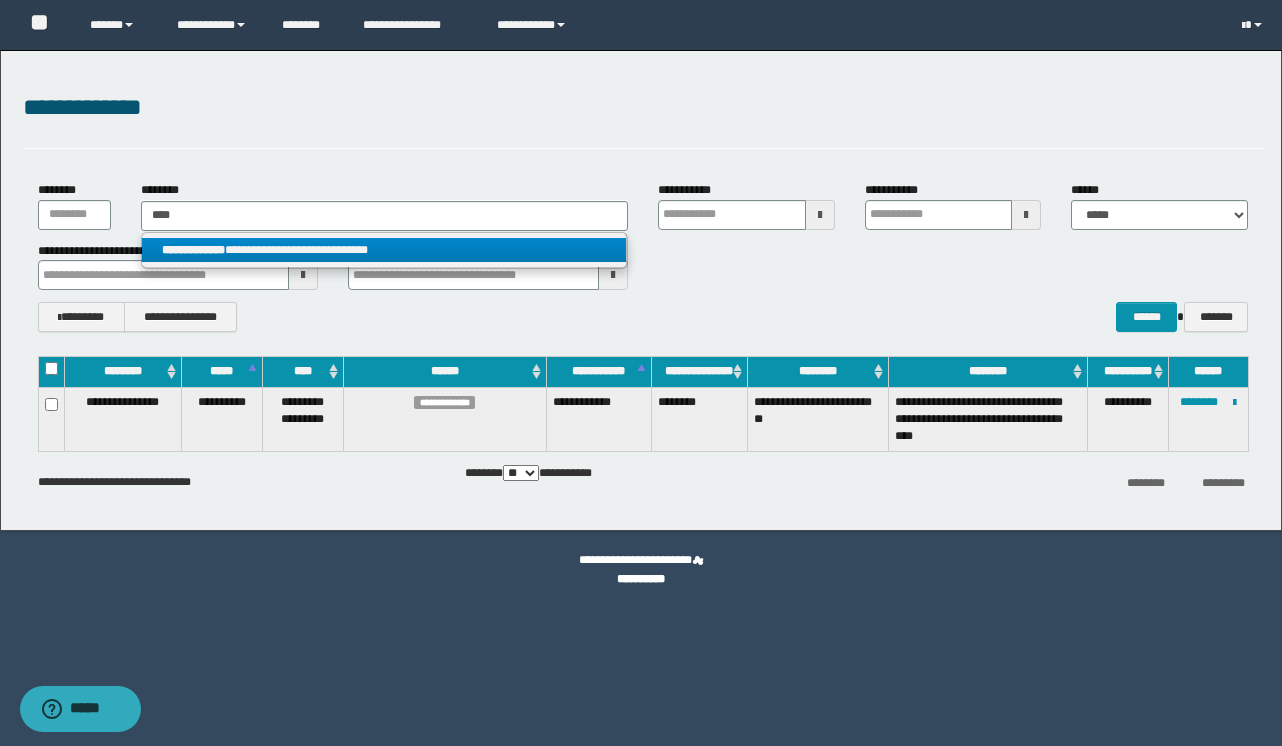 click on "**********" at bounding box center (384, 250) 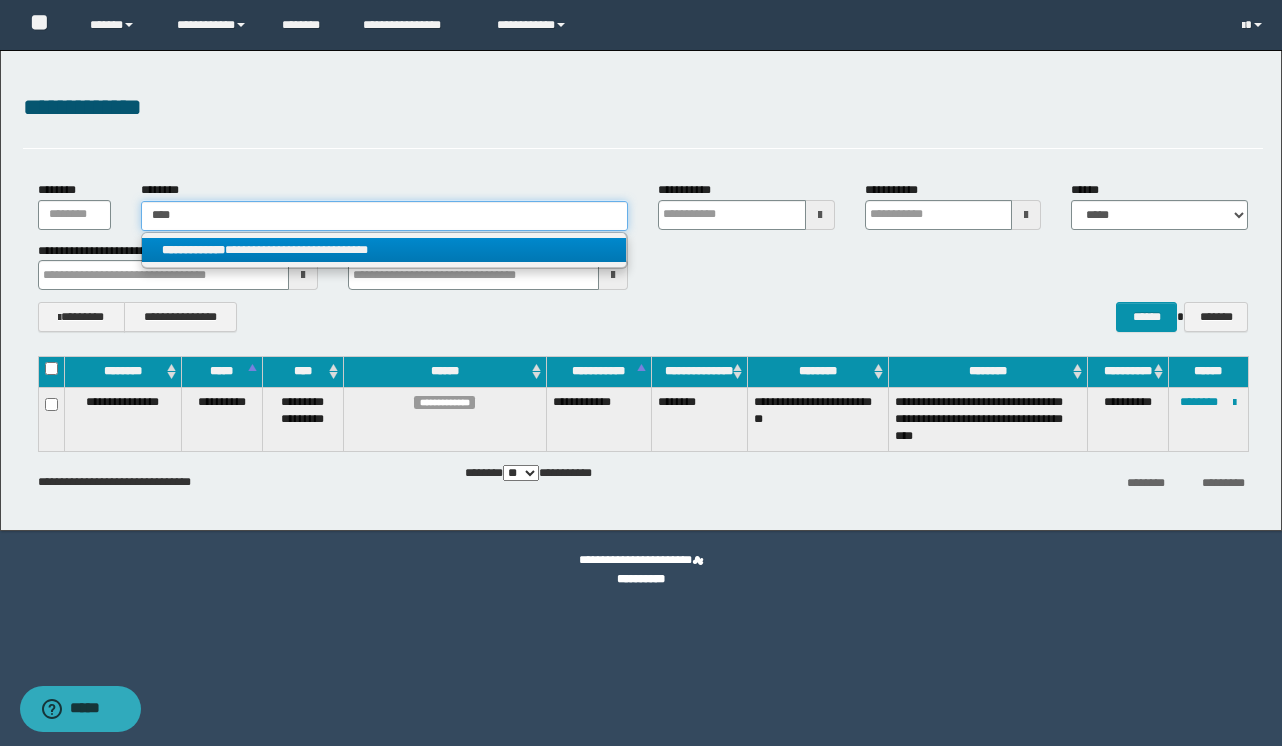type 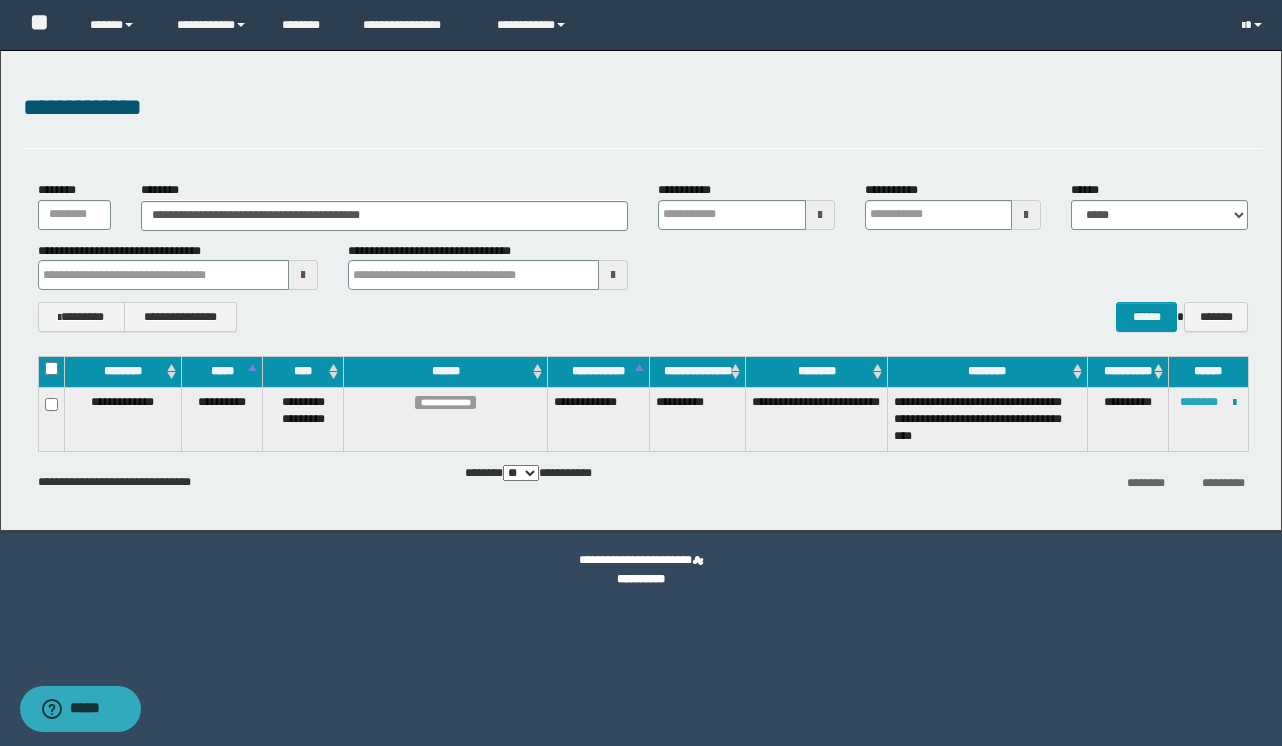 click on "********" at bounding box center [1199, 402] 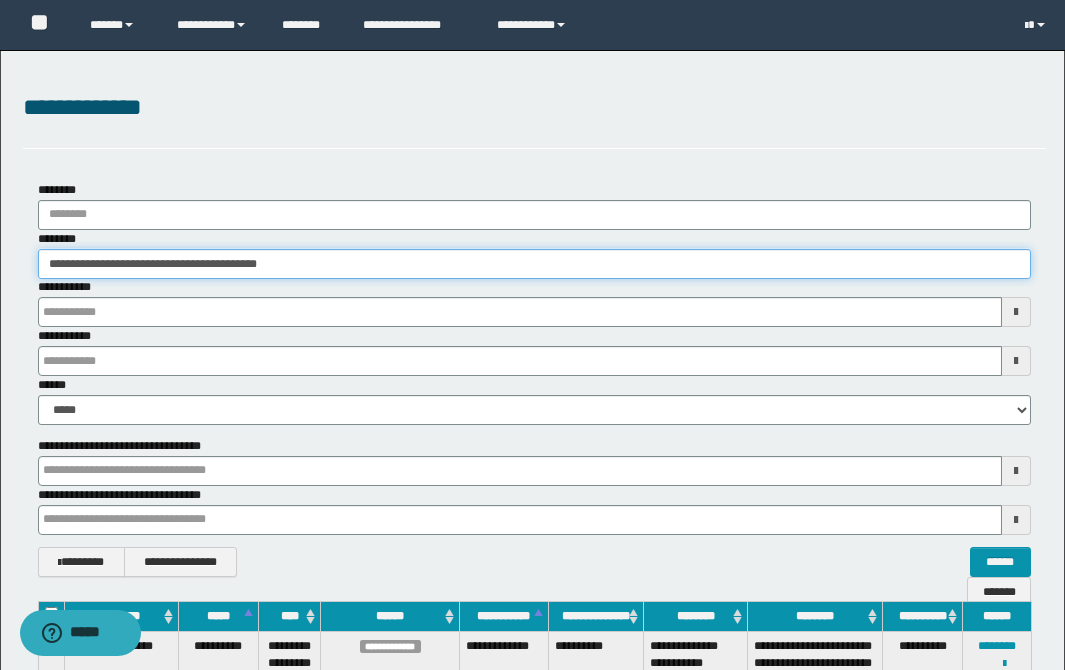 drag, startPoint x: 370, startPoint y: 272, endPoint x: -79, endPoint y: 130, distance: 470.9193 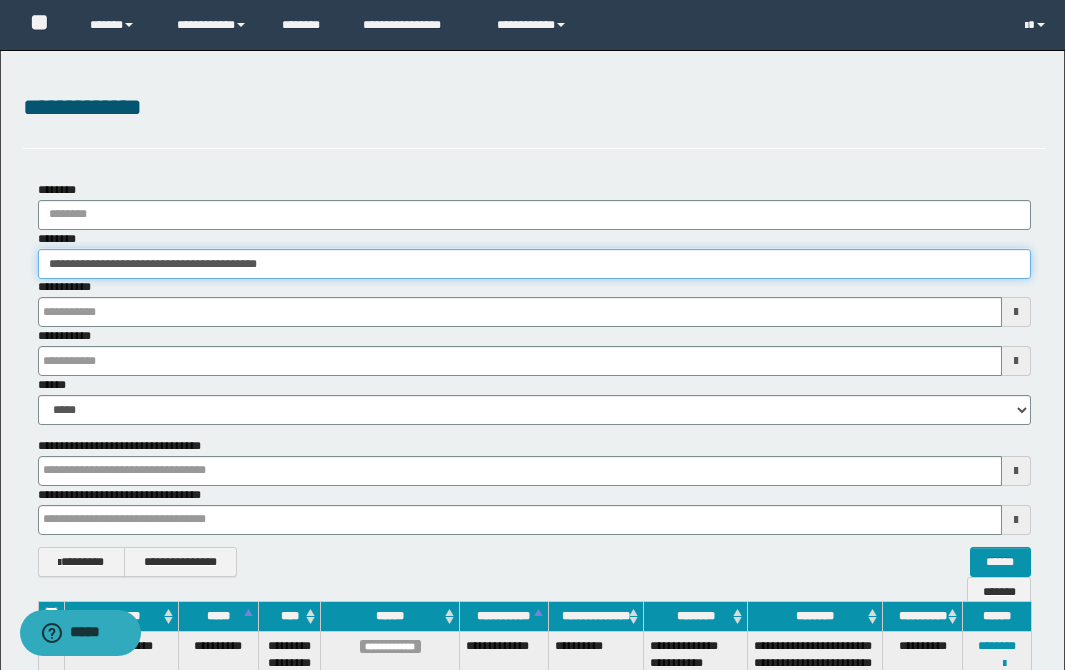 click on "**********" at bounding box center [532, 335] 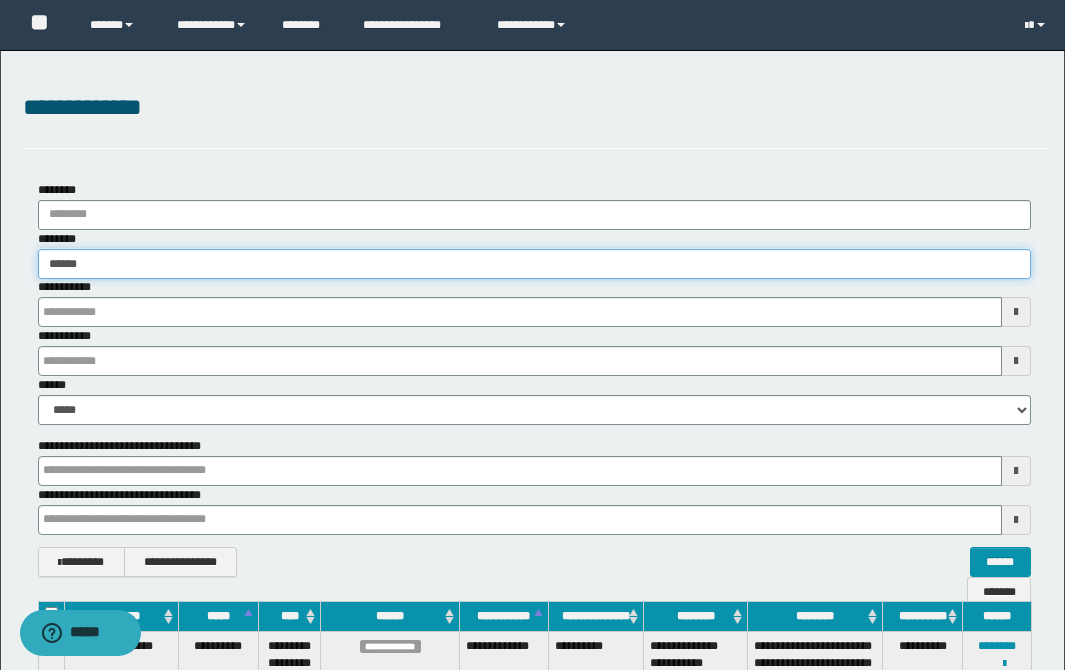 type on "*******" 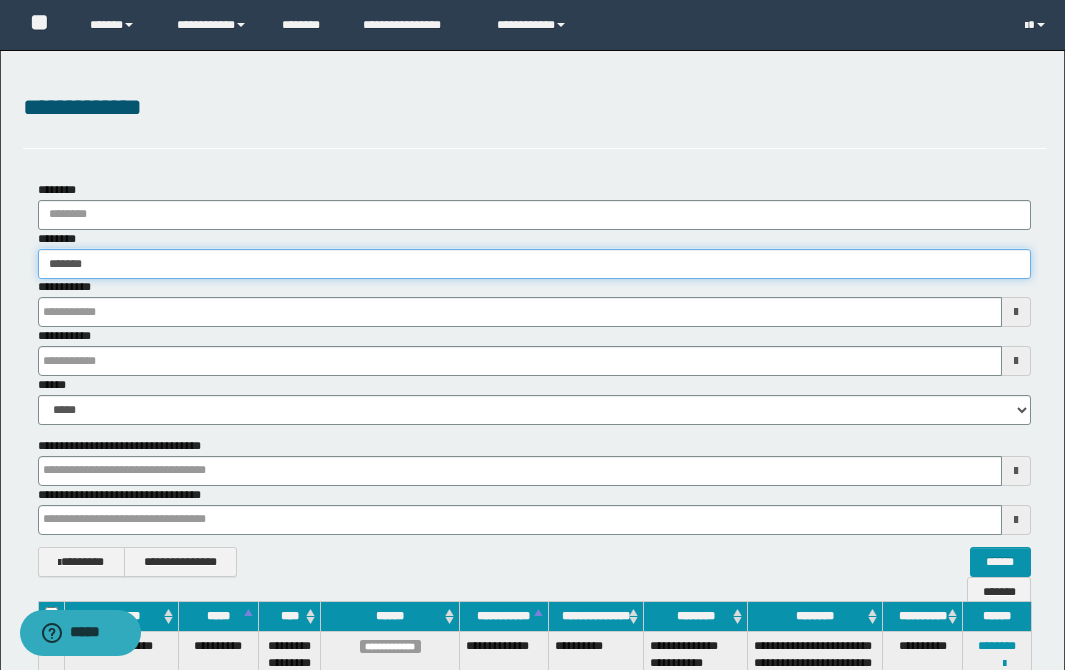 type on "*******" 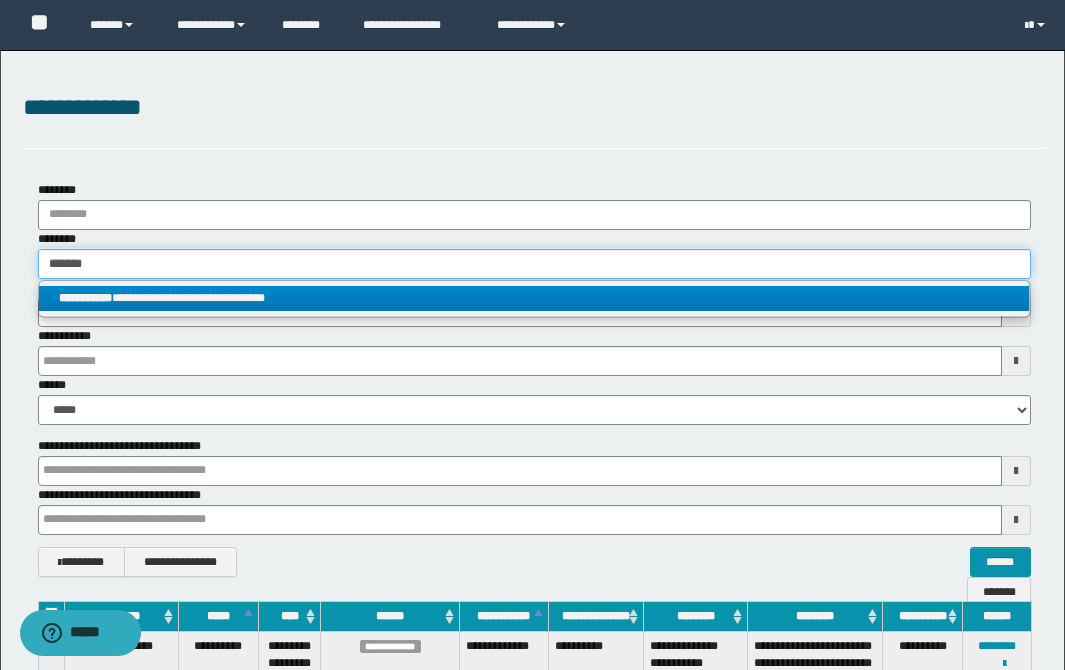 type on "*******" 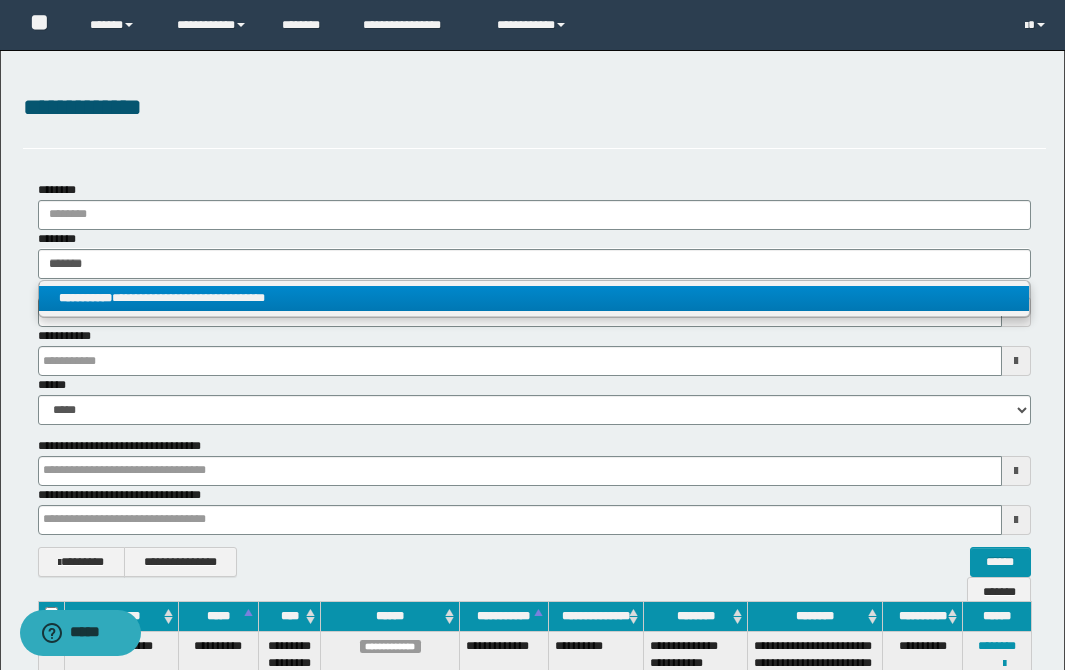 click on "**********" at bounding box center [534, 298] 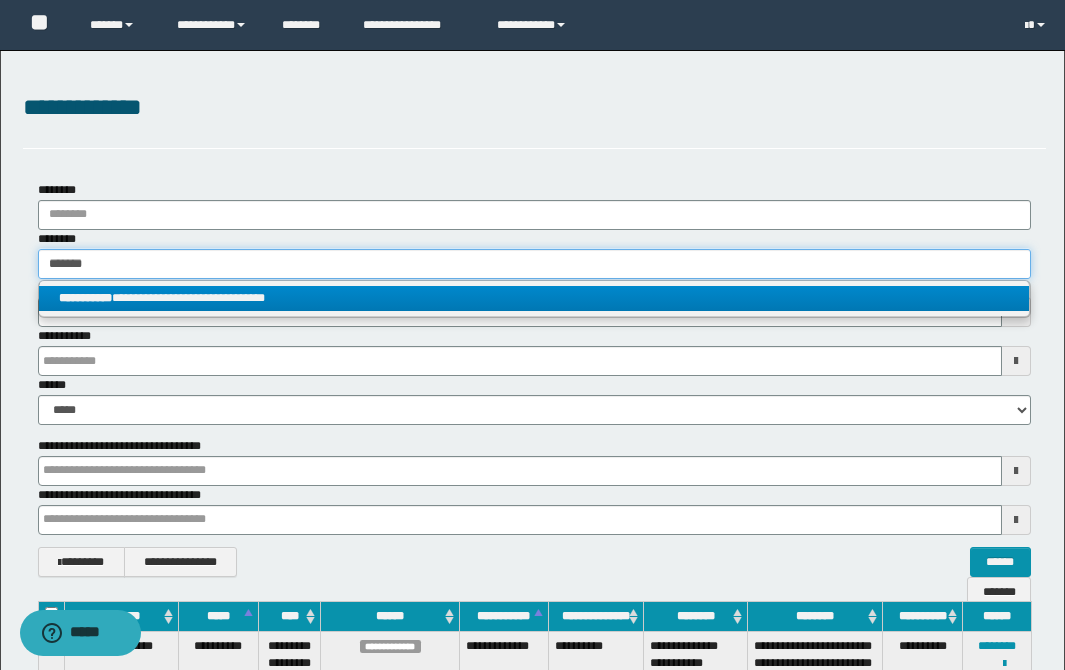 type 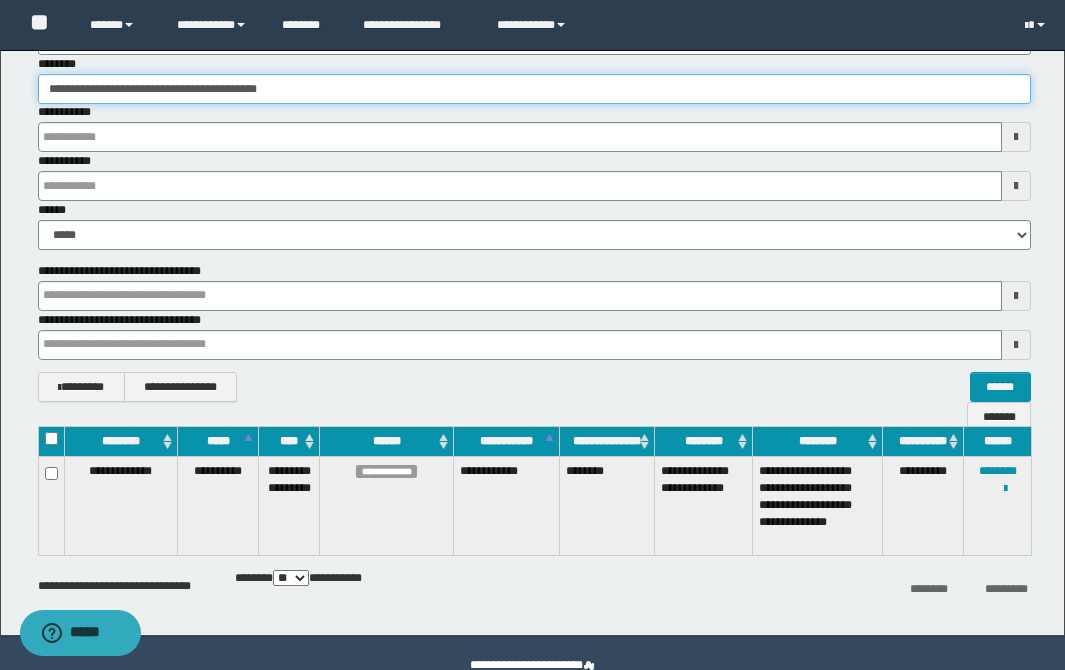 scroll, scrollTop: 188, scrollLeft: 0, axis: vertical 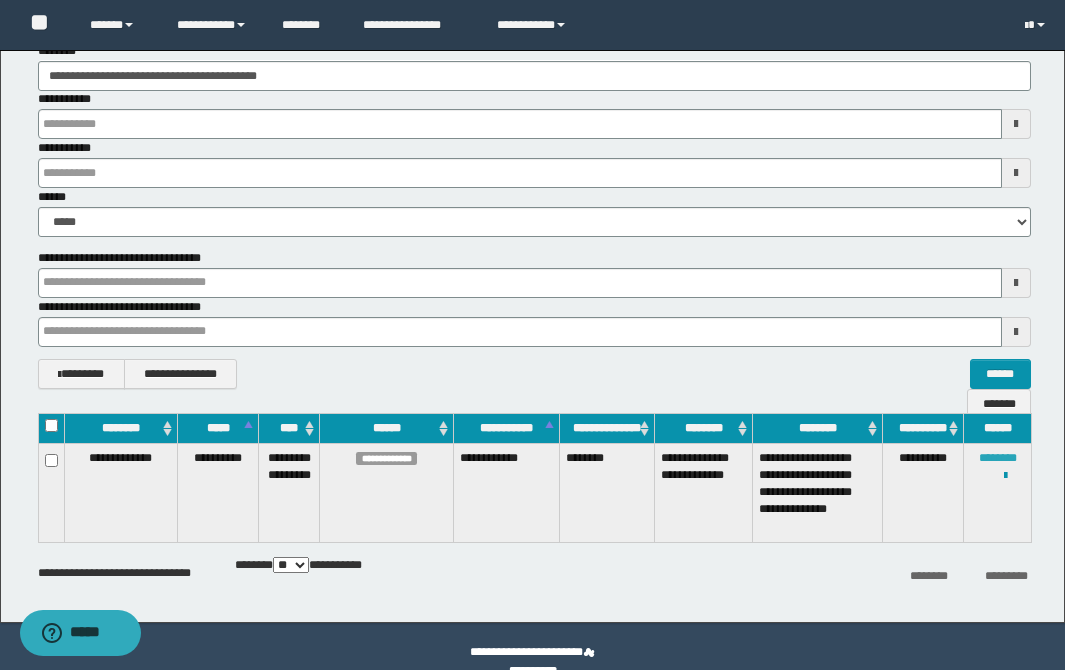 click on "********" at bounding box center (998, 458) 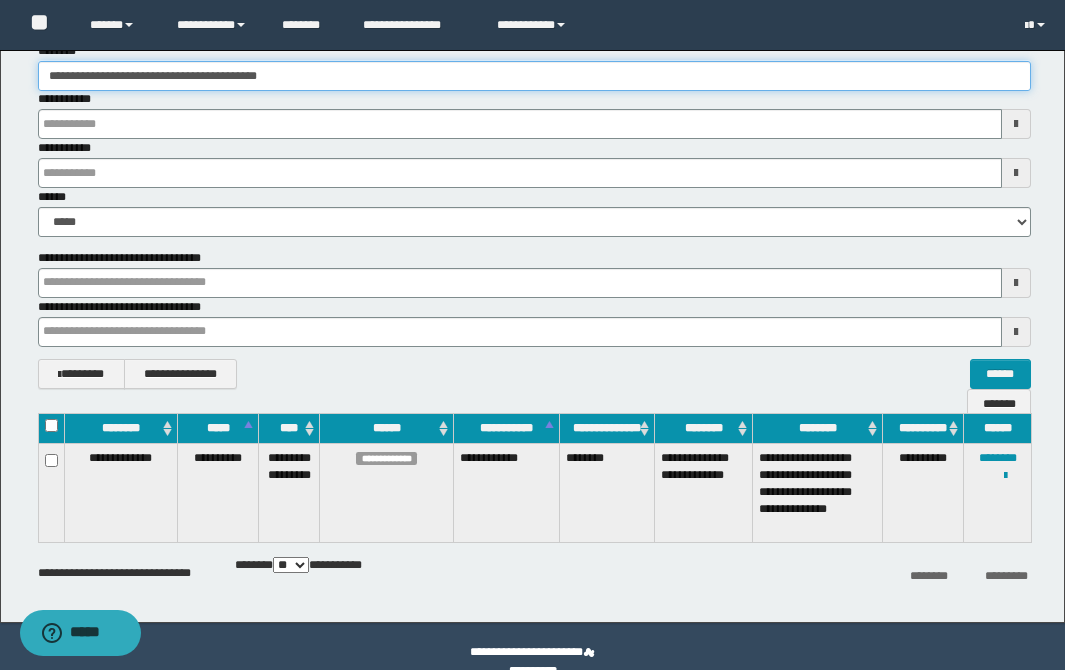 drag, startPoint x: 360, startPoint y: 80, endPoint x: -192, endPoint y: -22, distance: 561.3448 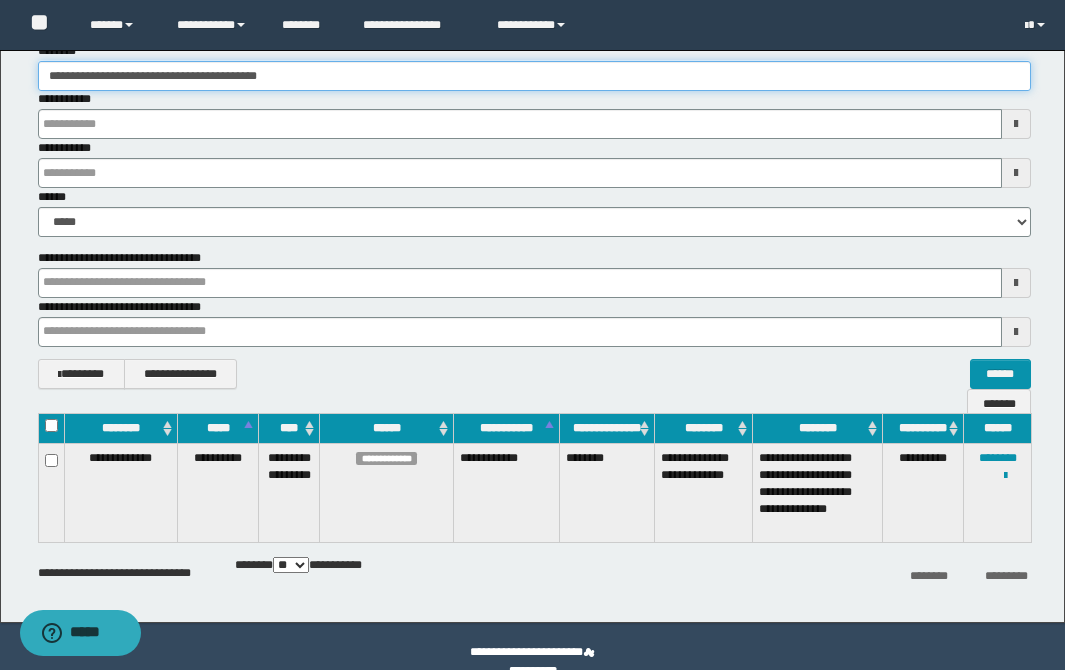 click on "**********" at bounding box center (532, 147) 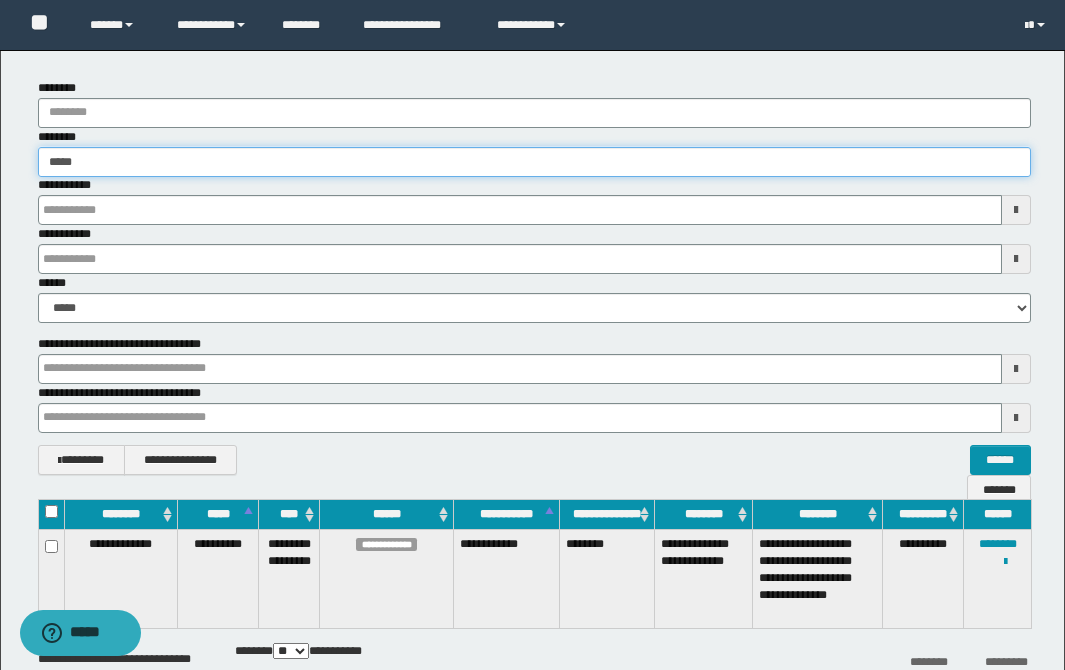 type on "******" 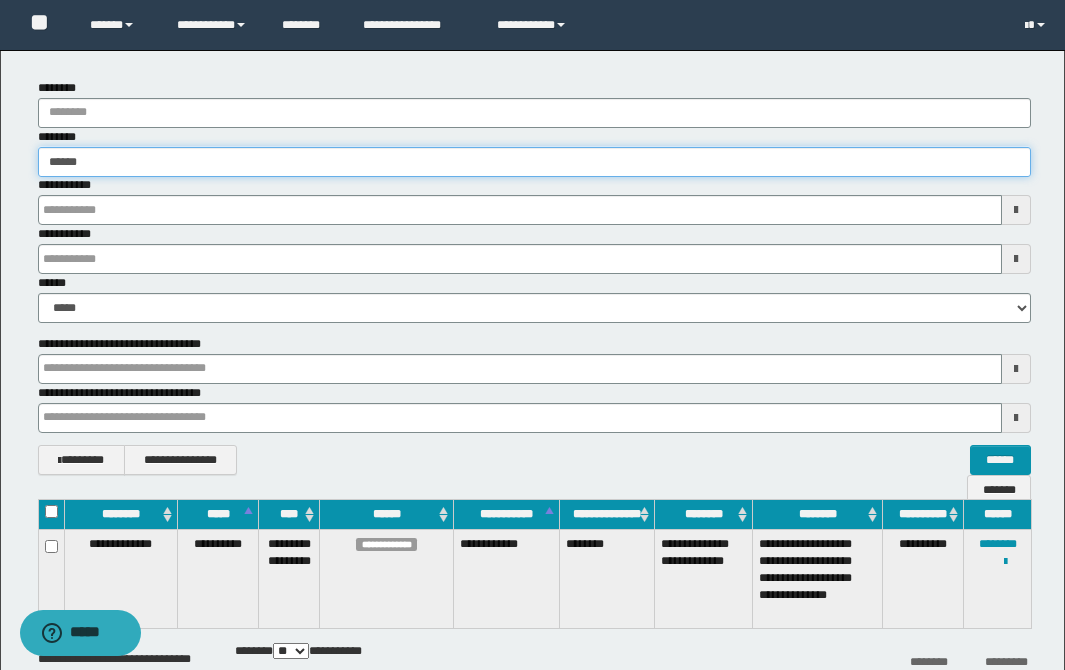 type on "******" 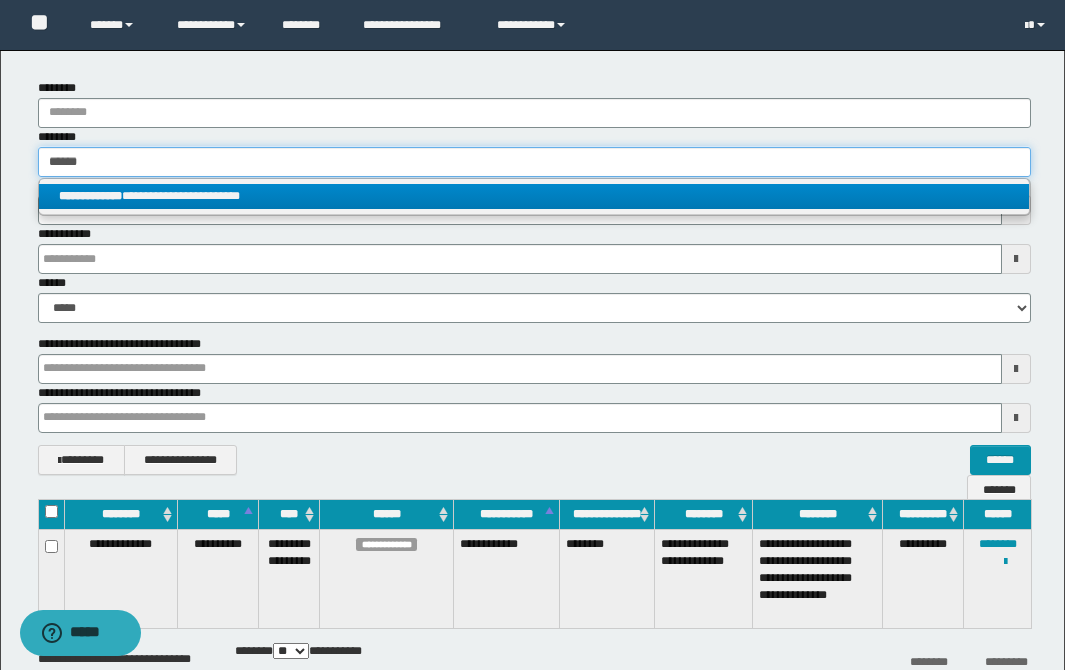 type on "******" 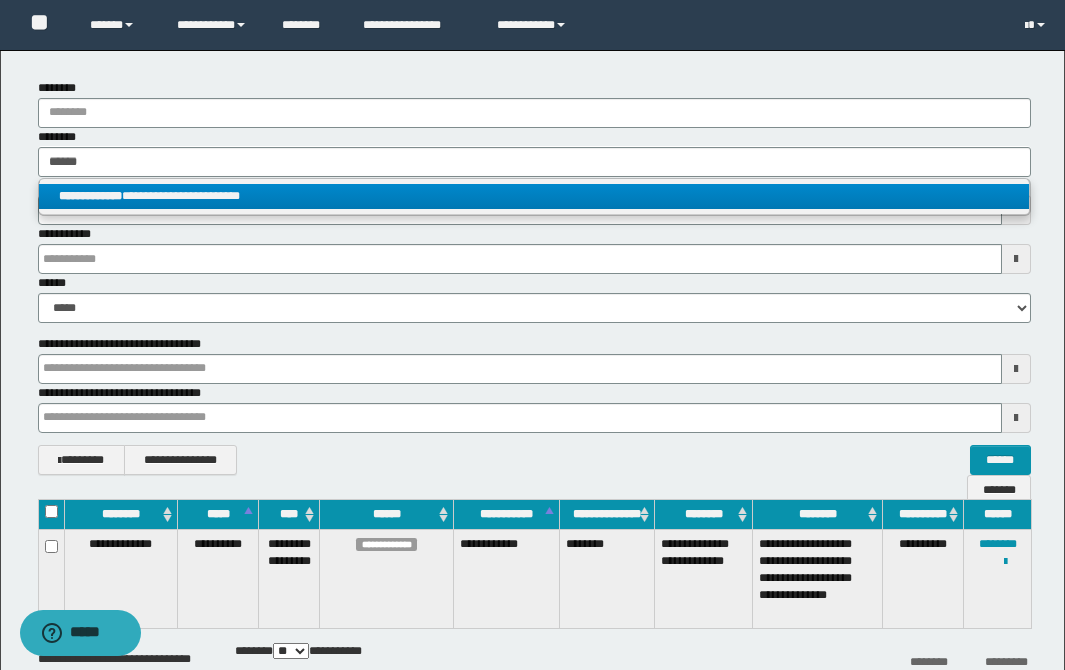 click on "**********" at bounding box center (534, 196) 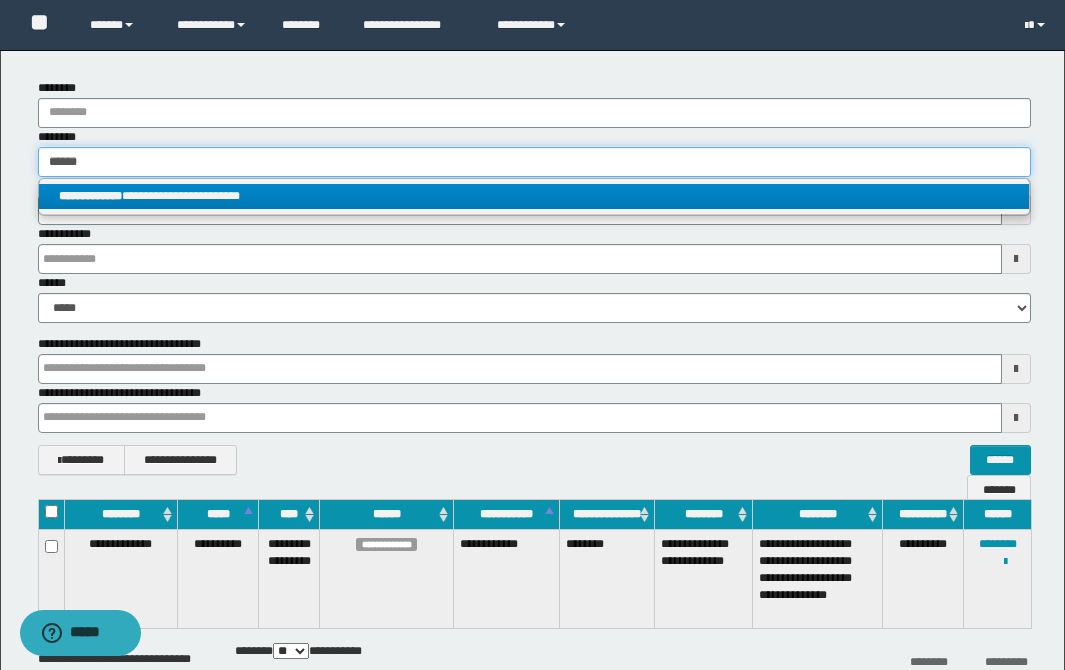type 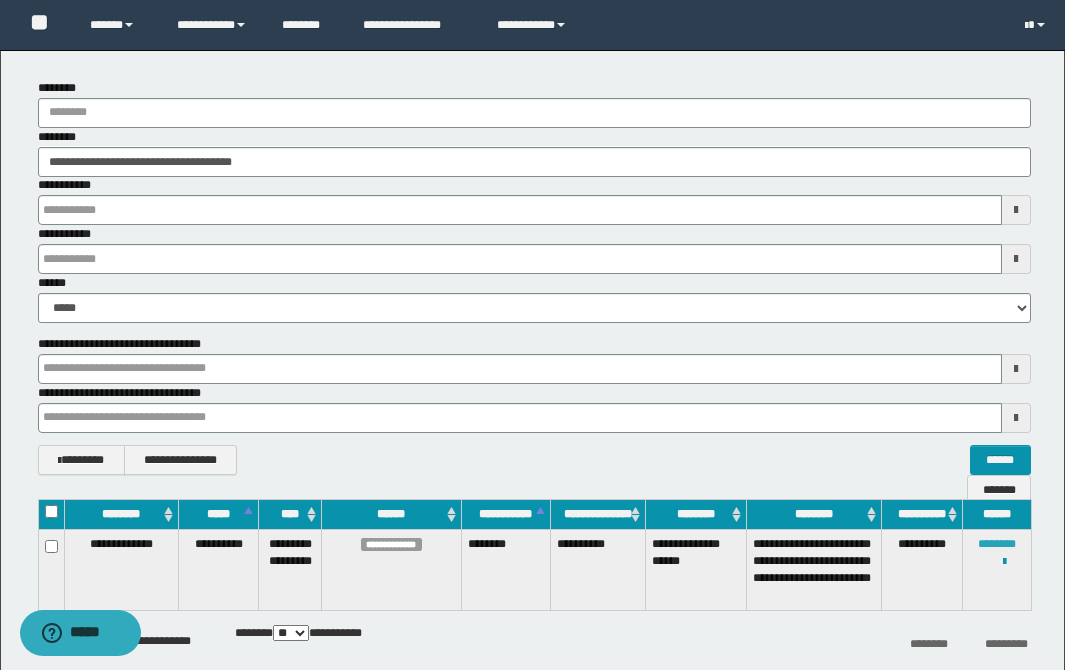 click on "********" at bounding box center [997, 544] 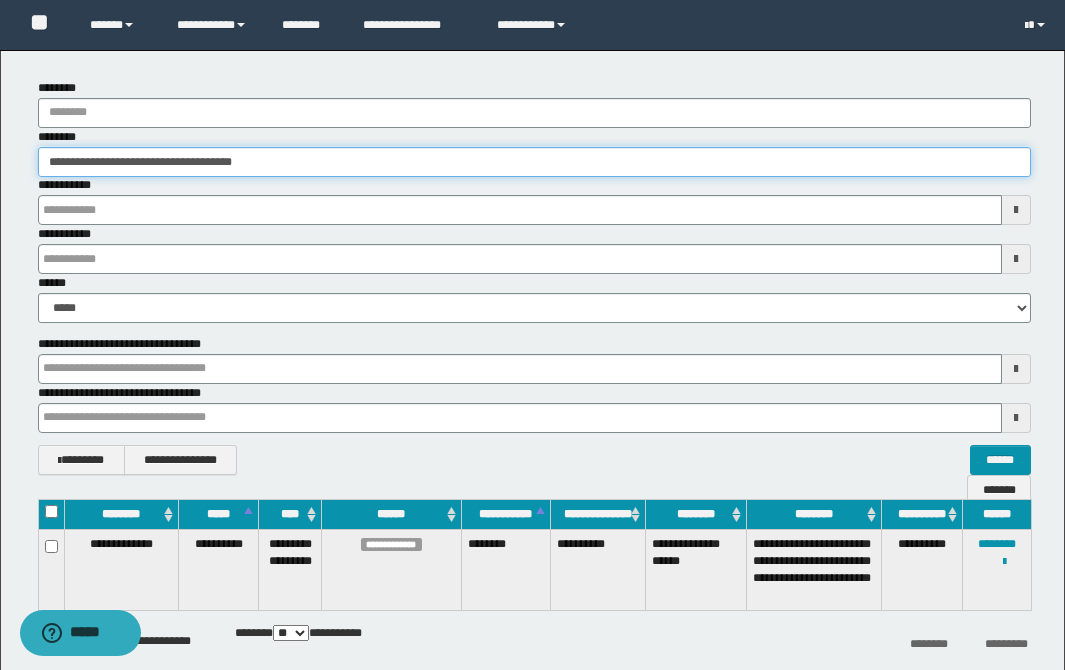 drag, startPoint x: 317, startPoint y: 174, endPoint x: -246, endPoint y: -2, distance: 589.86865 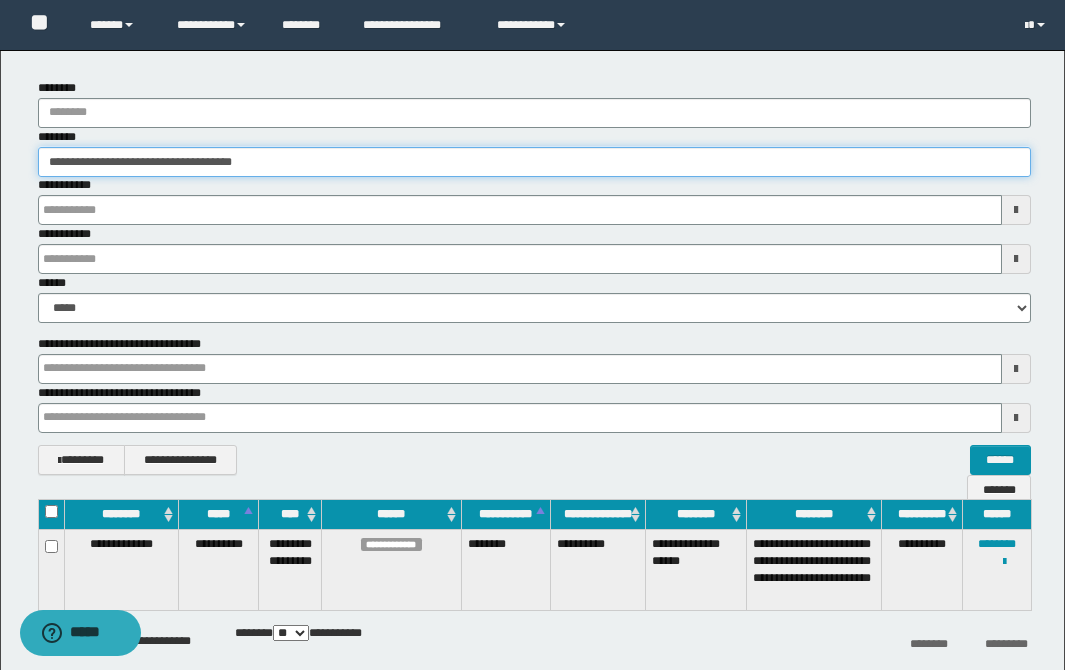click on "**********" at bounding box center [532, 233] 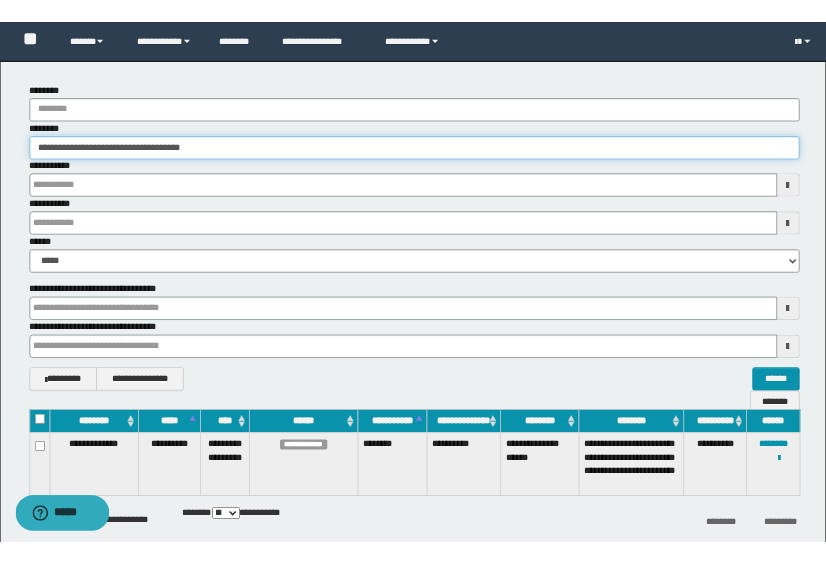 scroll, scrollTop: 79, scrollLeft: 0, axis: vertical 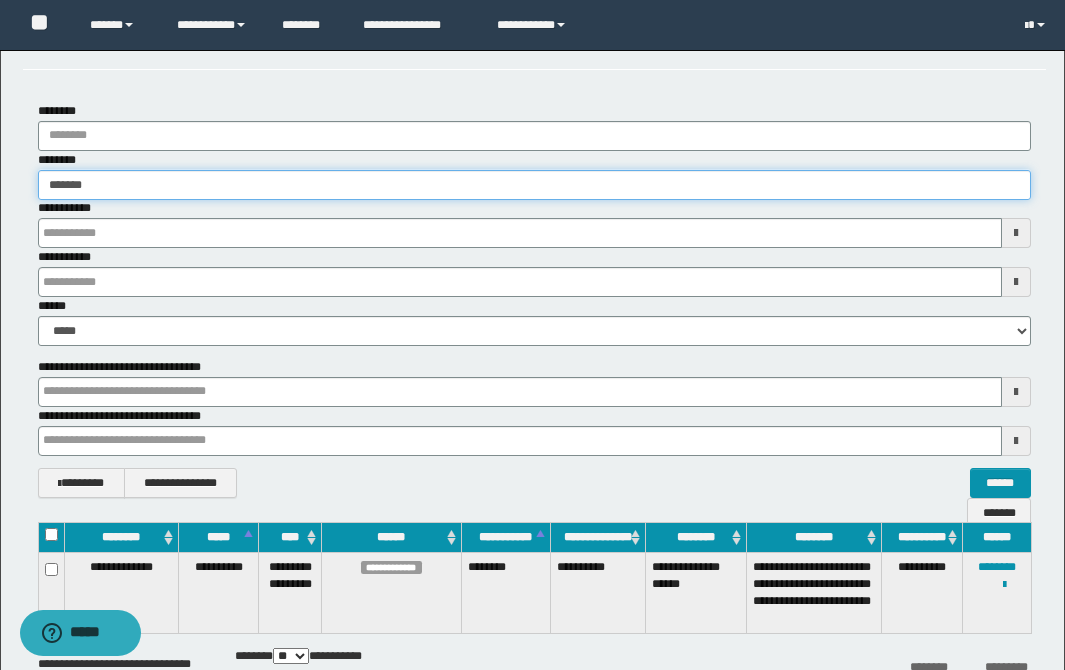 type on "********" 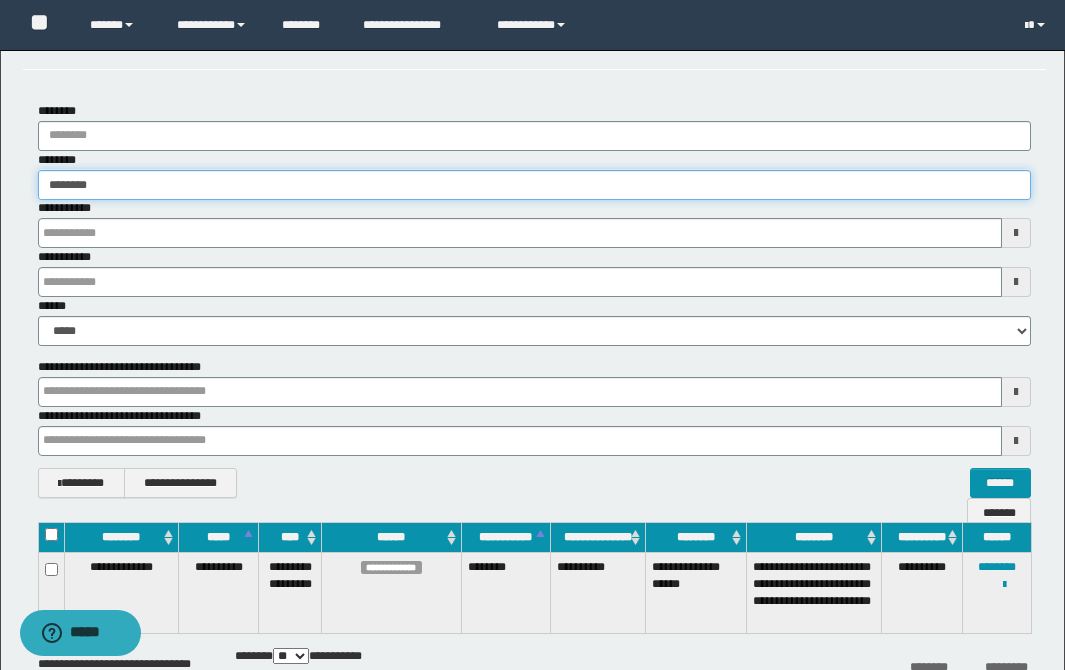 type on "********" 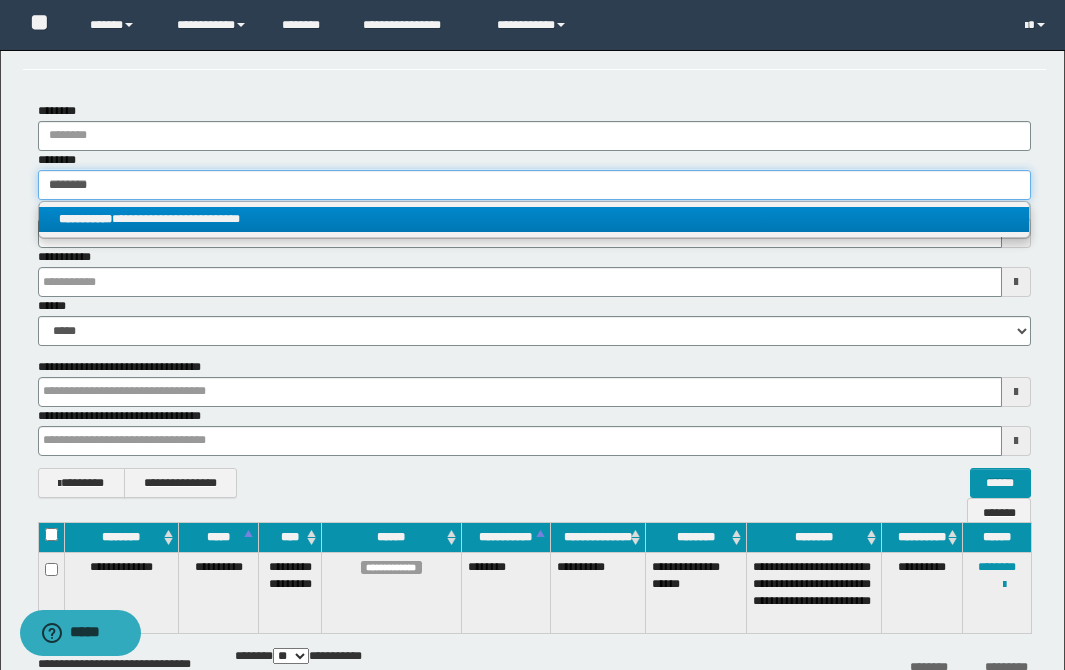 type on "********" 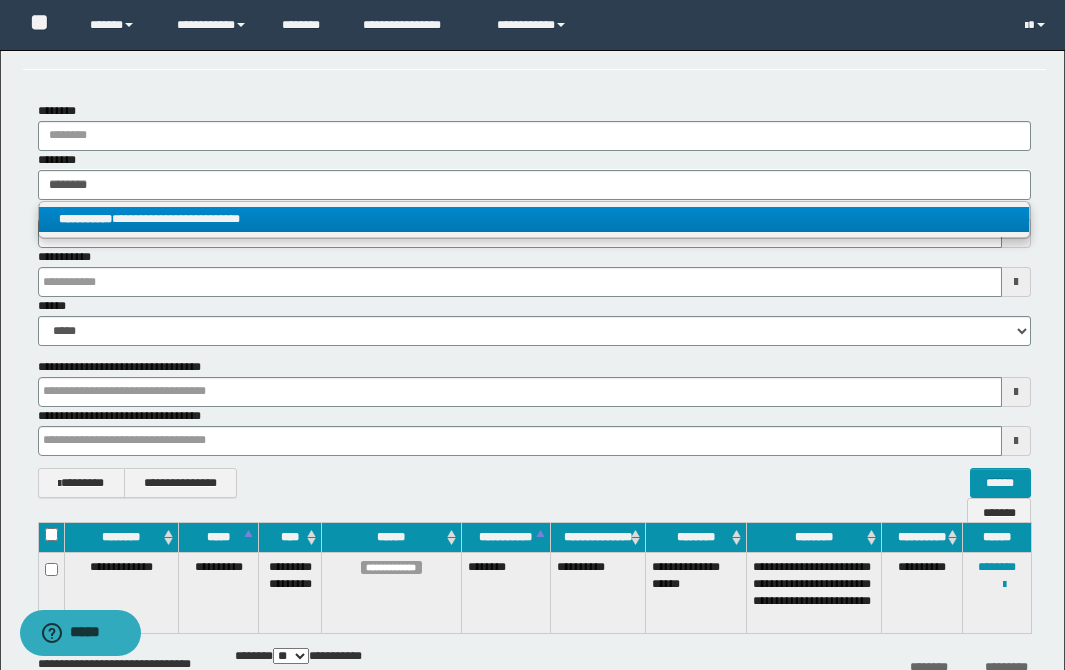click on "**********" at bounding box center (534, 219) 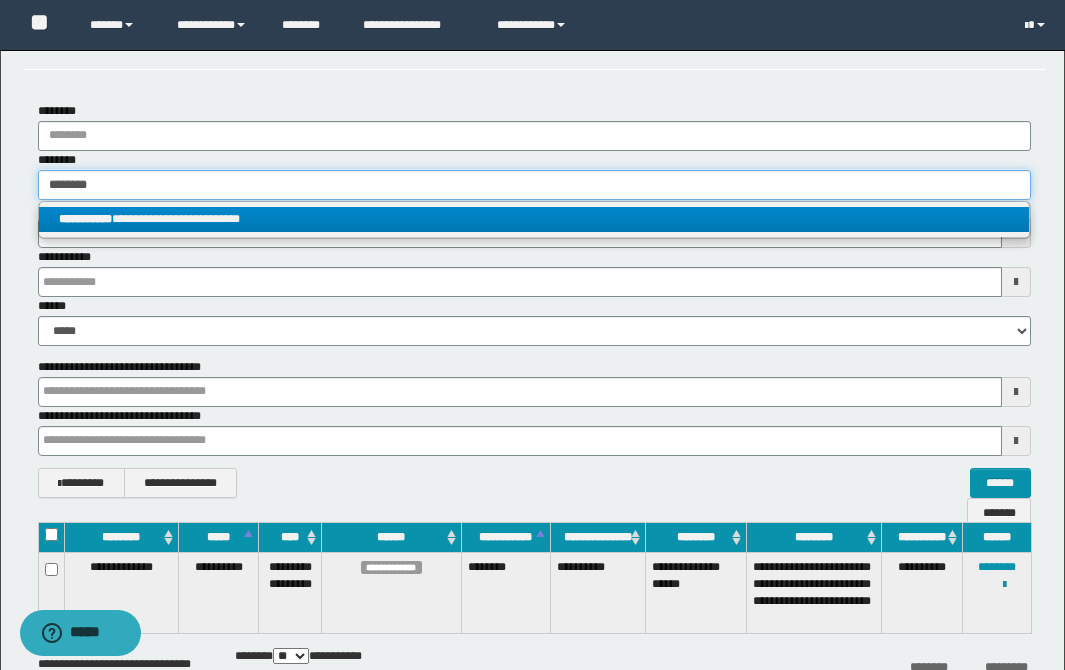 type 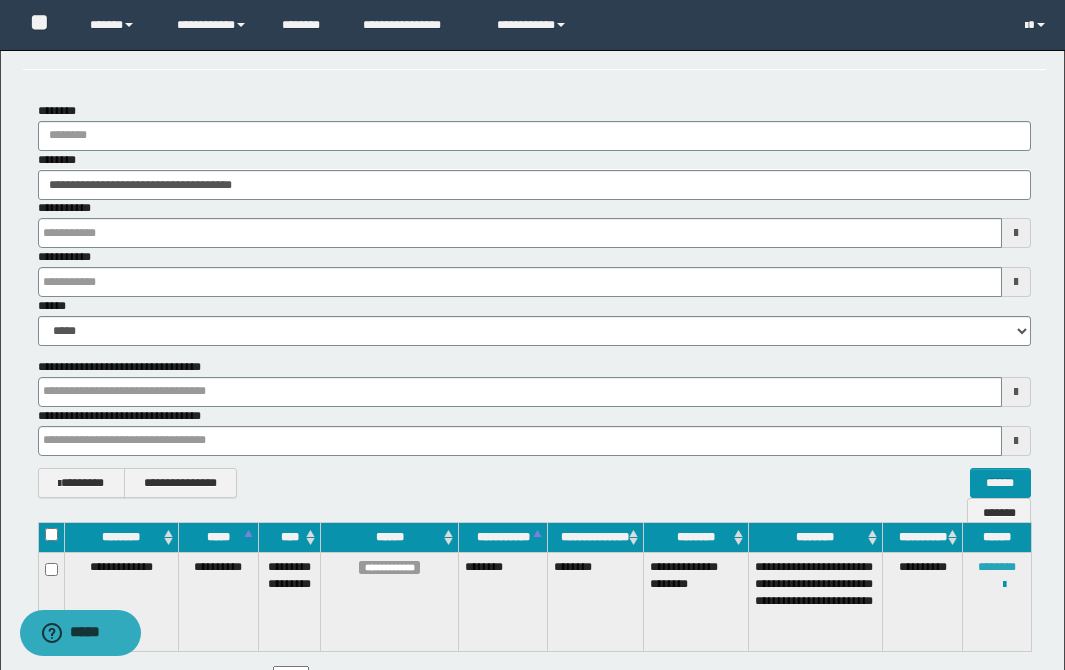 click on "********" at bounding box center (997, 567) 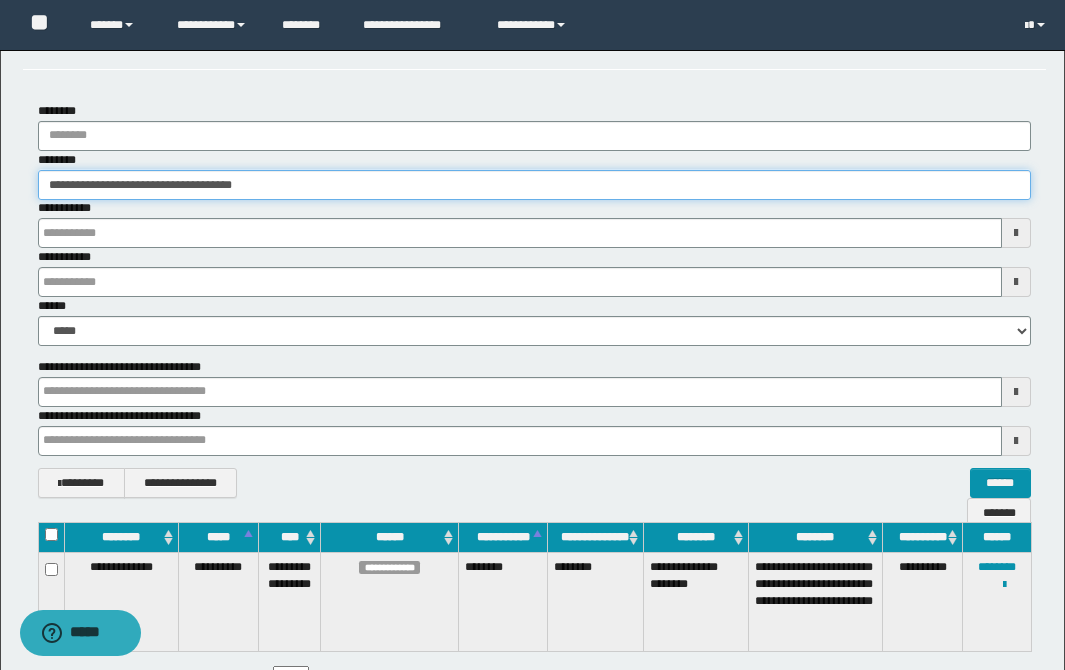 drag, startPoint x: 326, startPoint y: 184, endPoint x: -263, endPoint y: 78, distance: 598.4622 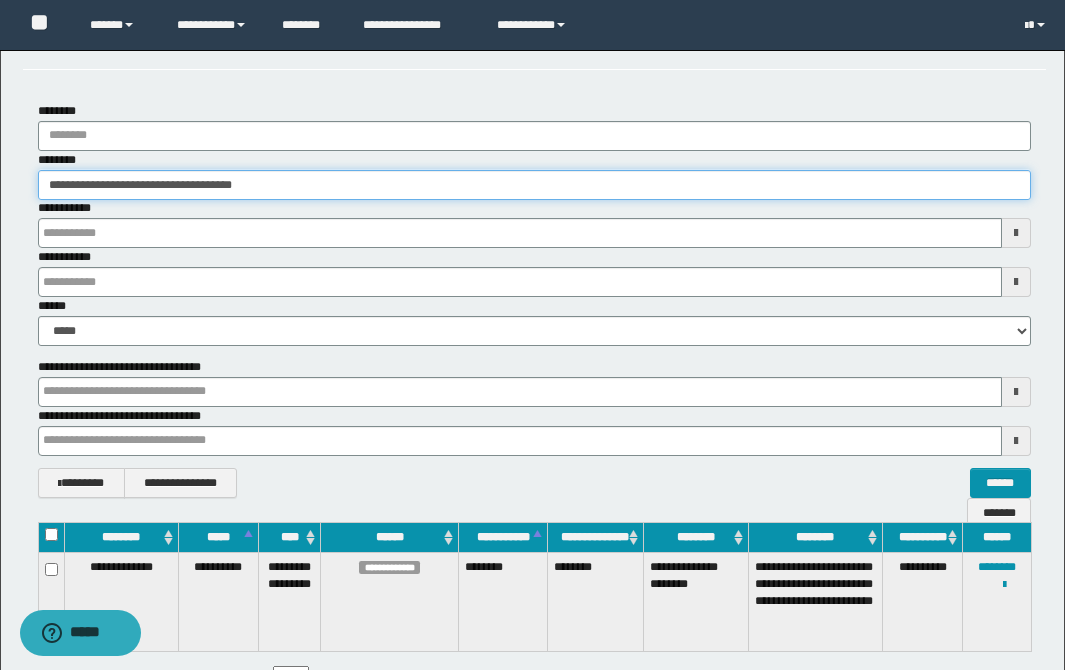click on "**********" at bounding box center (532, 256) 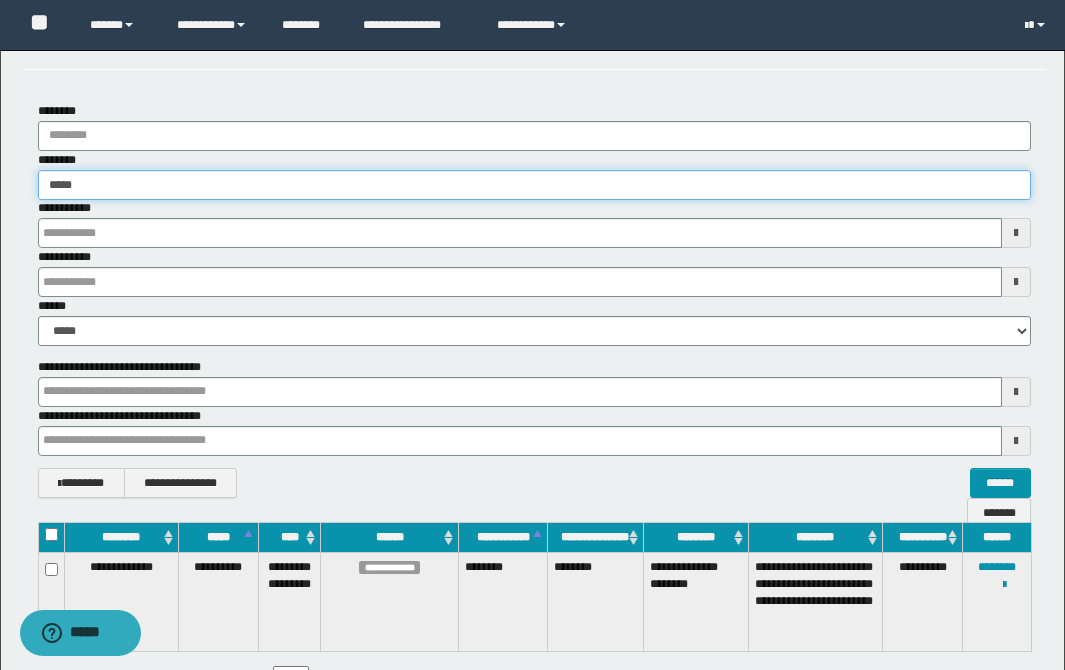 type on "******" 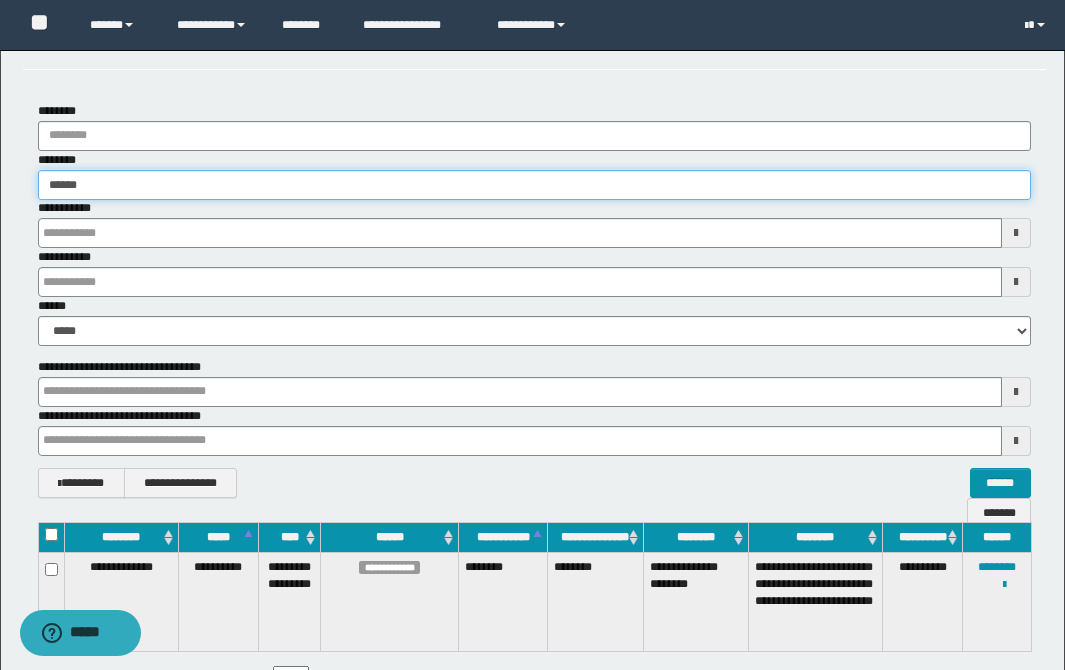 type on "******" 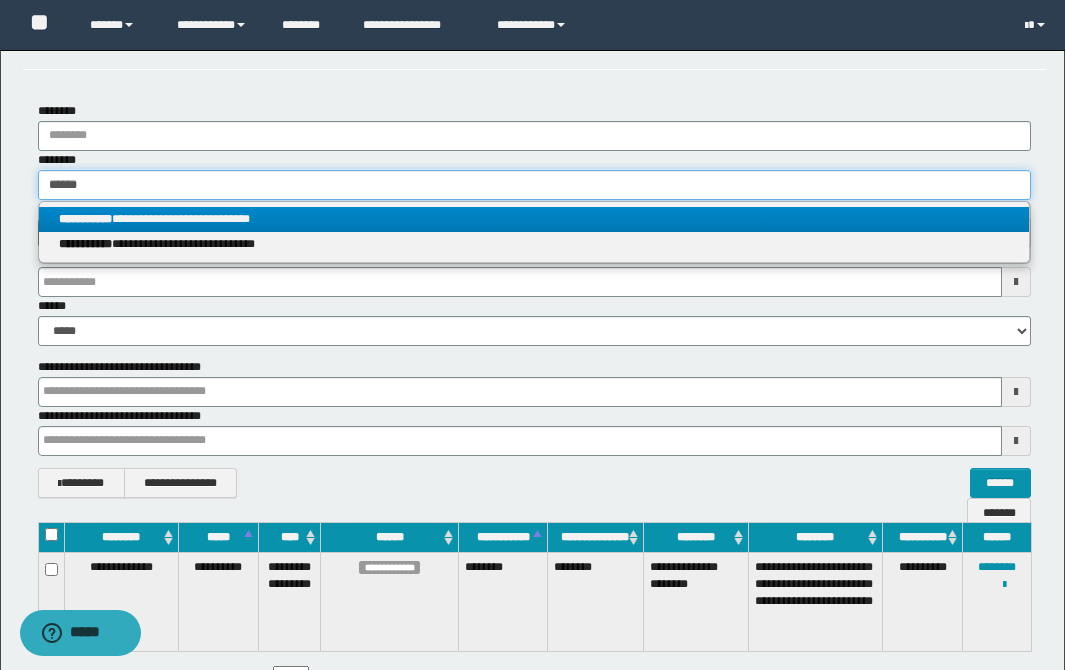 type on "******" 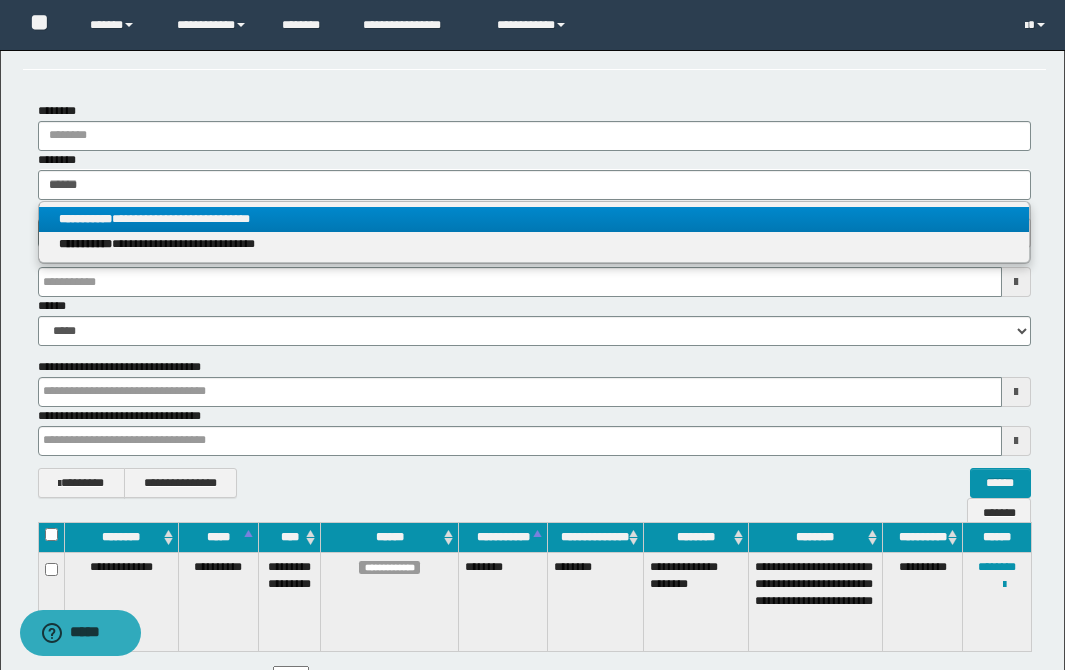click on "**********" at bounding box center (534, 219) 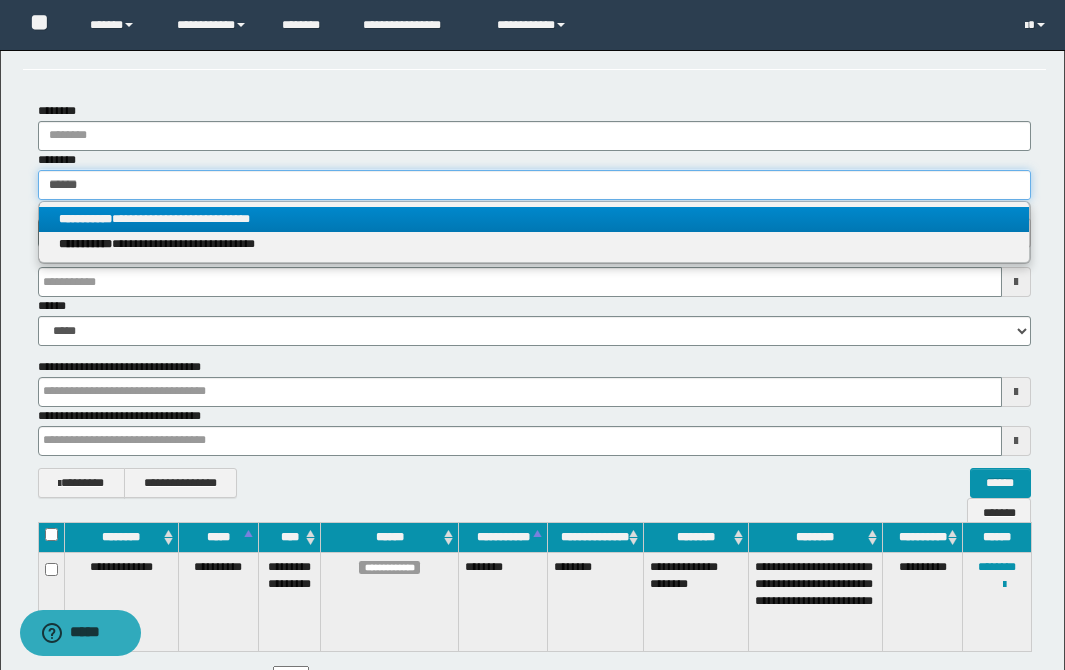 type 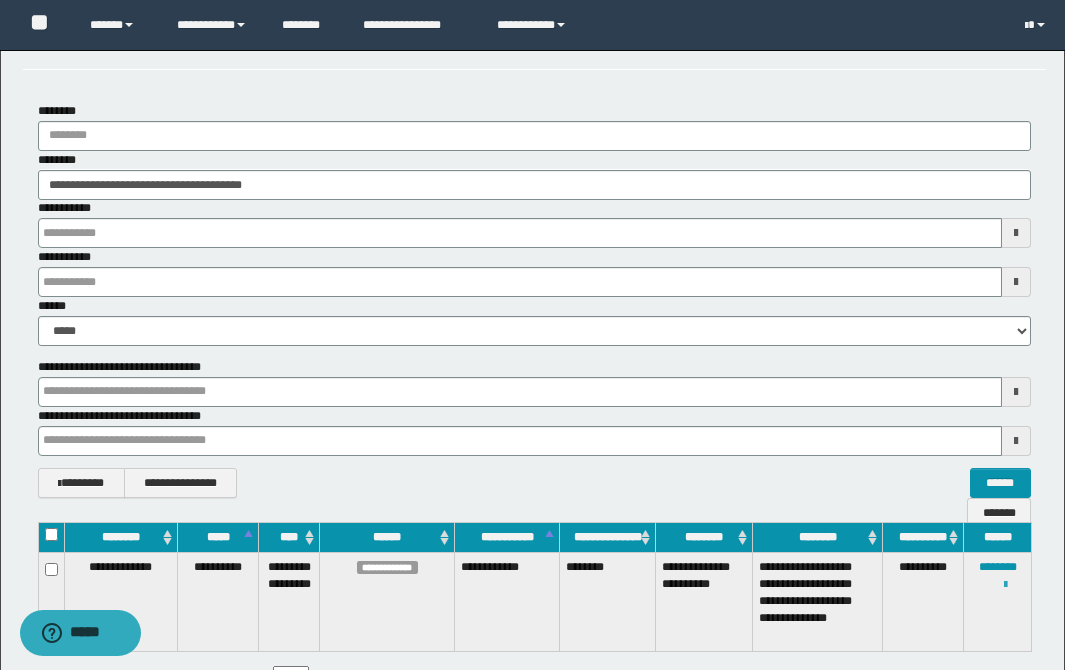 click at bounding box center (1005, 585) 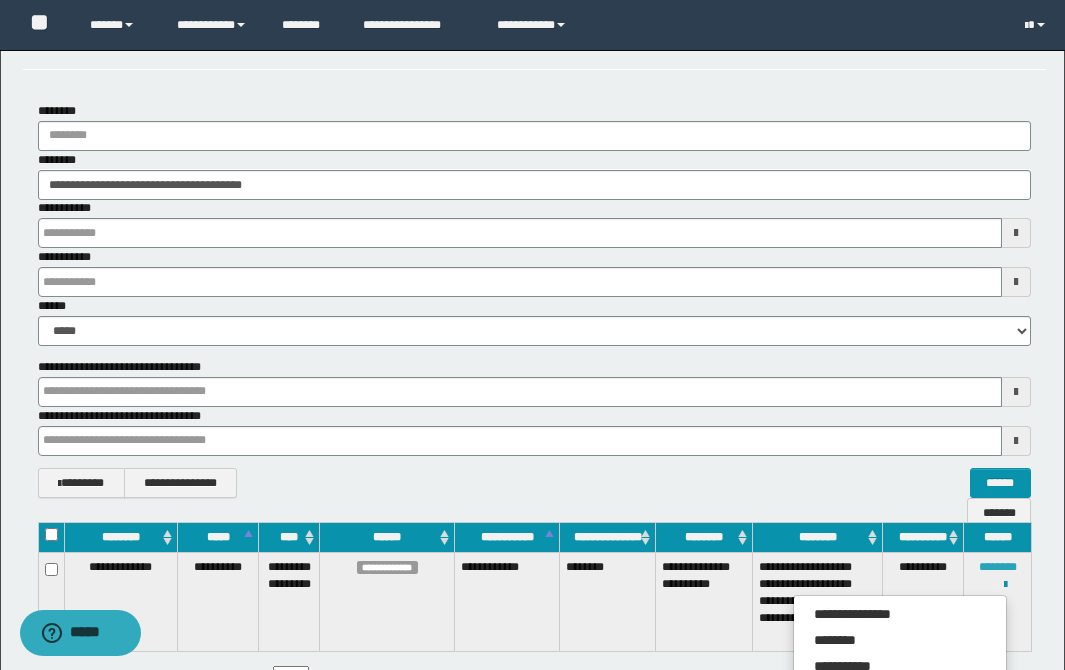 click on "********" at bounding box center [998, 567] 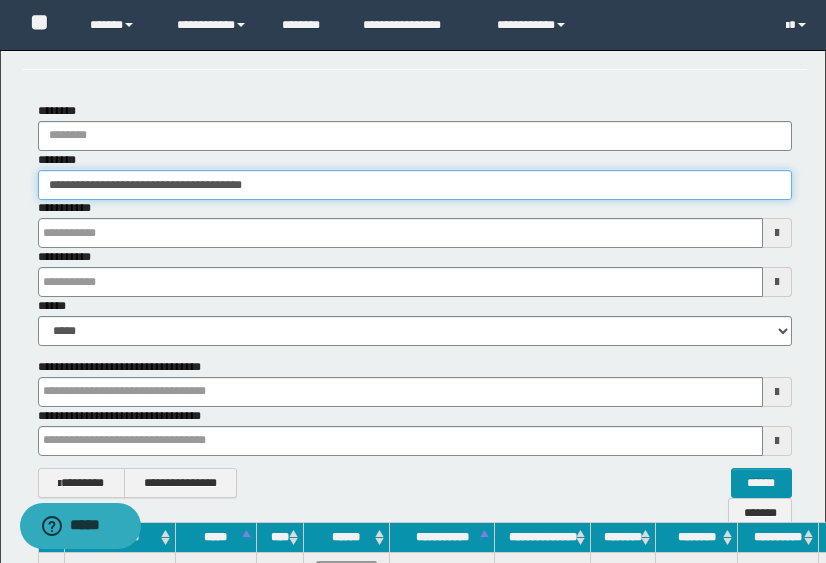 drag, startPoint x: 344, startPoint y: 185, endPoint x: 0, endPoint y: 36, distance: 374.88266 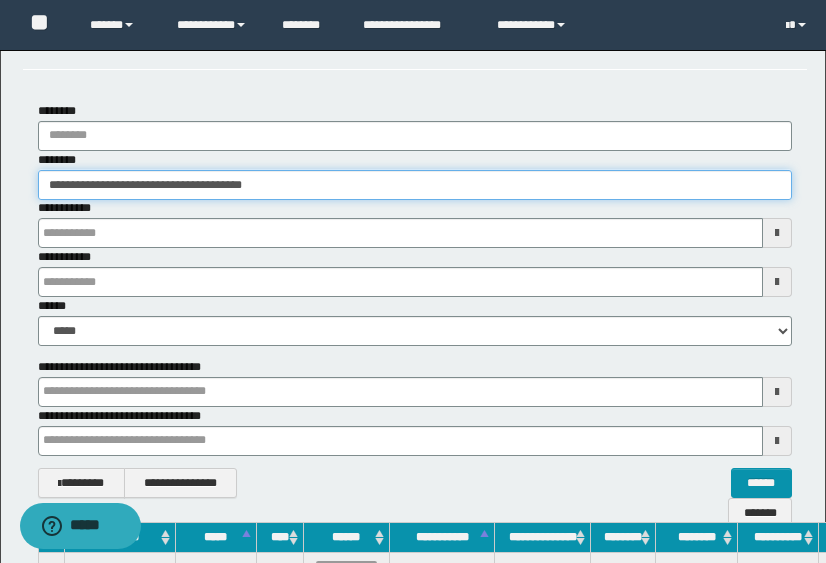 click on "**********" at bounding box center [415, 224] 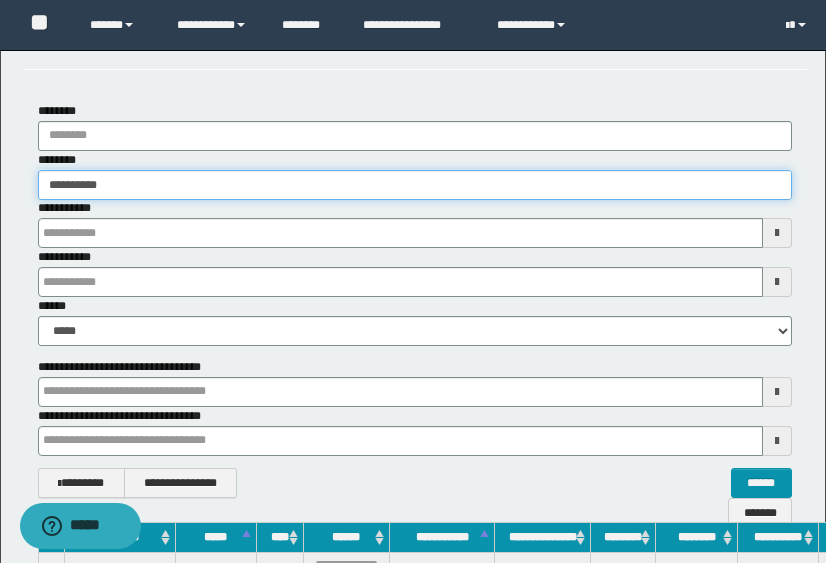 type on "**********" 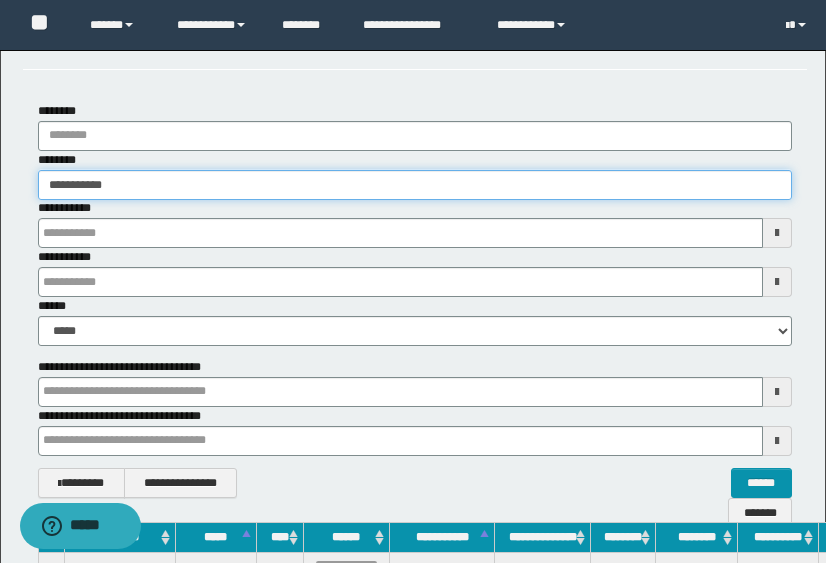 type on "**********" 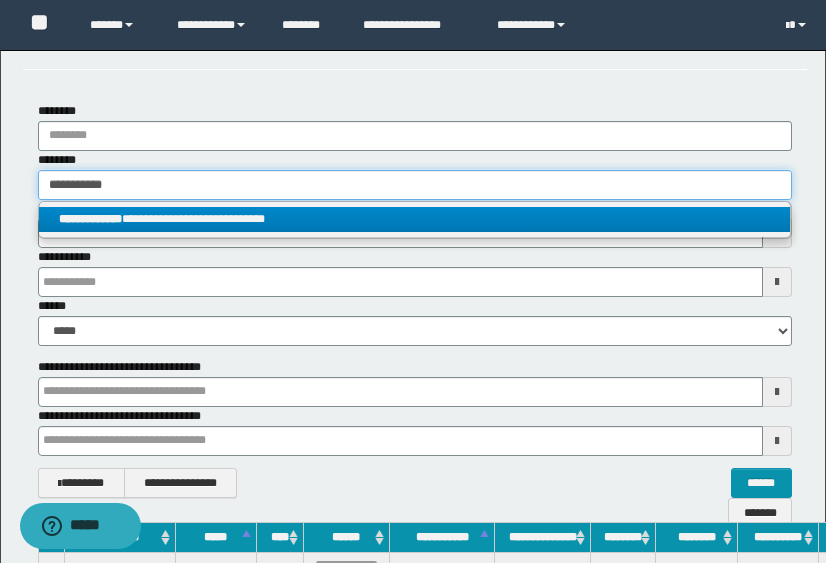 type on "**********" 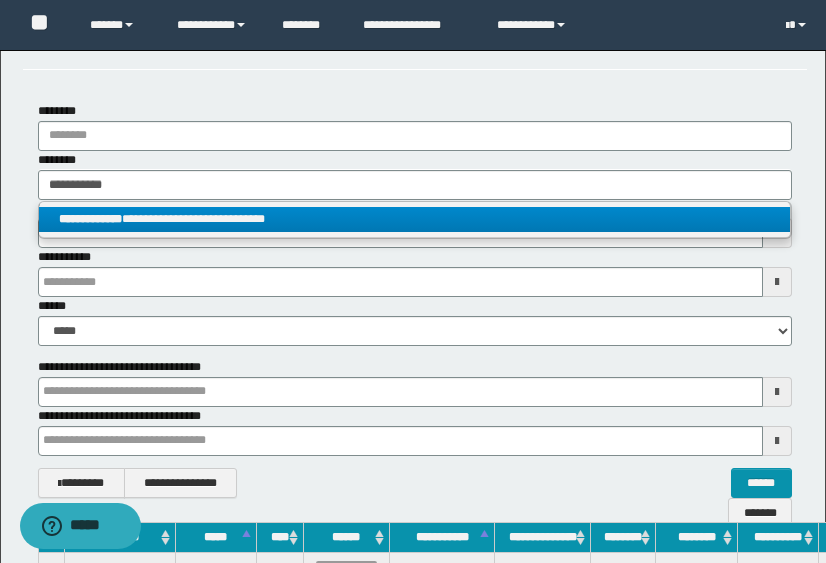 click on "**********" at bounding box center [414, 219] 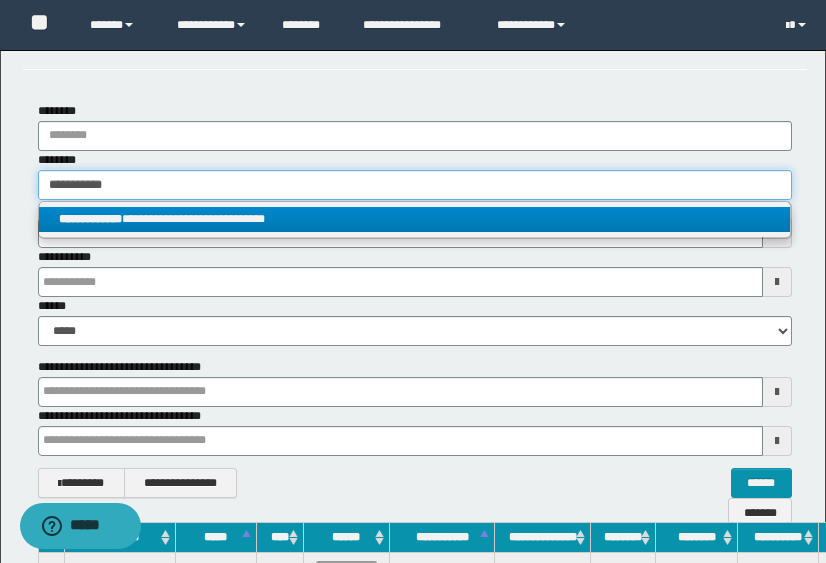 type 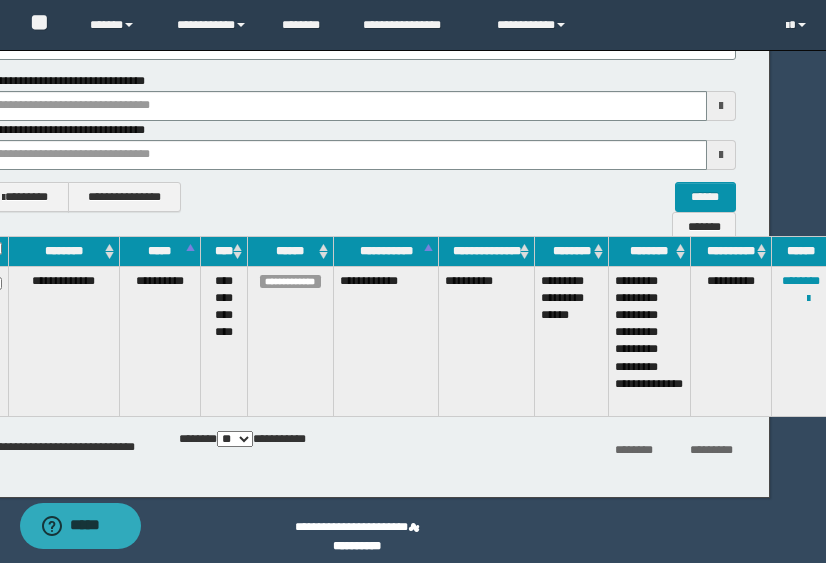 scroll, scrollTop: 365, scrollLeft: 61, axis: both 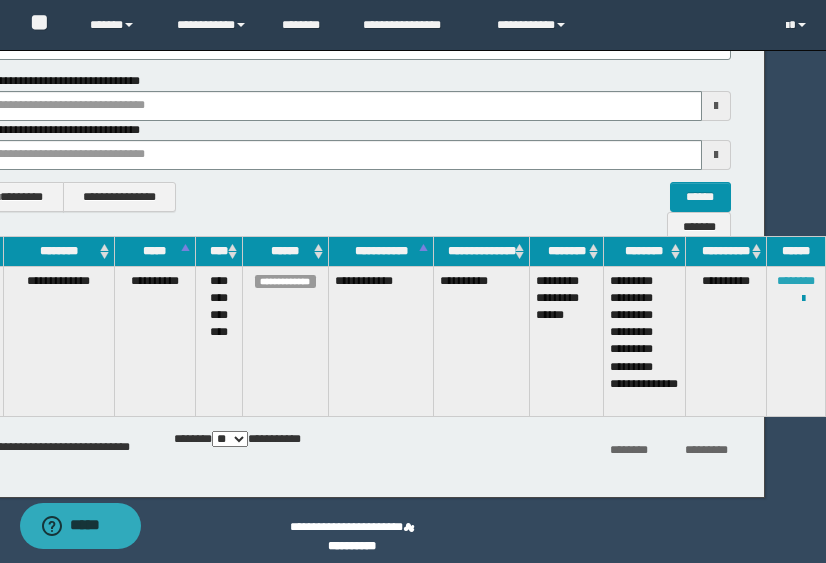 click on "********" at bounding box center [796, 281] 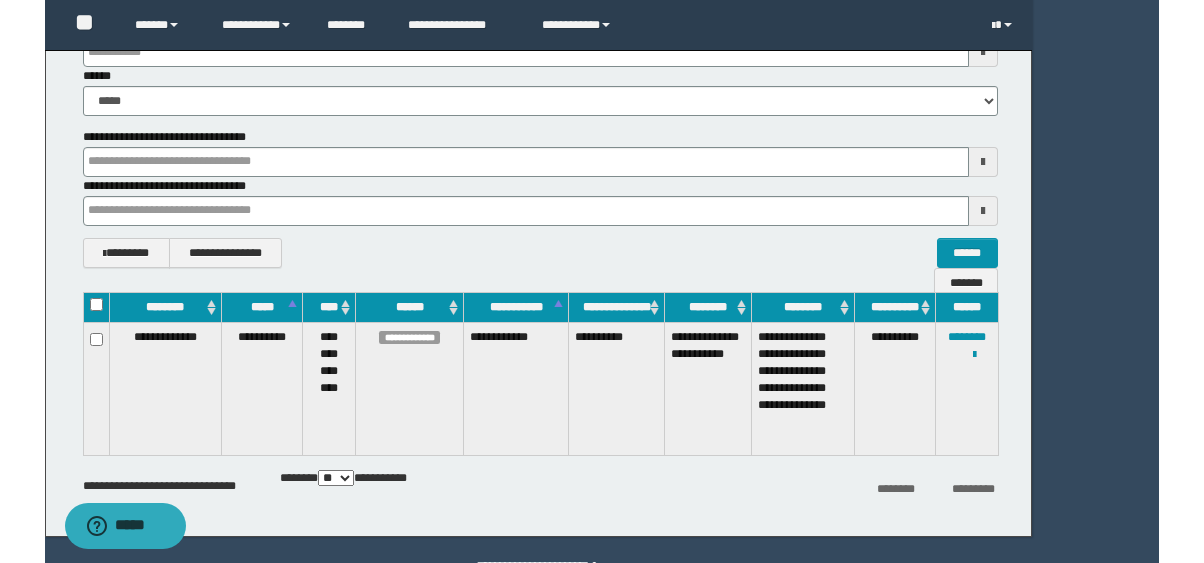 scroll, scrollTop: 62, scrollLeft: 0, axis: vertical 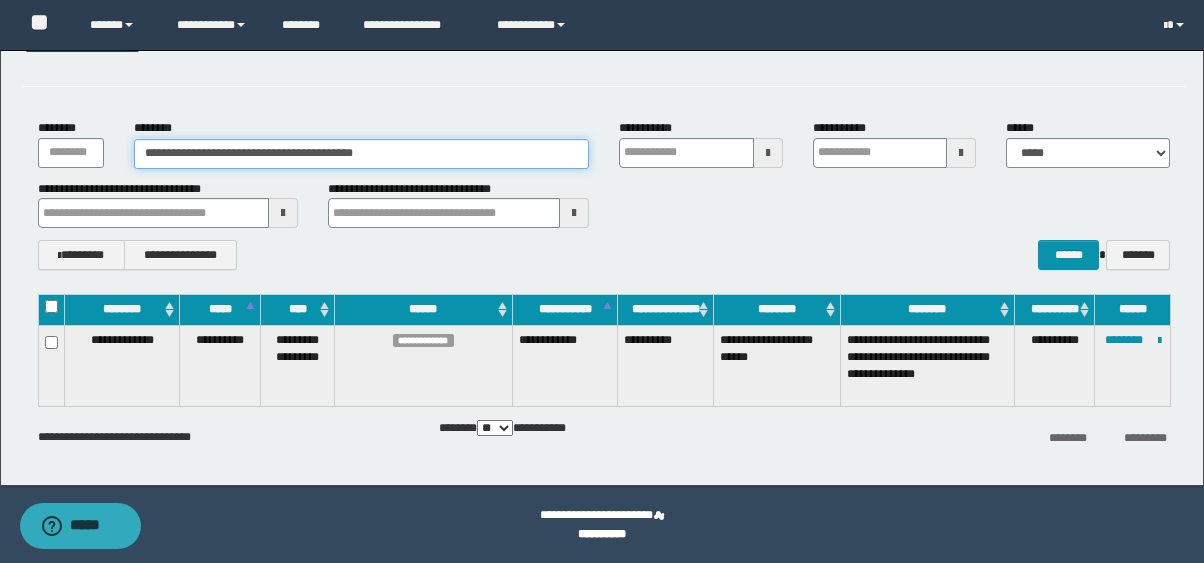 drag, startPoint x: 462, startPoint y: 159, endPoint x: 0, endPoint y: -7, distance: 490.9175 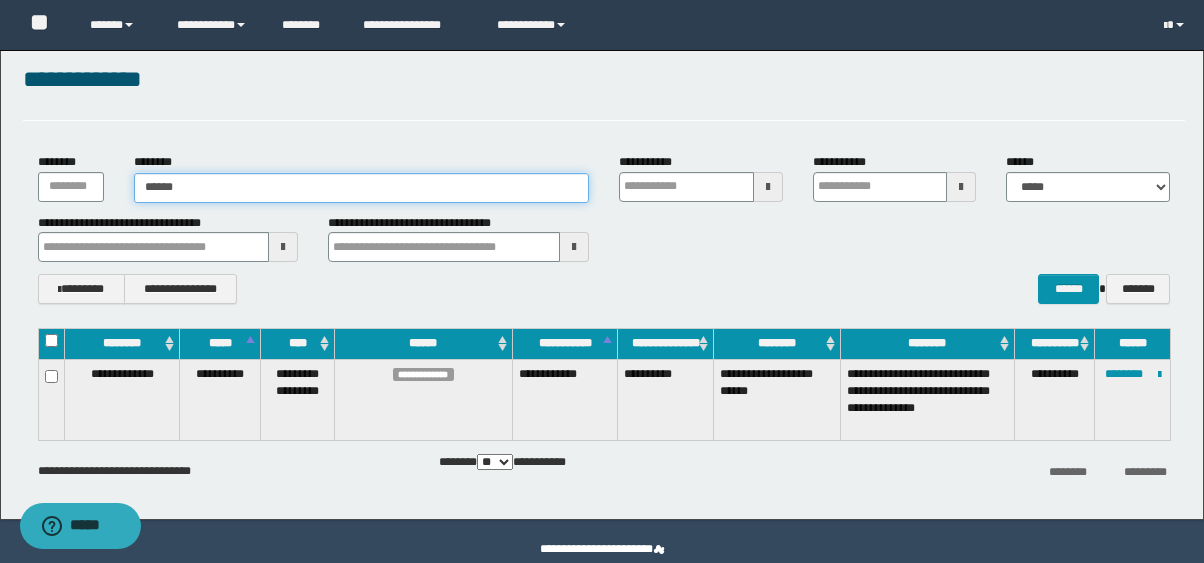 type on "*******" 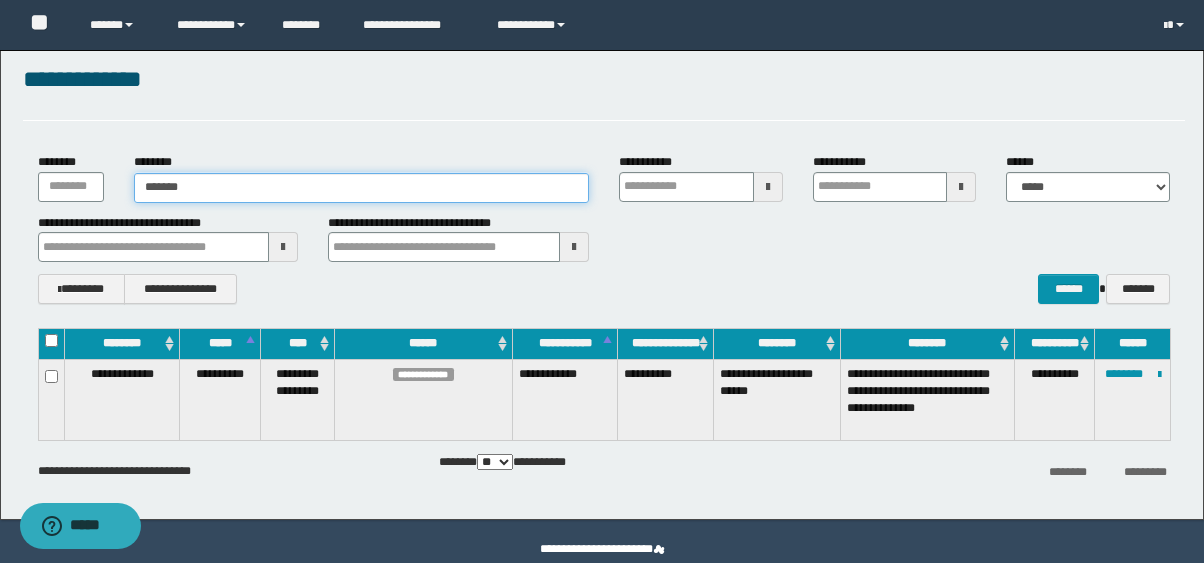 type on "*******" 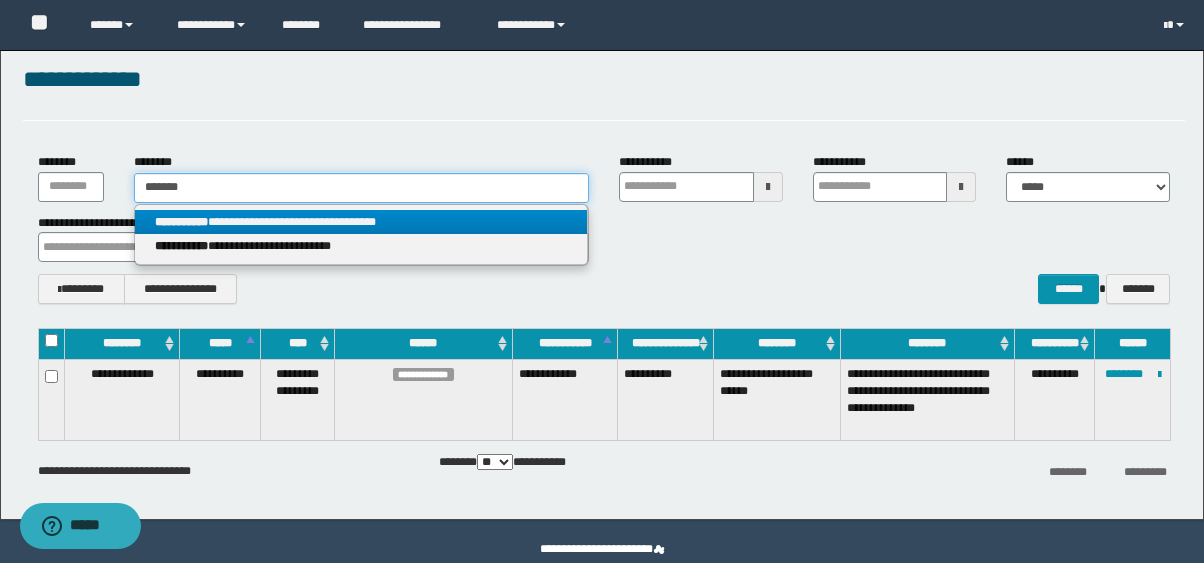 type on "*******" 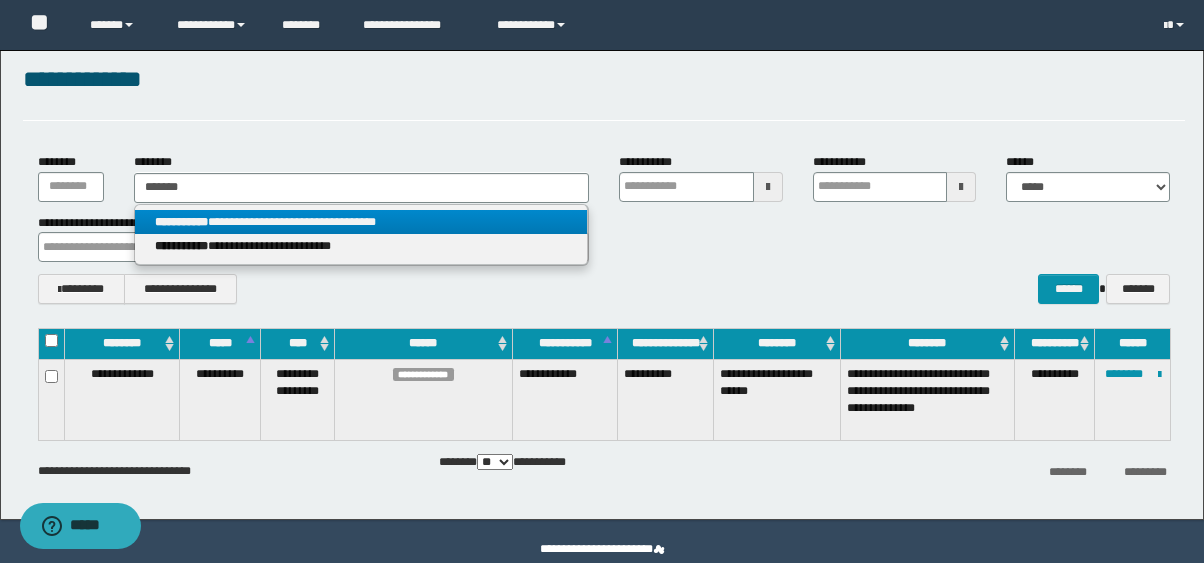 click on "**********" at bounding box center [360, 222] 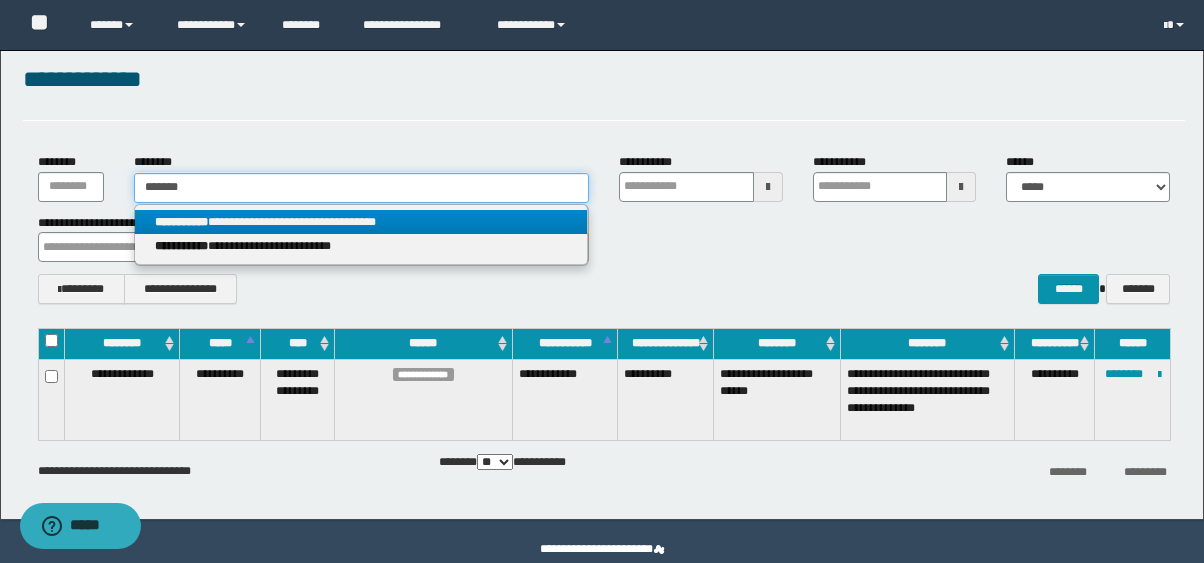 type 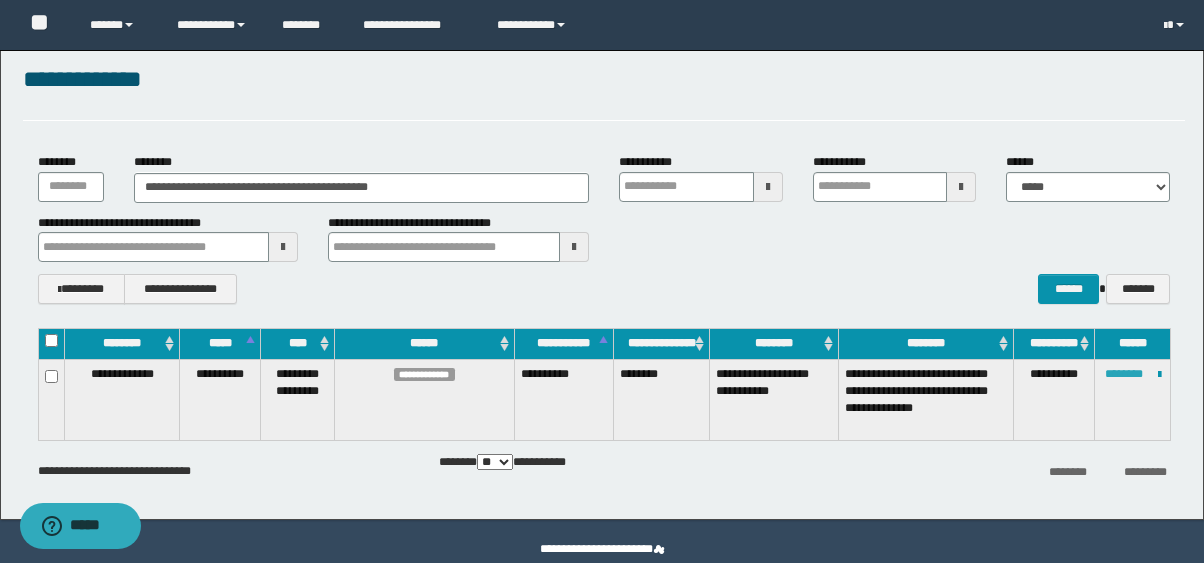 click on "********" at bounding box center (1124, 374) 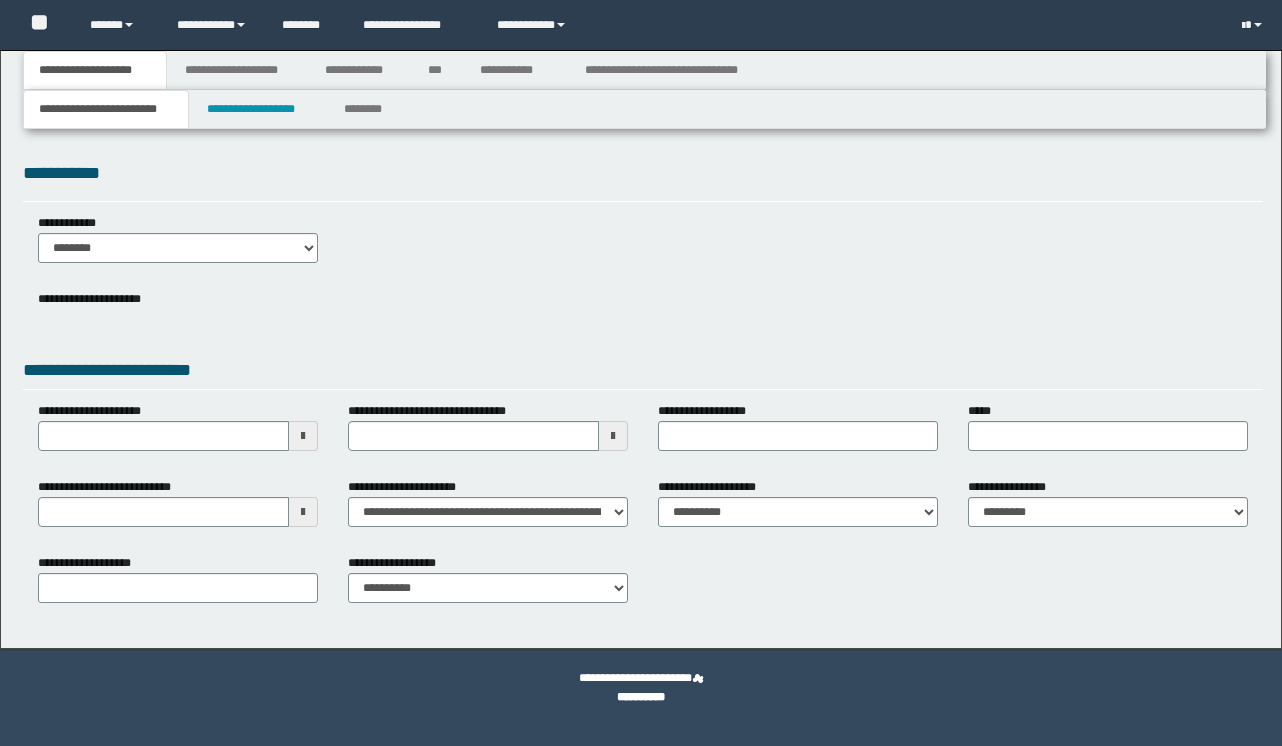 scroll, scrollTop: 0, scrollLeft: 0, axis: both 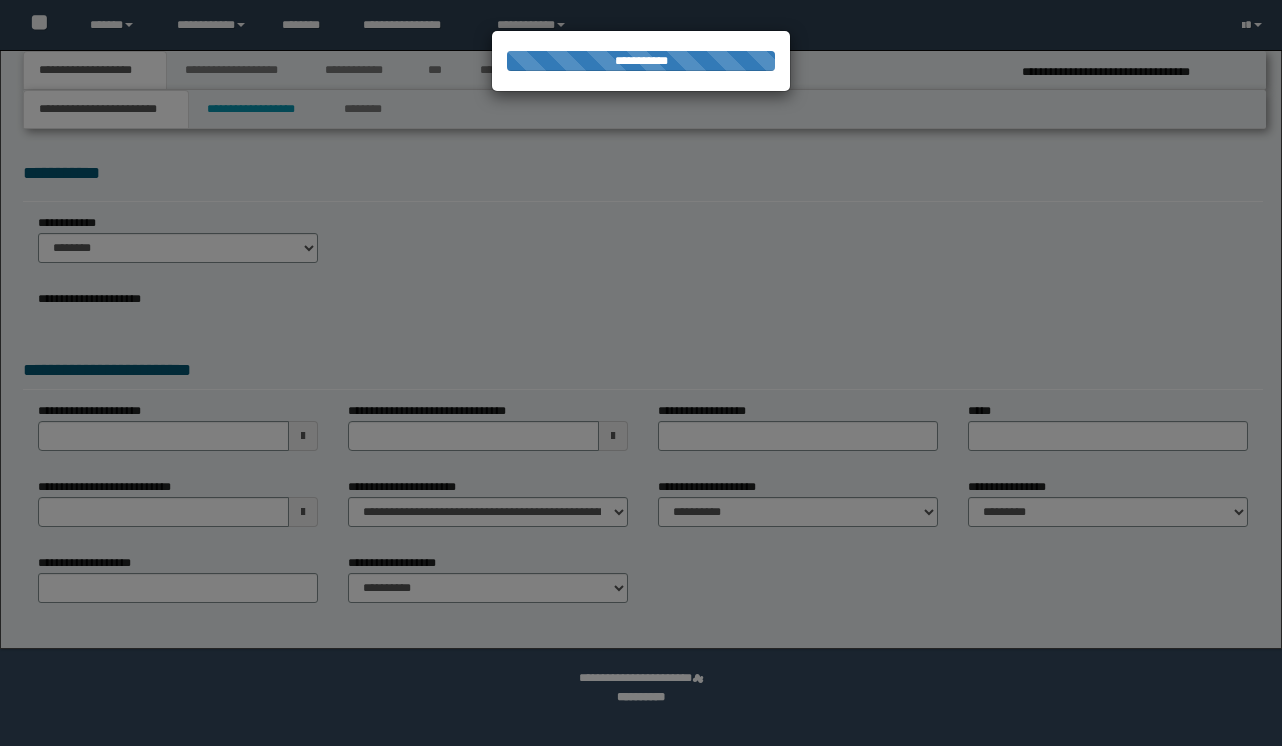 select on "*" 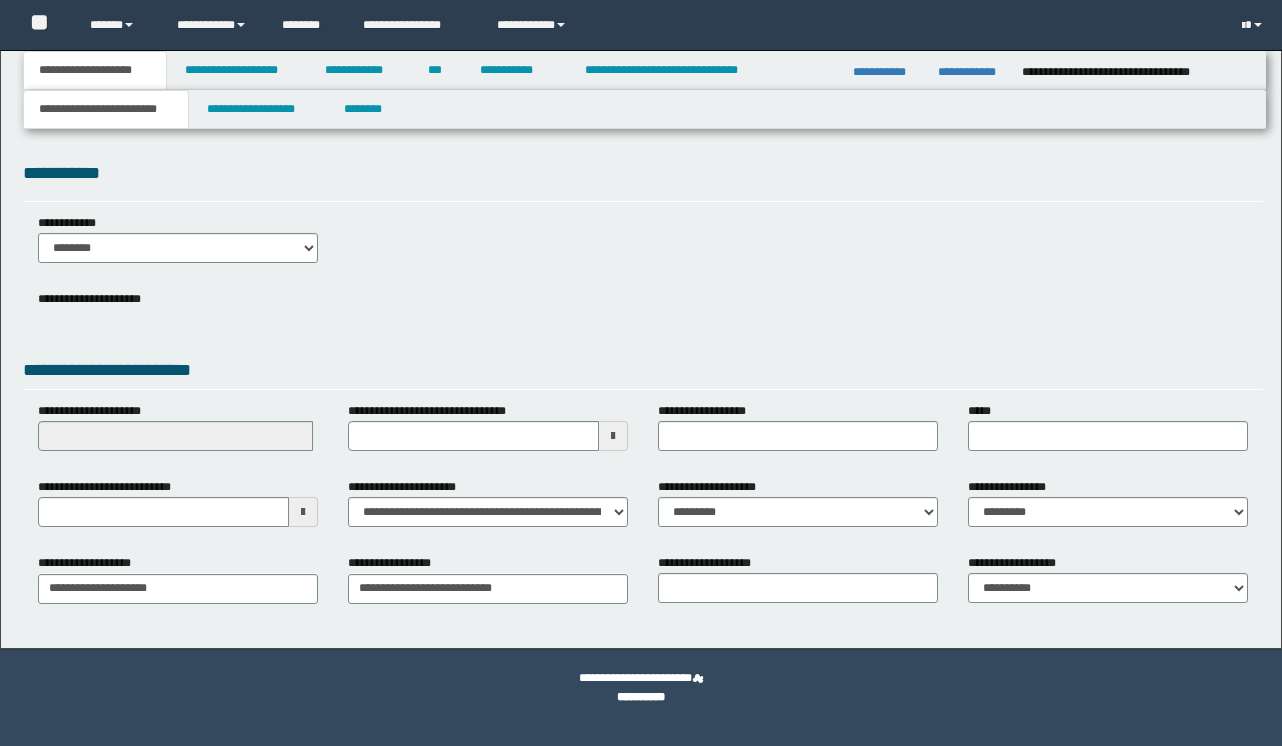 scroll, scrollTop: 0, scrollLeft: 0, axis: both 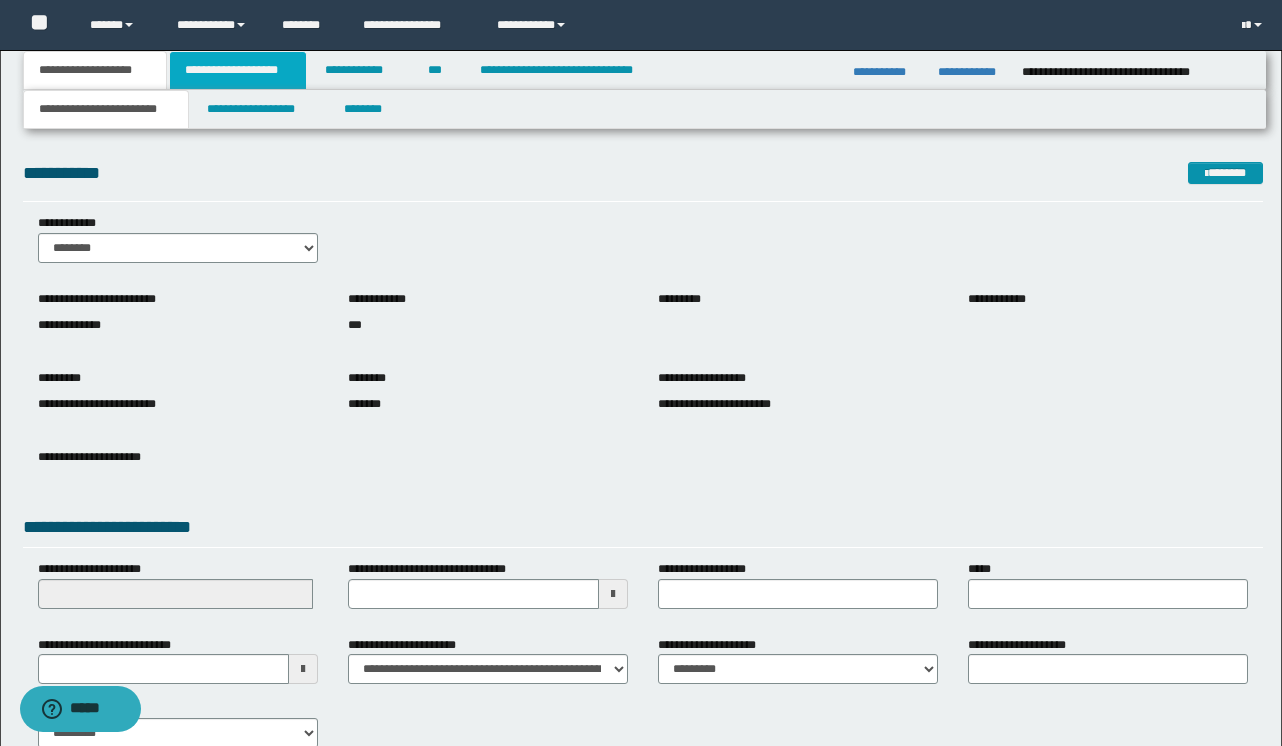 click on "**********" at bounding box center [238, 70] 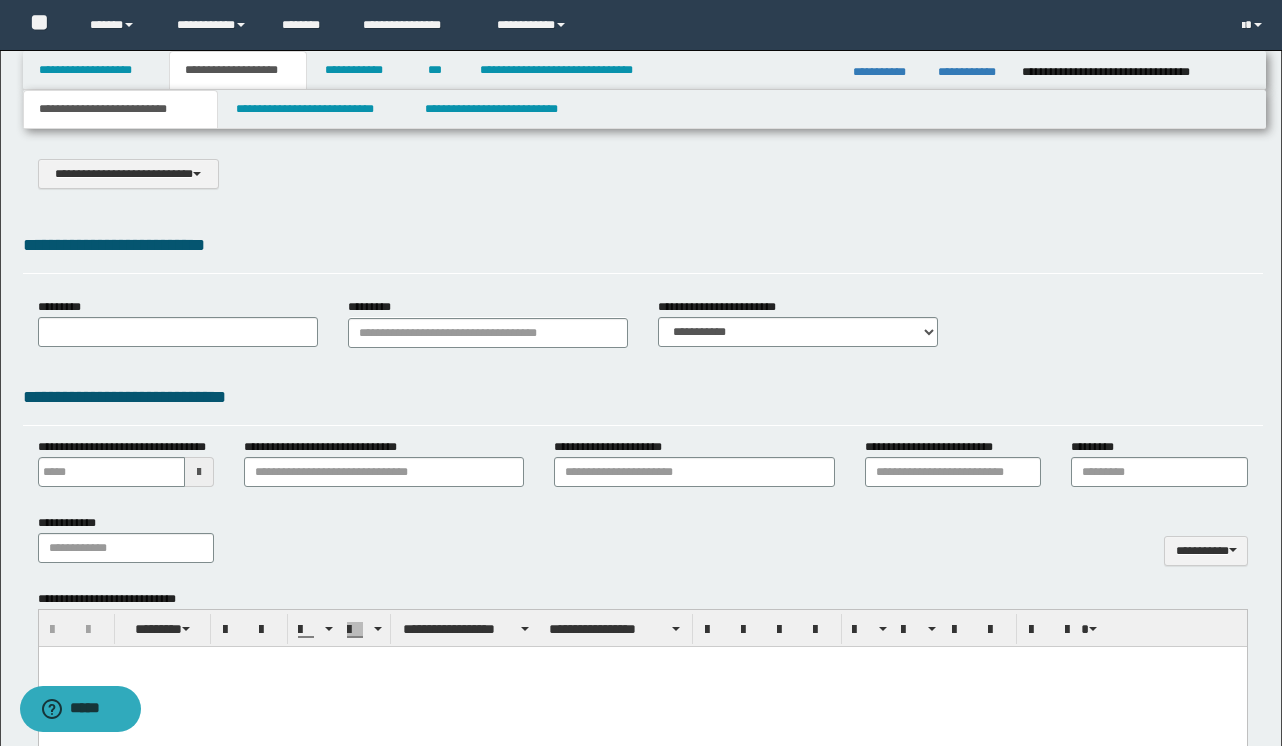 scroll, scrollTop: 0, scrollLeft: 0, axis: both 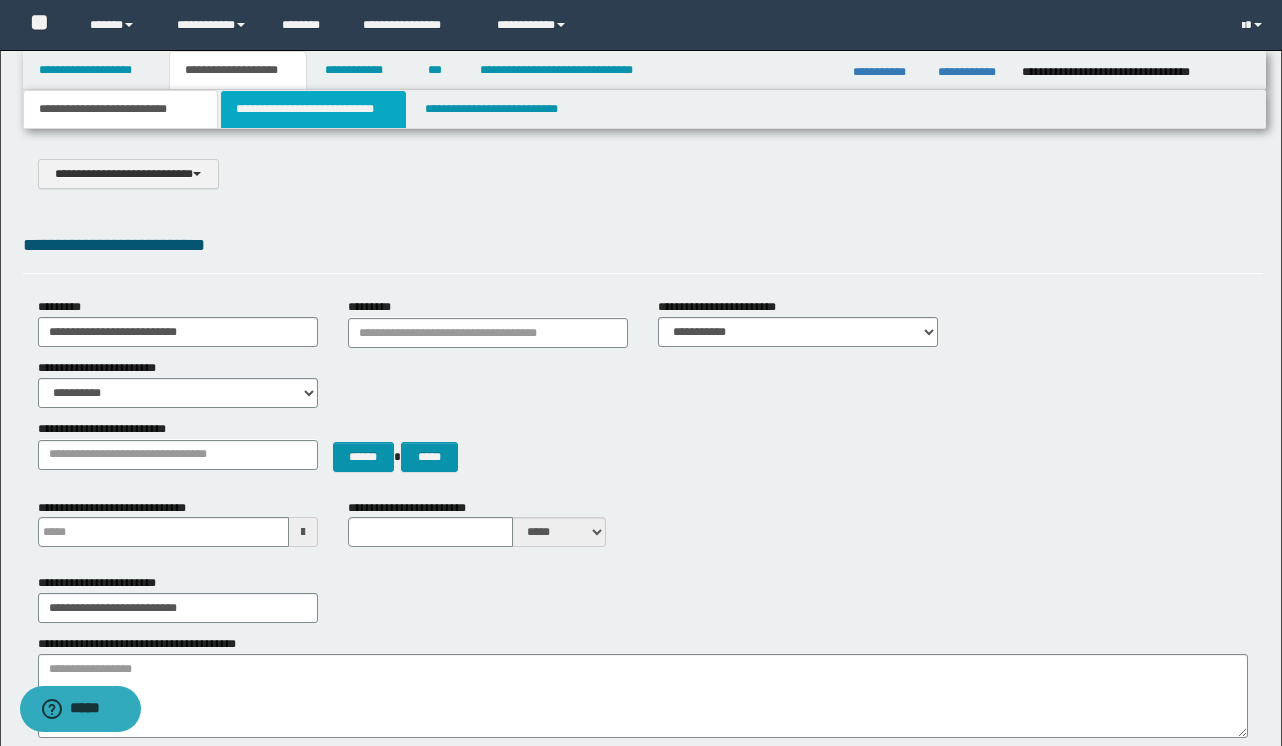 click on "**********" at bounding box center [314, 109] 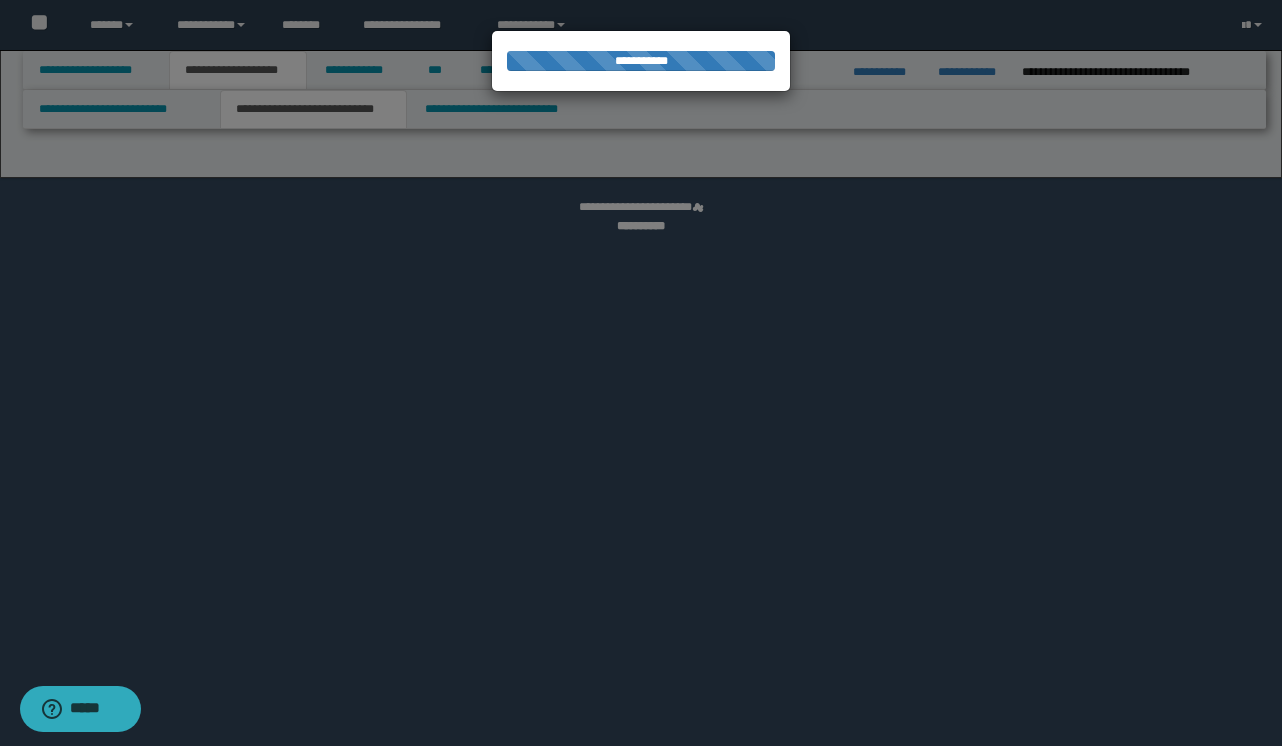 select on "*" 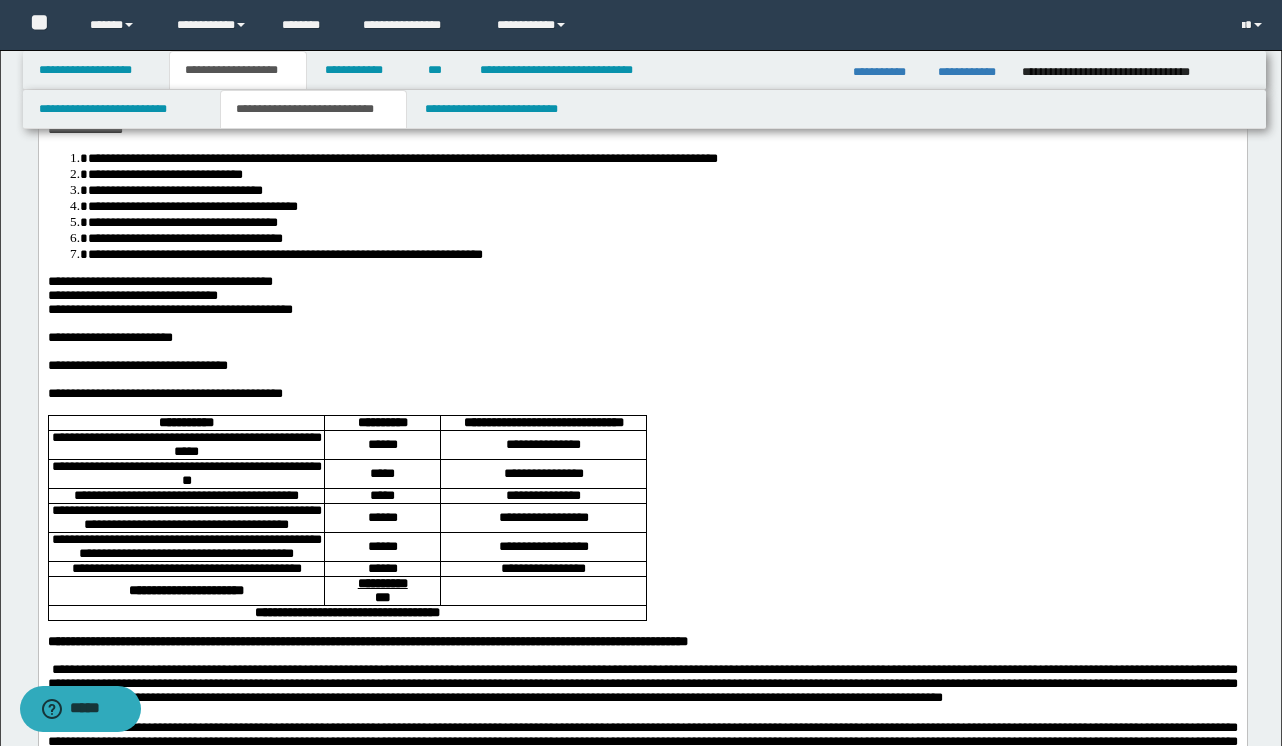 scroll, scrollTop: 261, scrollLeft: 0, axis: vertical 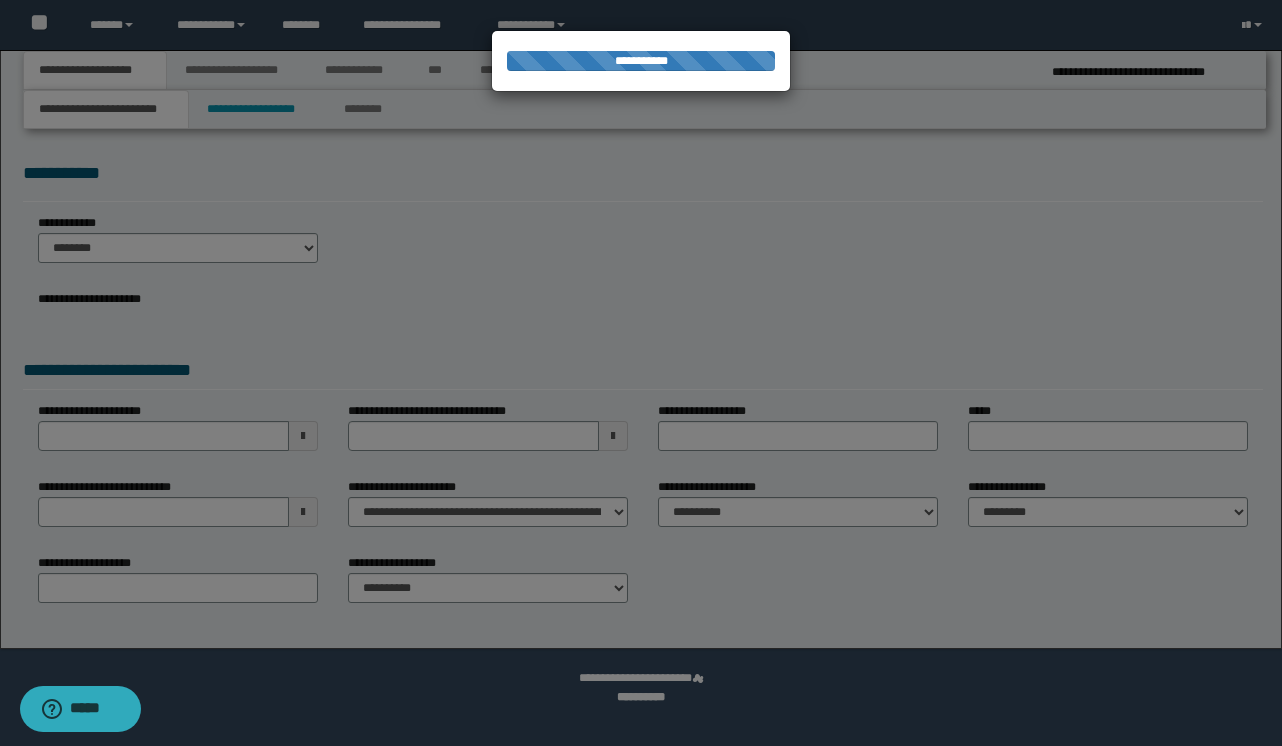 select on "*" 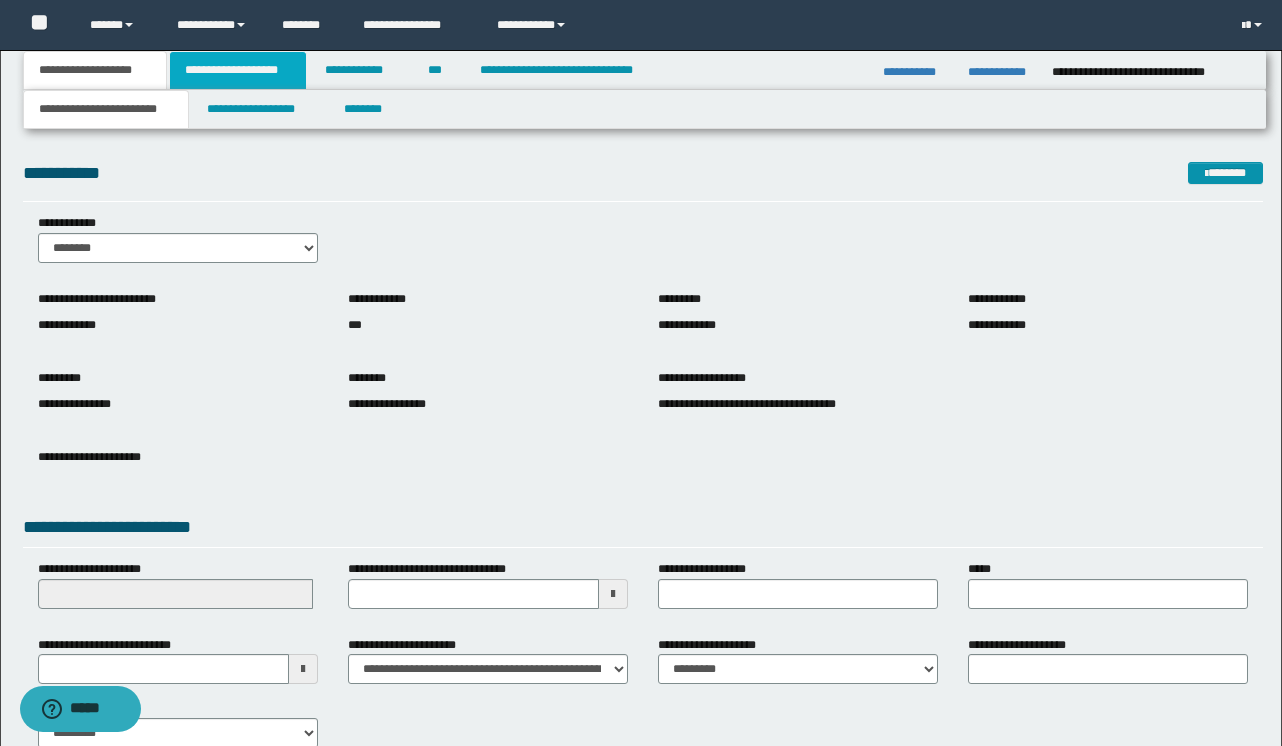 click on "**********" at bounding box center [238, 70] 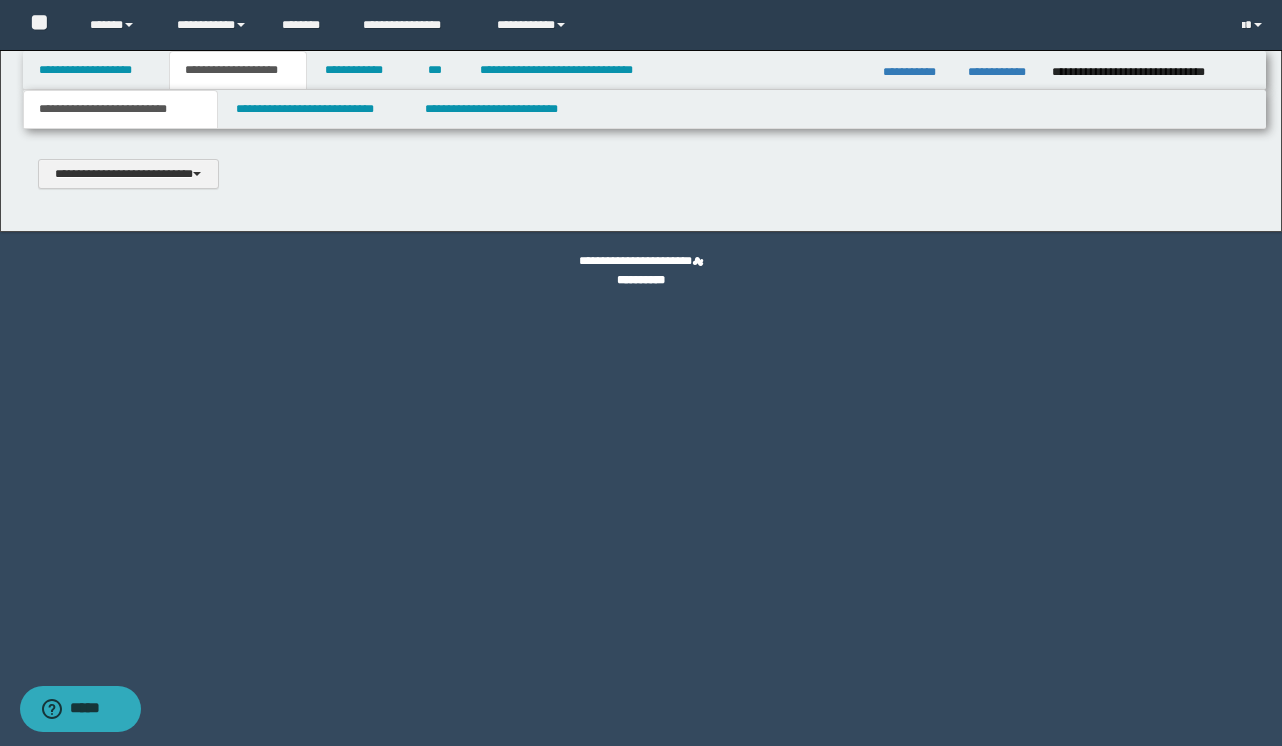type 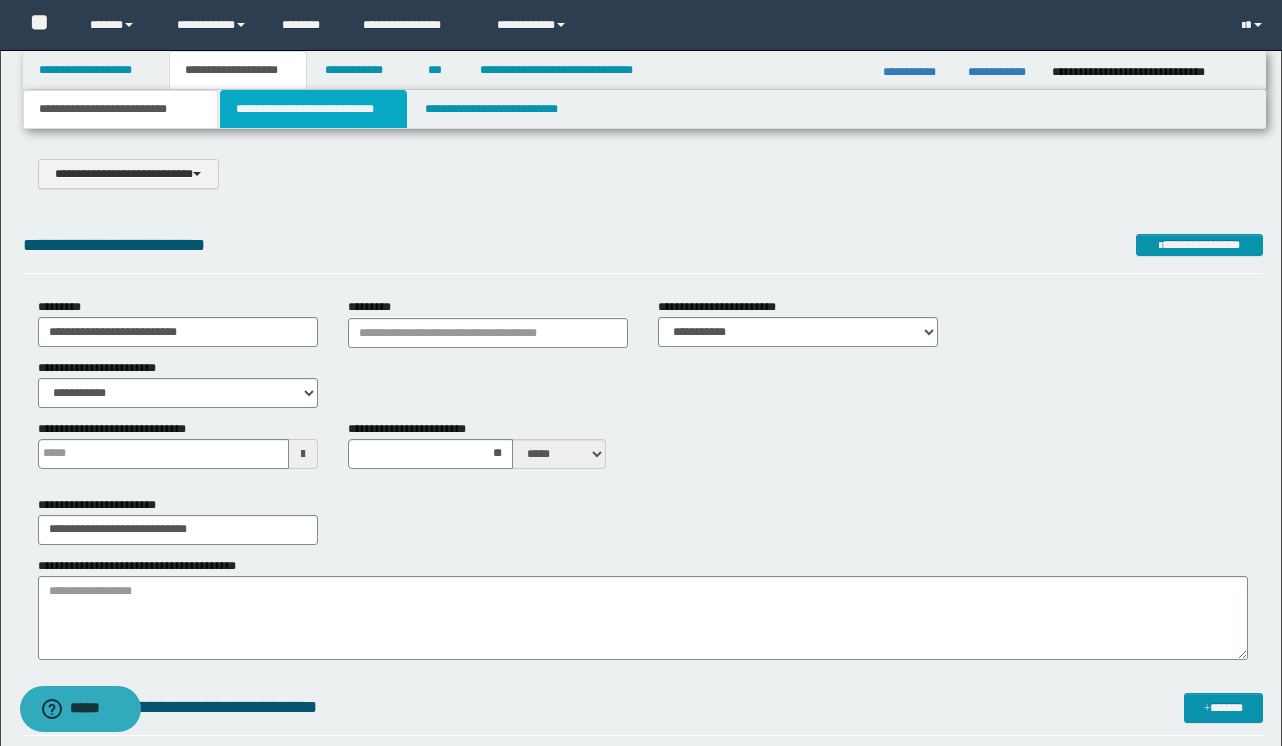 click on "**********" at bounding box center (314, 109) 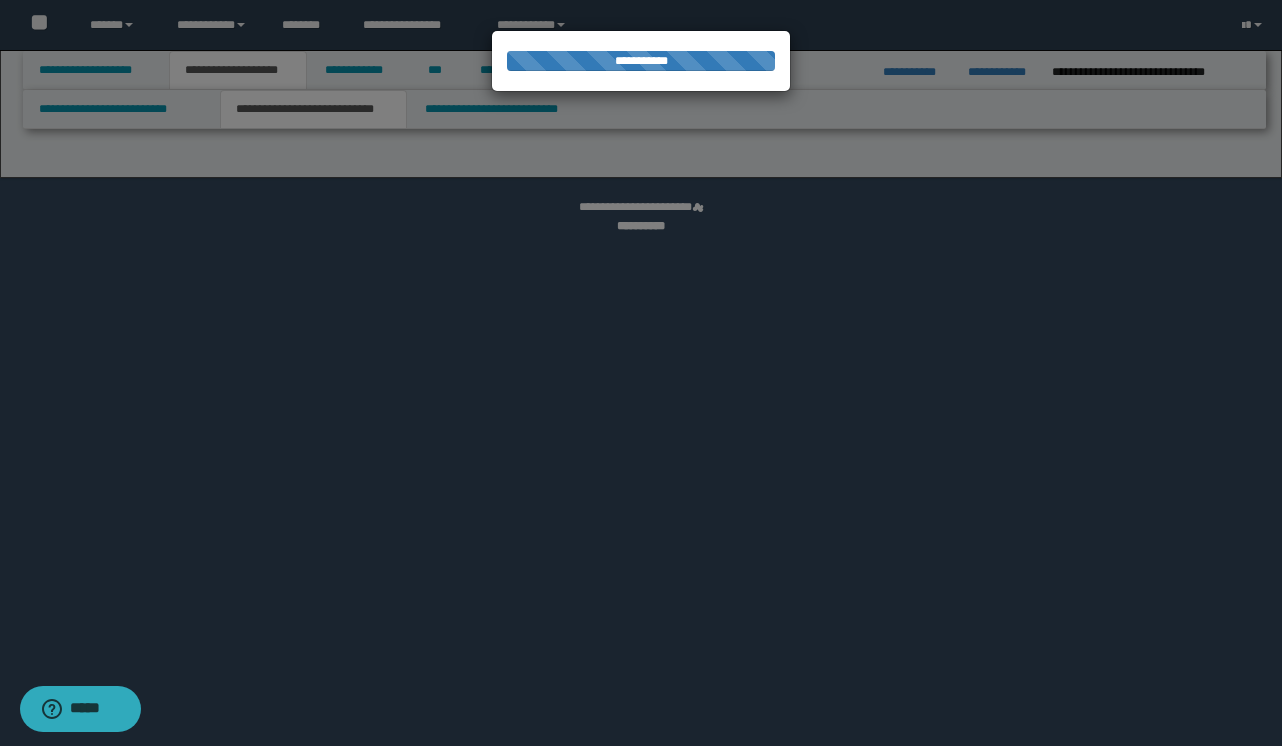 select on "*" 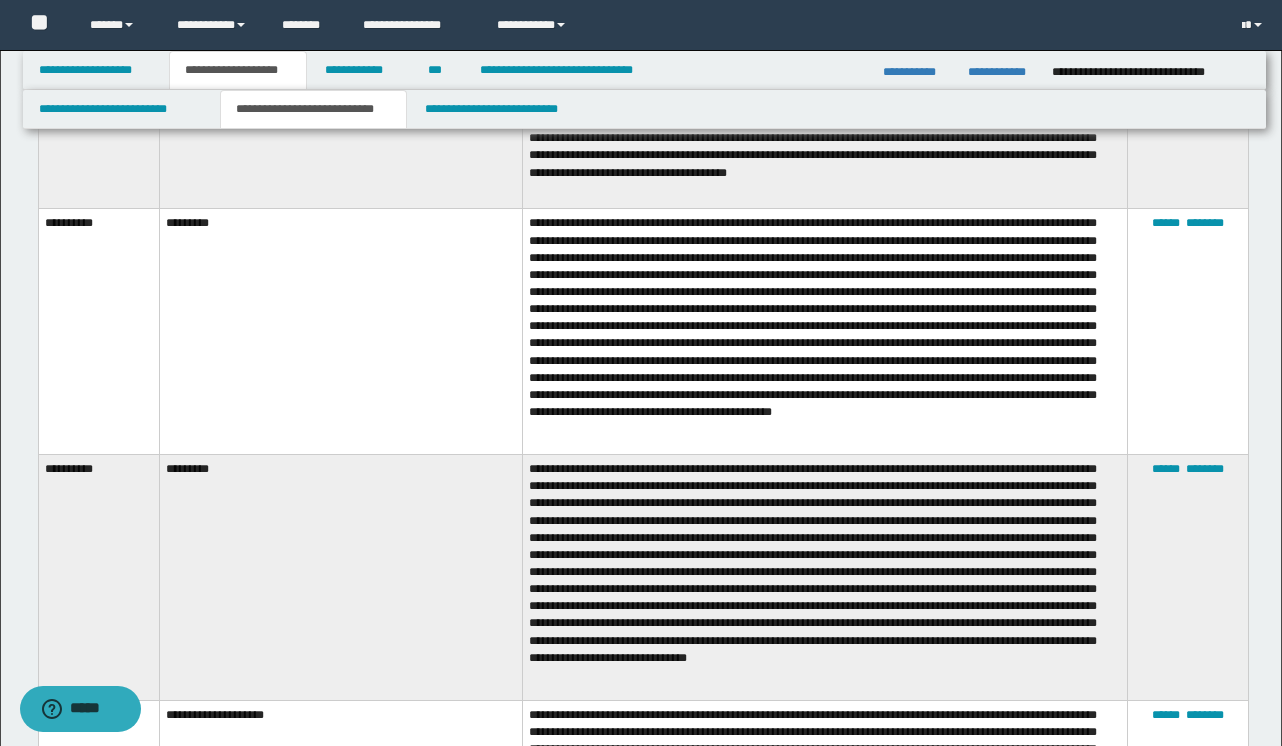 scroll, scrollTop: 4827, scrollLeft: 0, axis: vertical 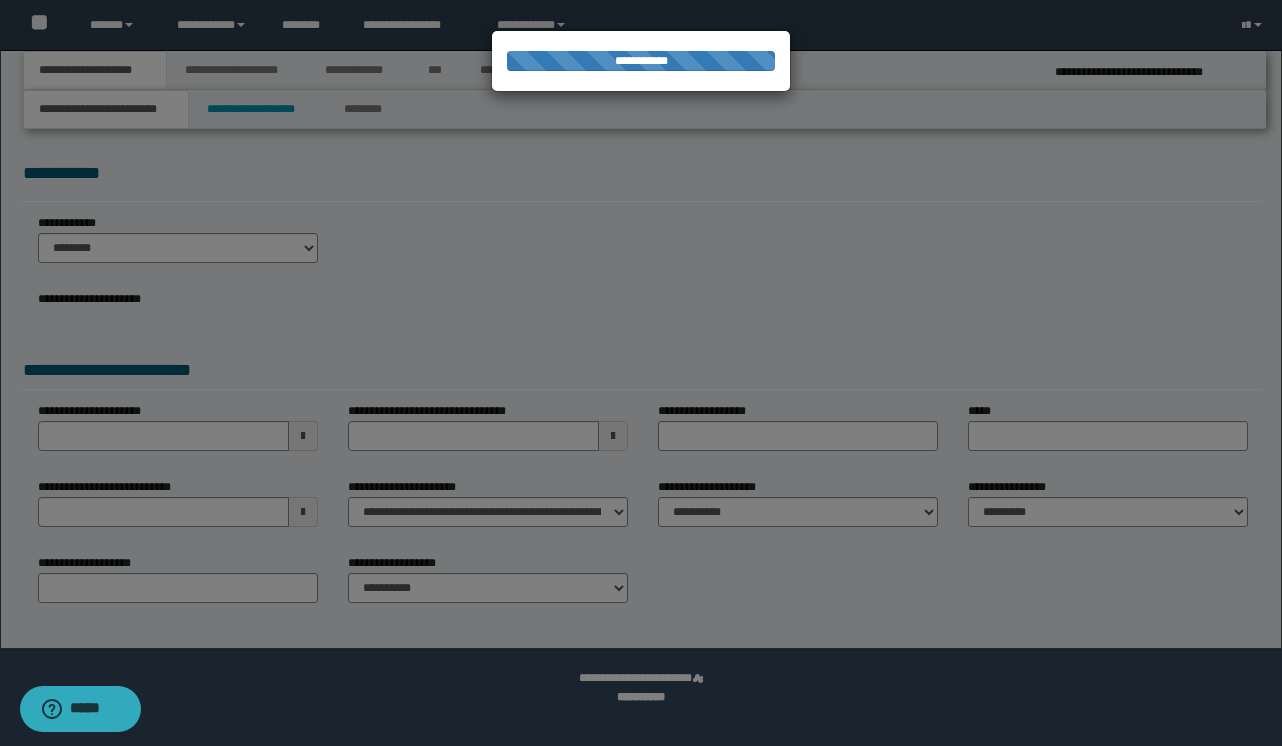 select on "*" 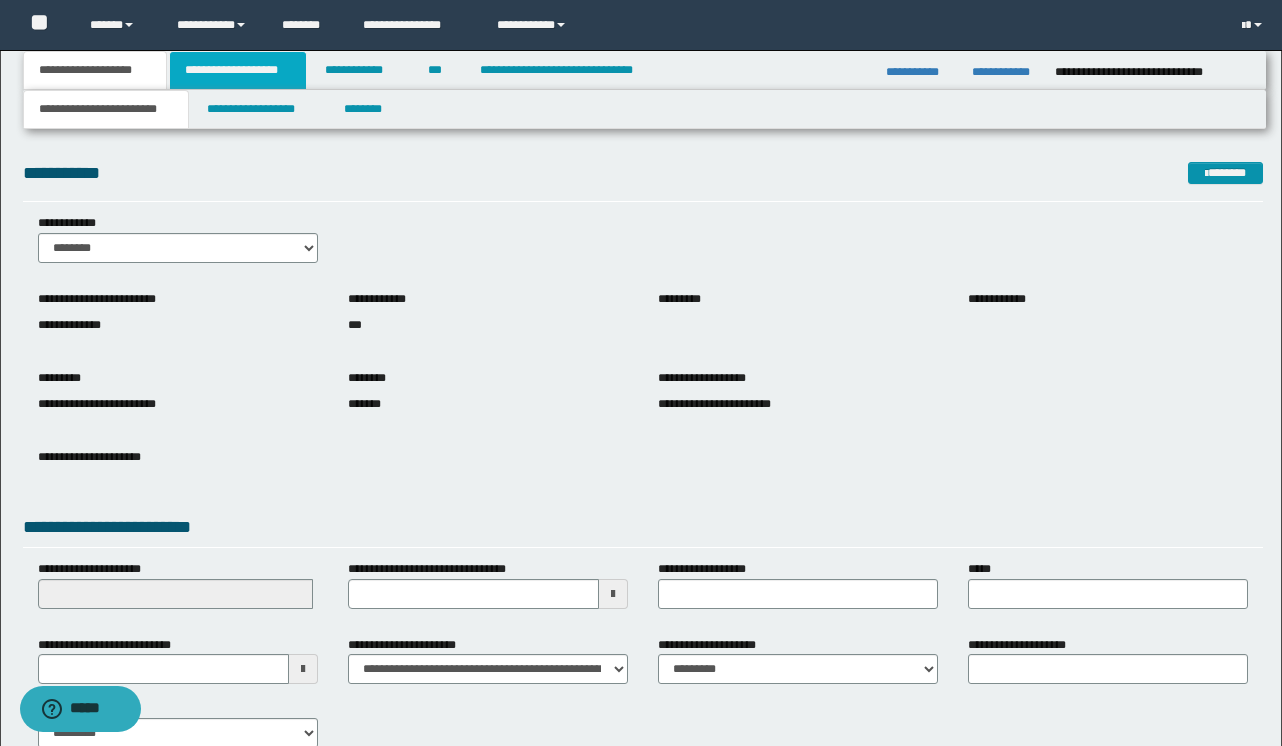 click on "**********" at bounding box center [238, 70] 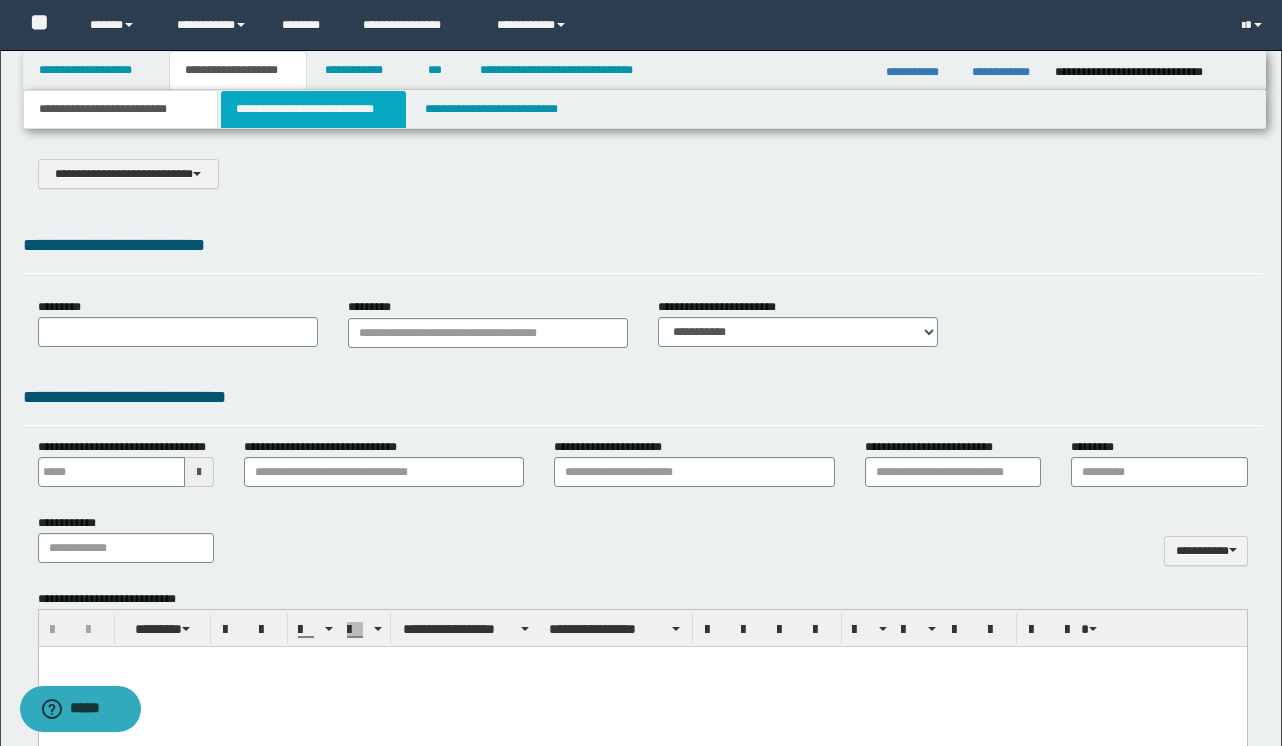 scroll, scrollTop: 0, scrollLeft: 0, axis: both 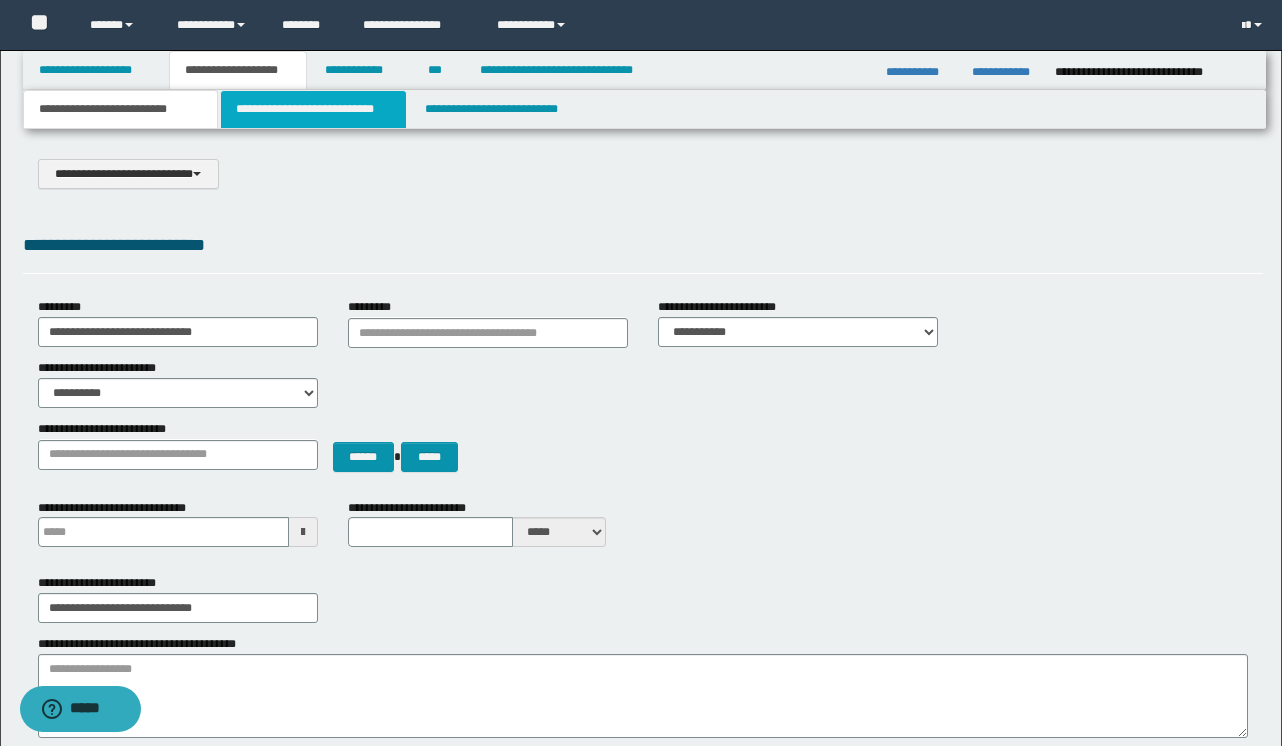 click on "**********" at bounding box center (314, 109) 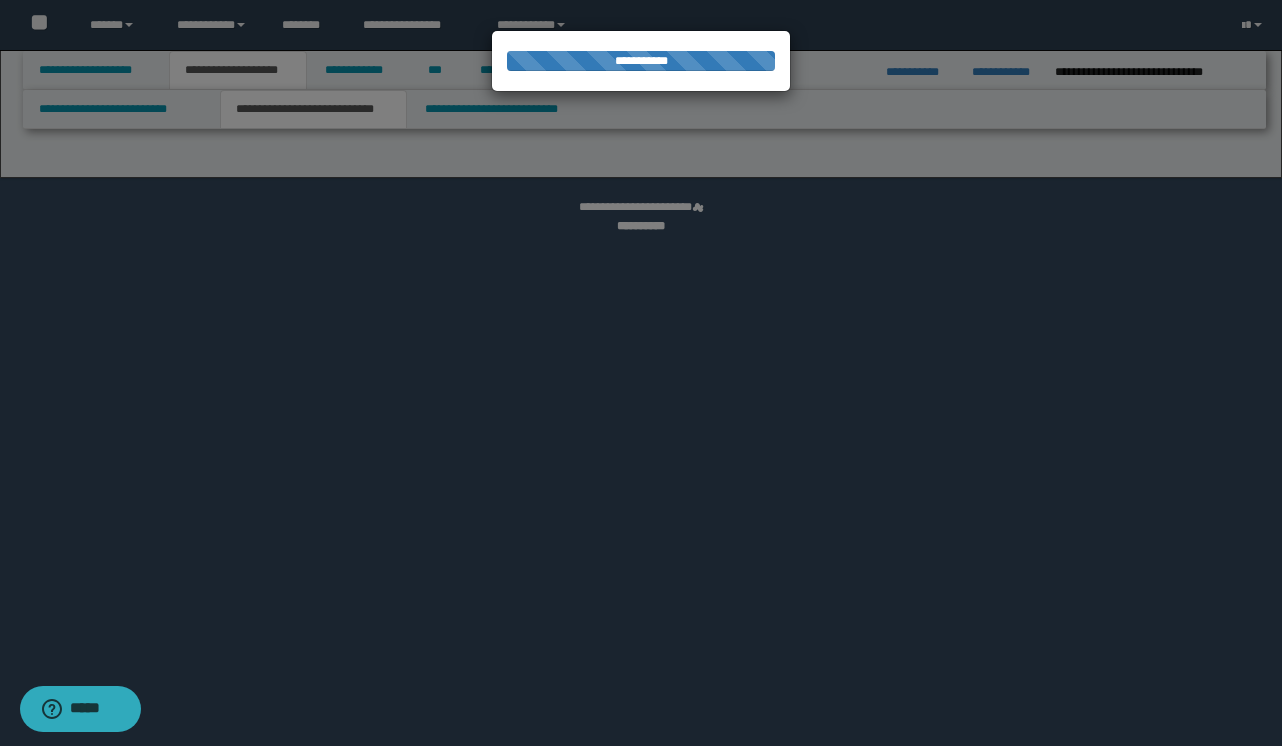 select on "*" 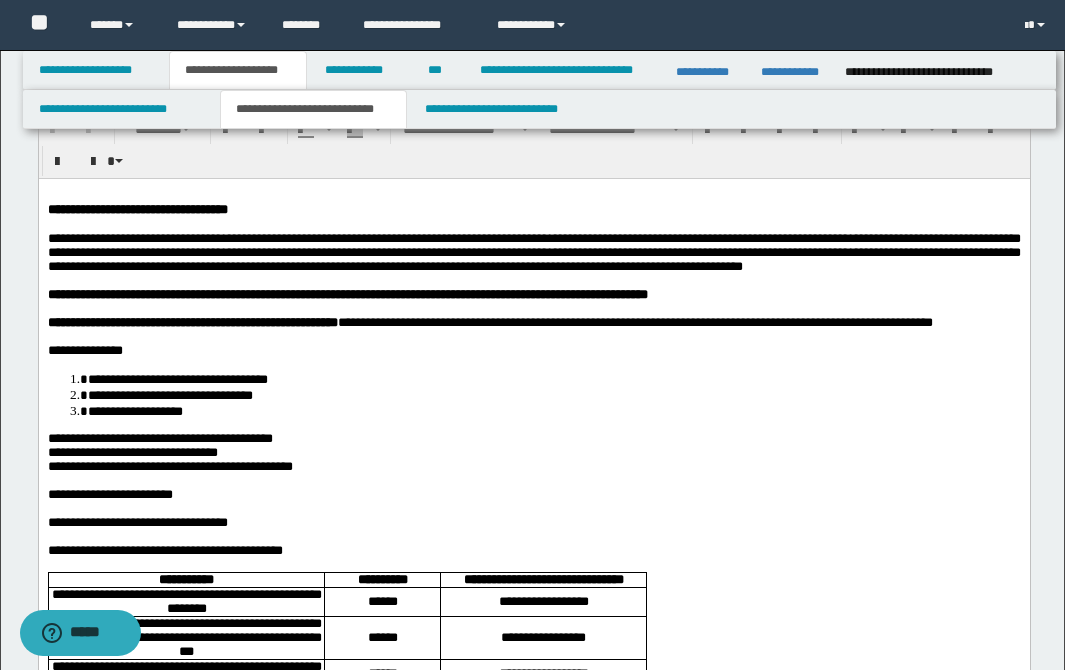 scroll, scrollTop: 0, scrollLeft: 0, axis: both 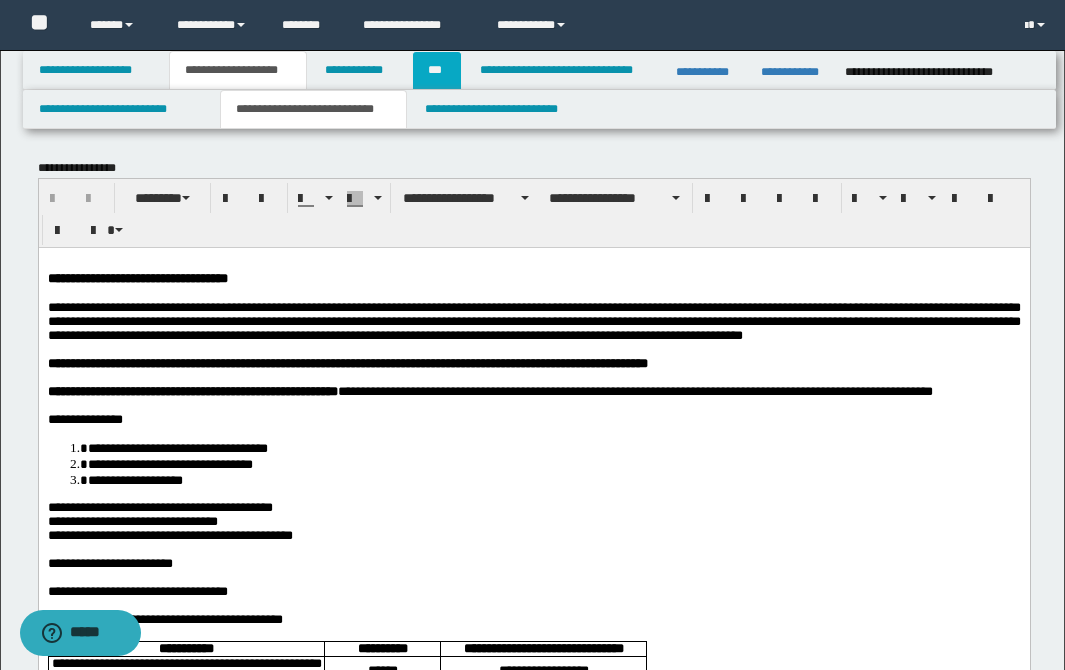 click on "***" at bounding box center [437, 70] 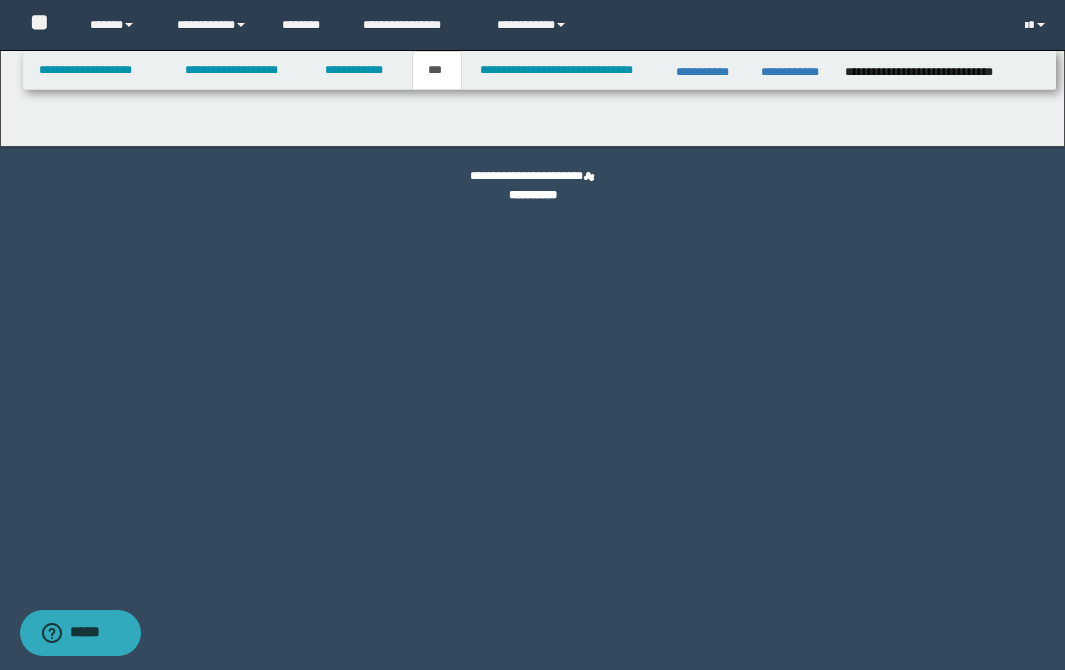 select on "**" 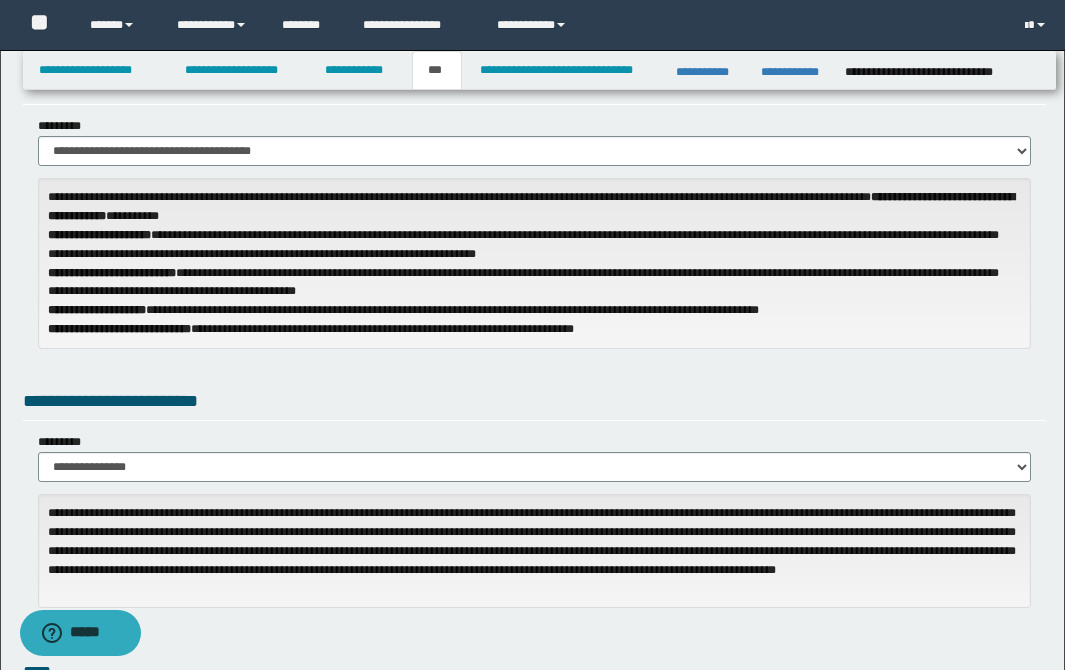 scroll, scrollTop: 0, scrollLeft: 0, axis: both 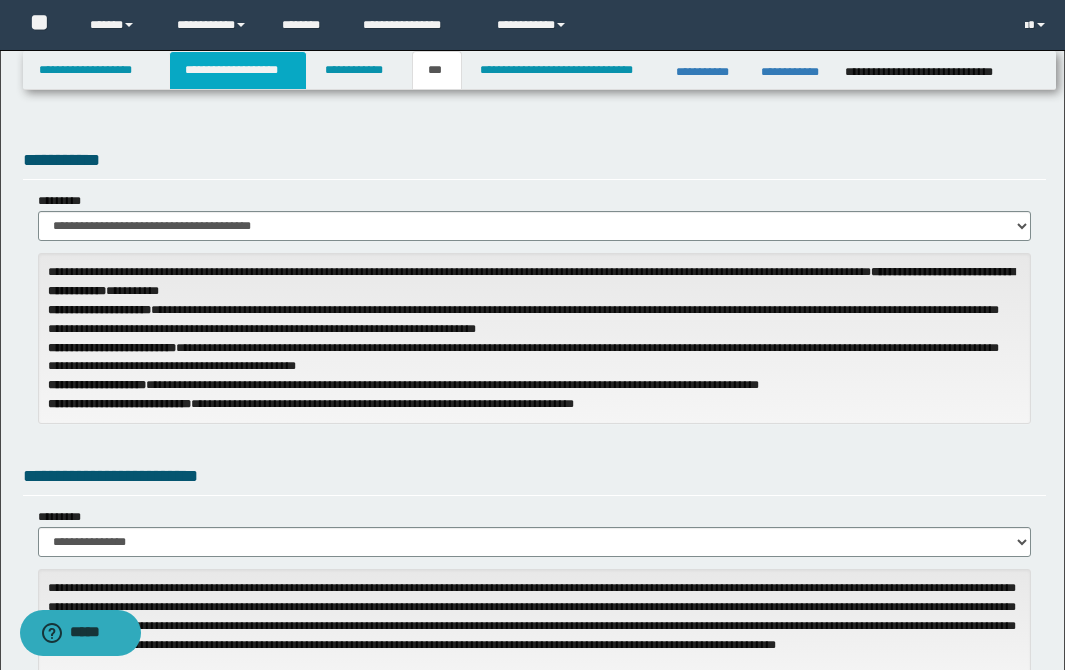click on "**********" at bounding box center (238, 70) 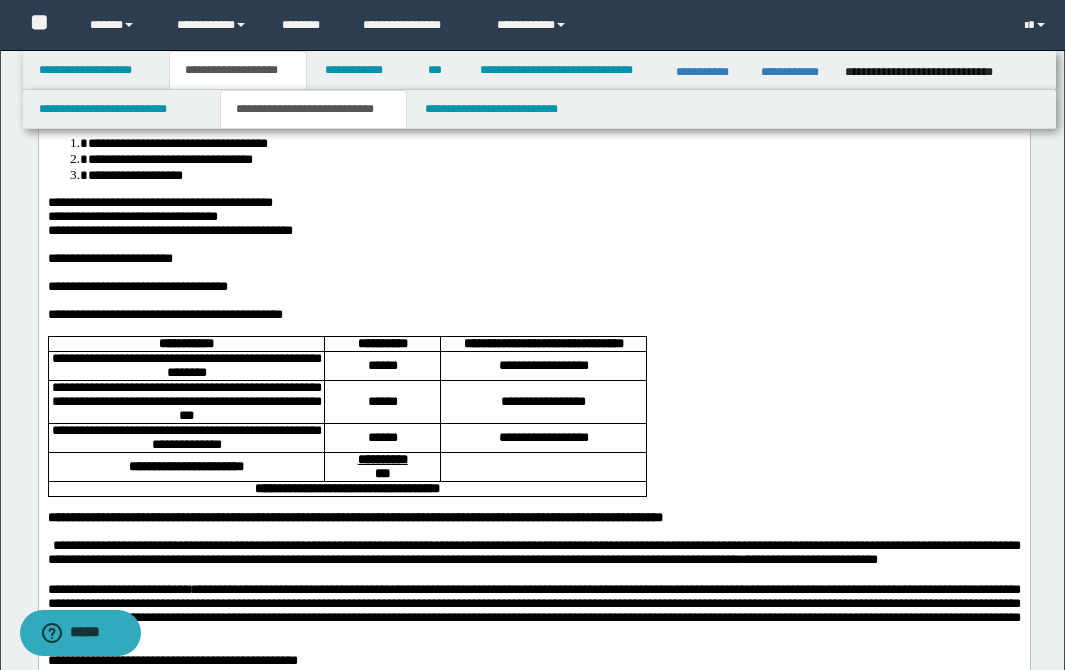 scroll, scrollTop: 307, scrollLeft: 0, axis: vertical 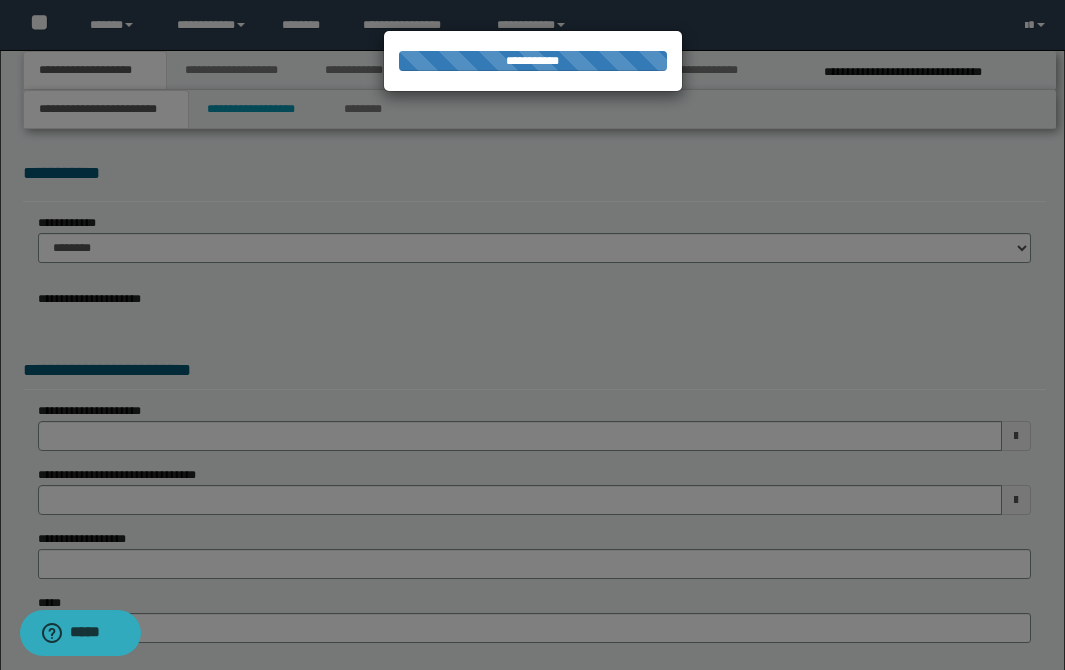 select on "*" 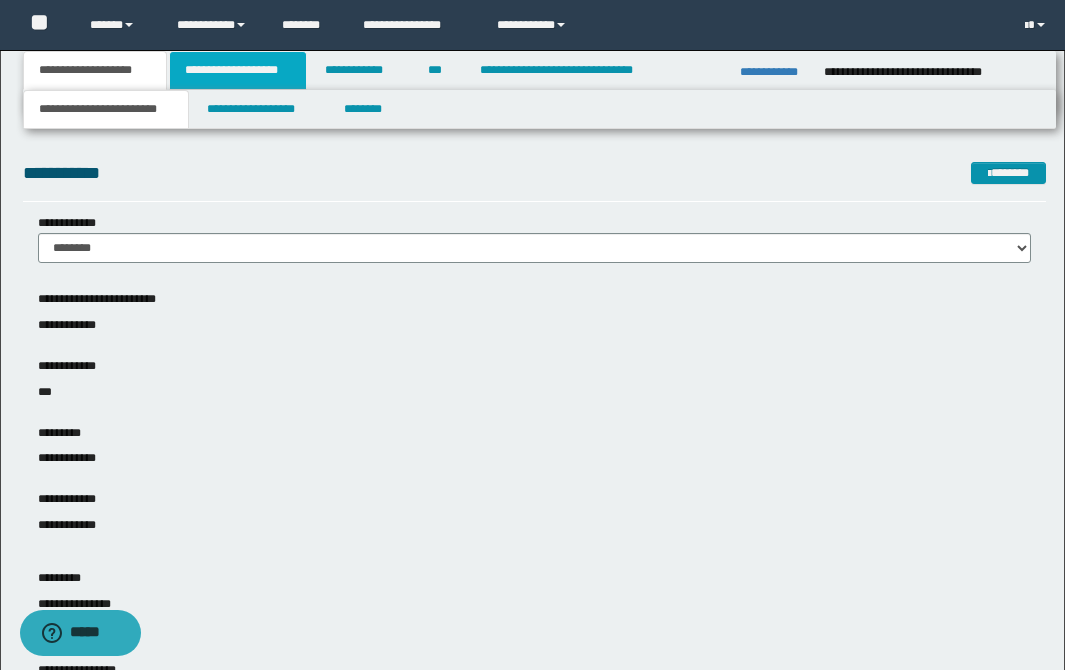 click on "**********" at bounding box center [238, 70] 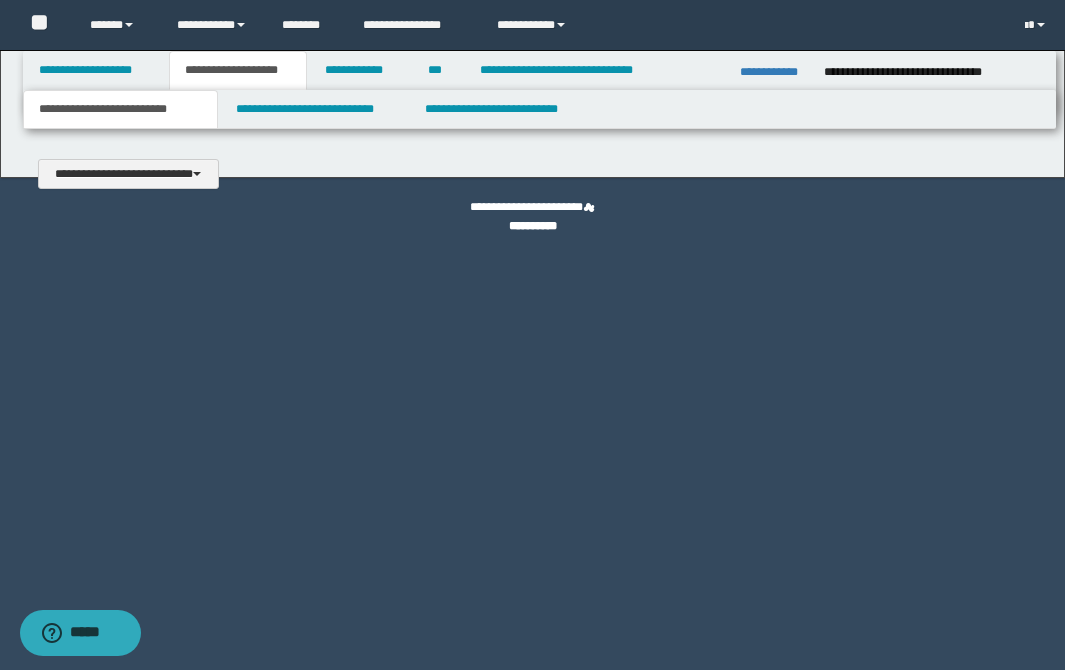 type 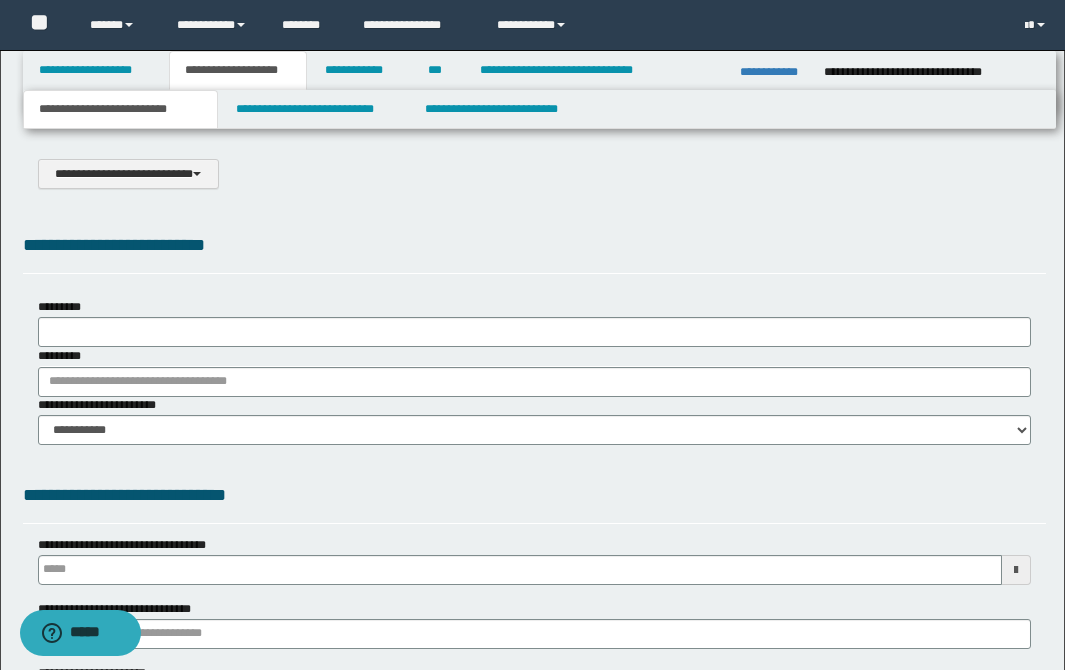 scroll, scrollTop: 0, scrollLeft: 0, axis: both 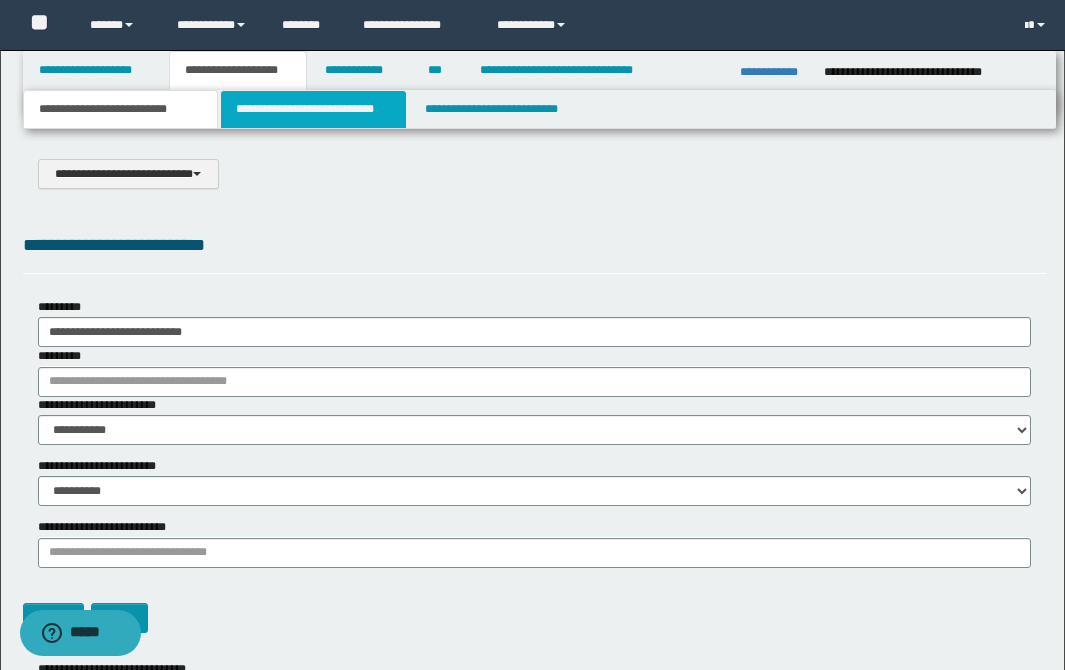 click on "**********" at bounding box center (314, 109) 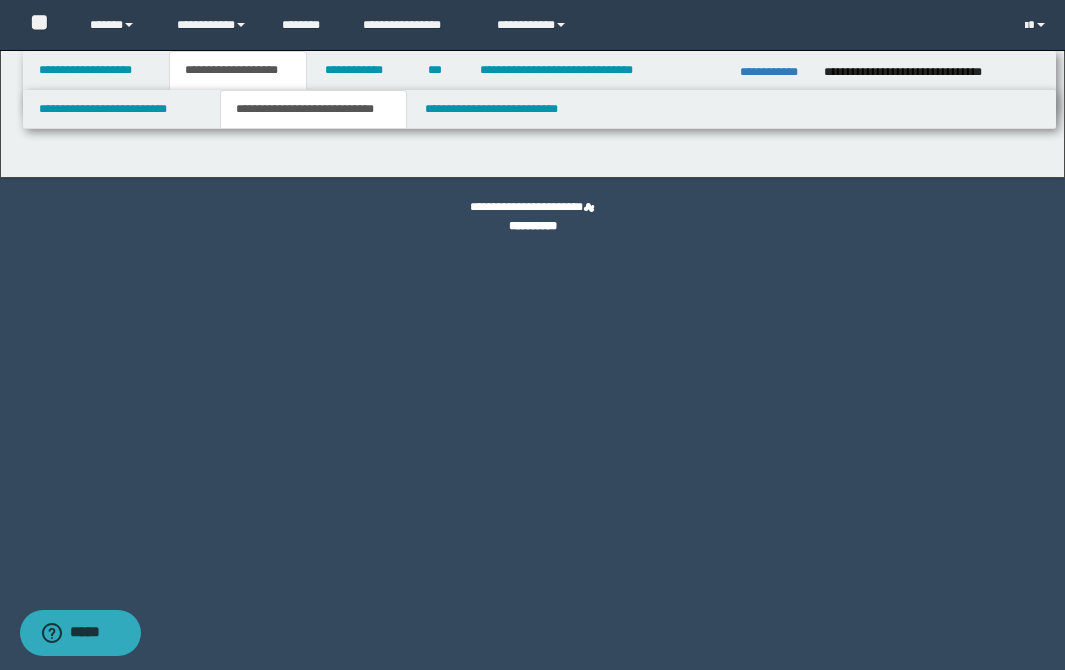 select on "*" 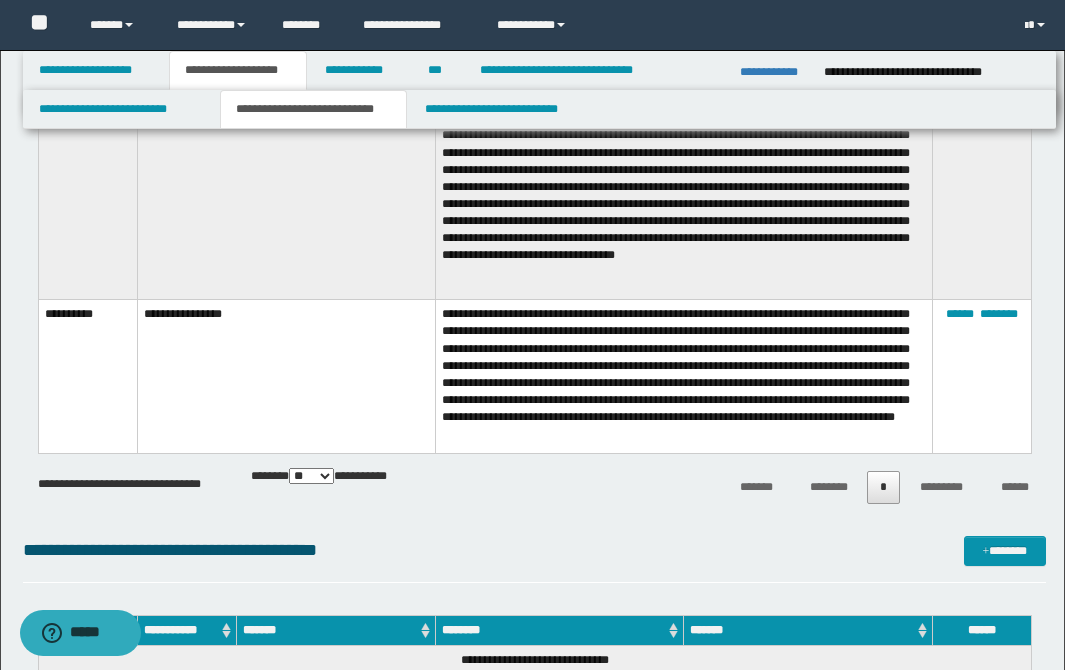 scroll, scrollTop: 5327, scrollLeft: 0, axis: vertical 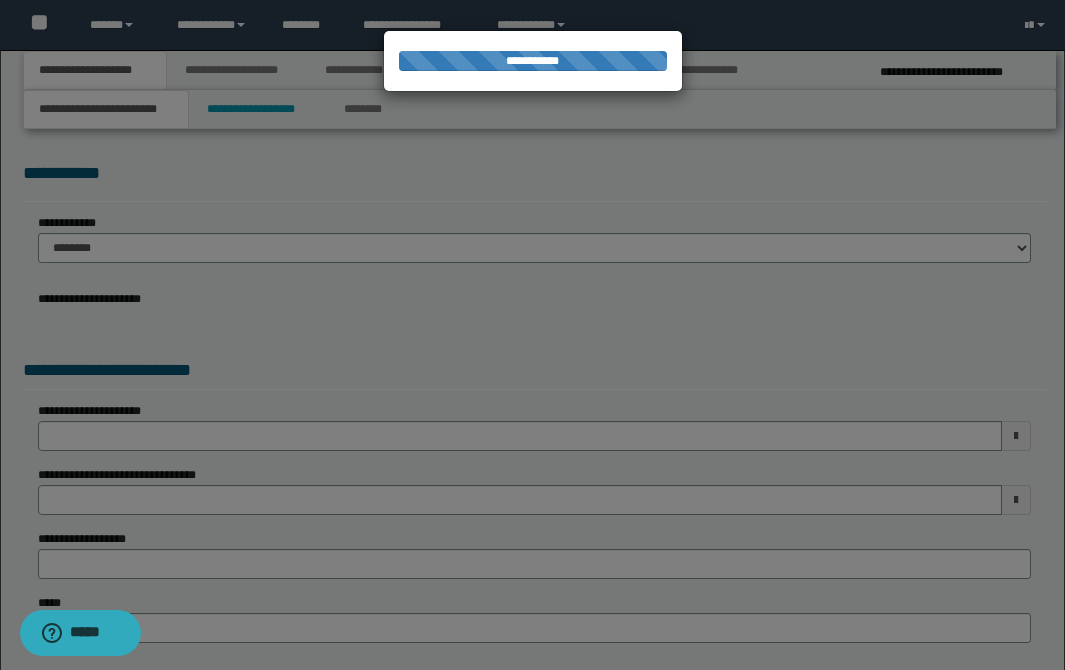 select on "*" 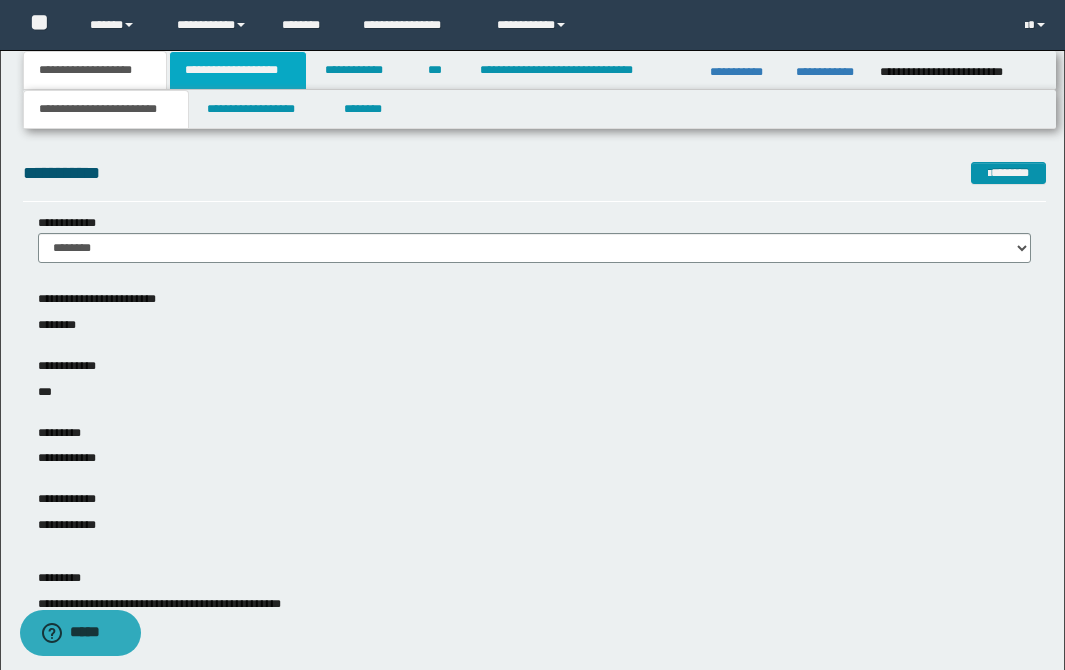 click on "**********" at bounding box center (238, 70) 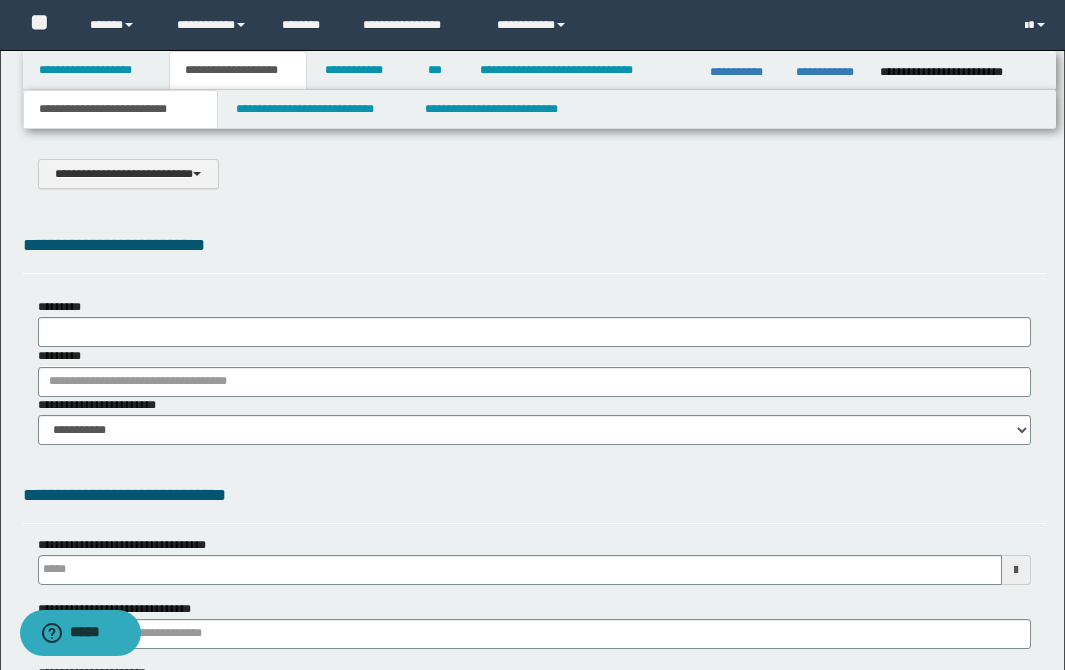 scroll, scrollTop: 0, scrollLeft: 0, axis: both 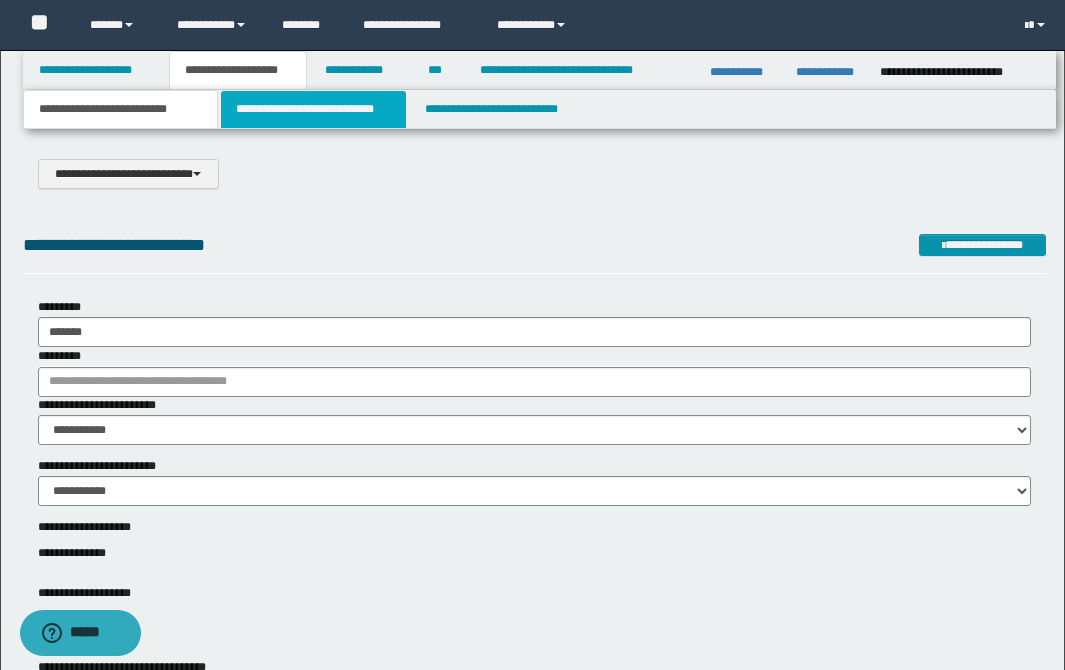 click on "**********" at bounding box center [314, 109] 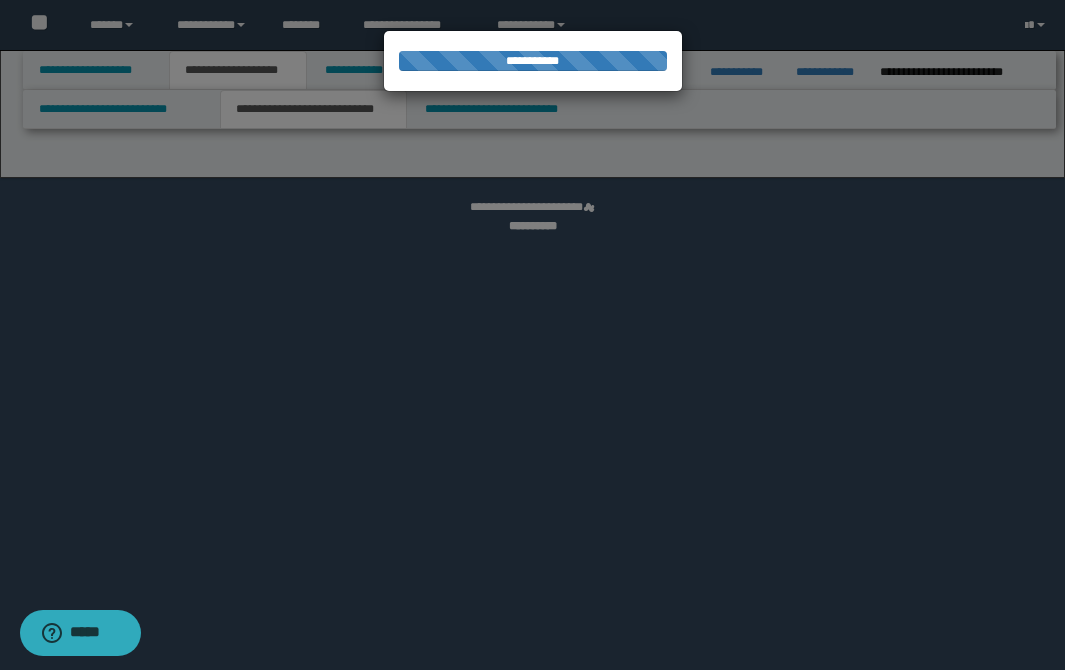 select on "*" 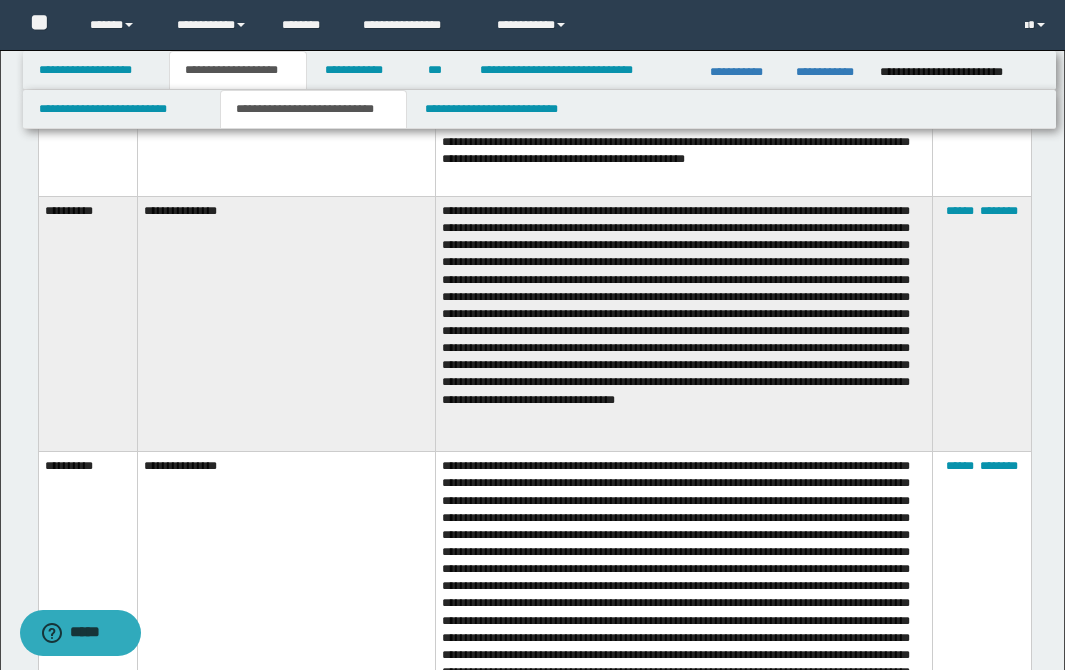 scroll, scrollTop: 4025, scrollLeft: 0, axis: vertical 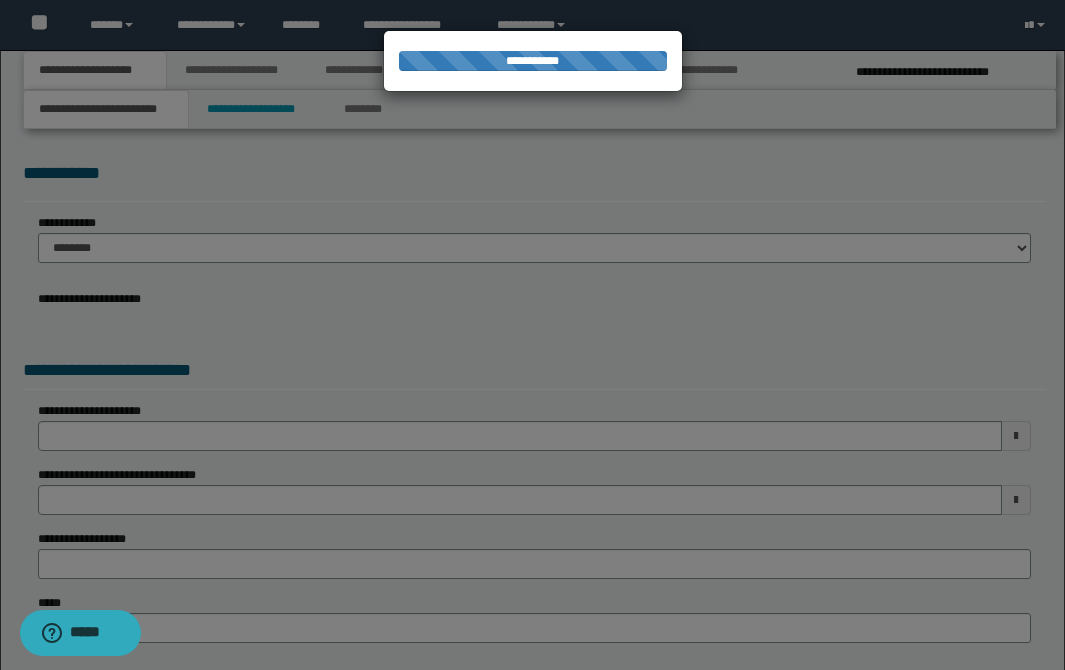 select on "*" 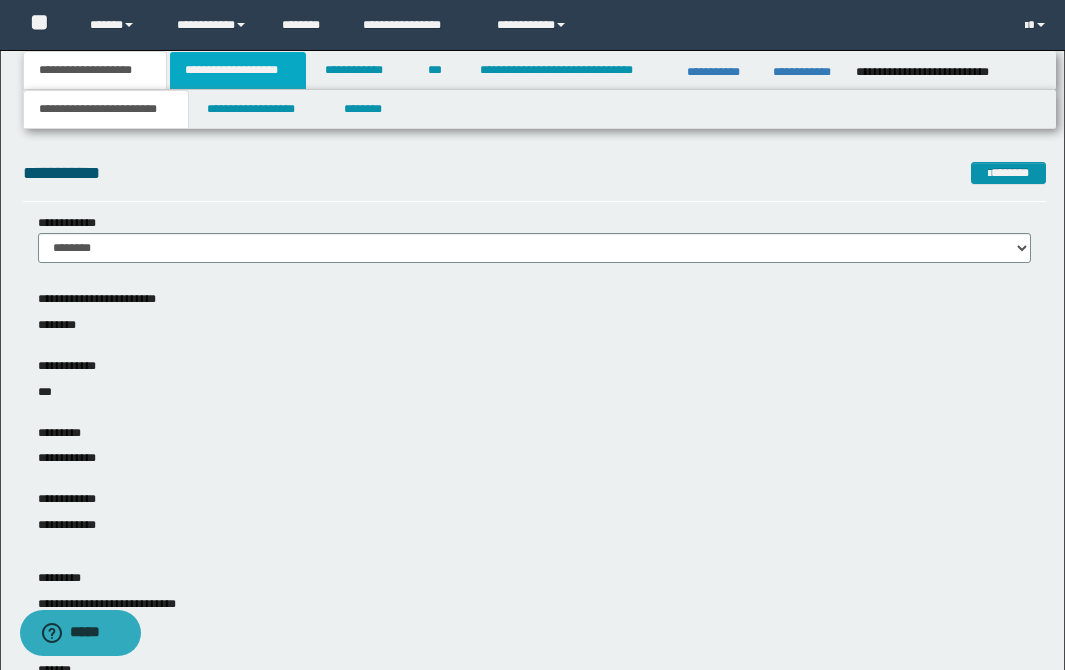 click on "**********" at bounding box center [238, 70] 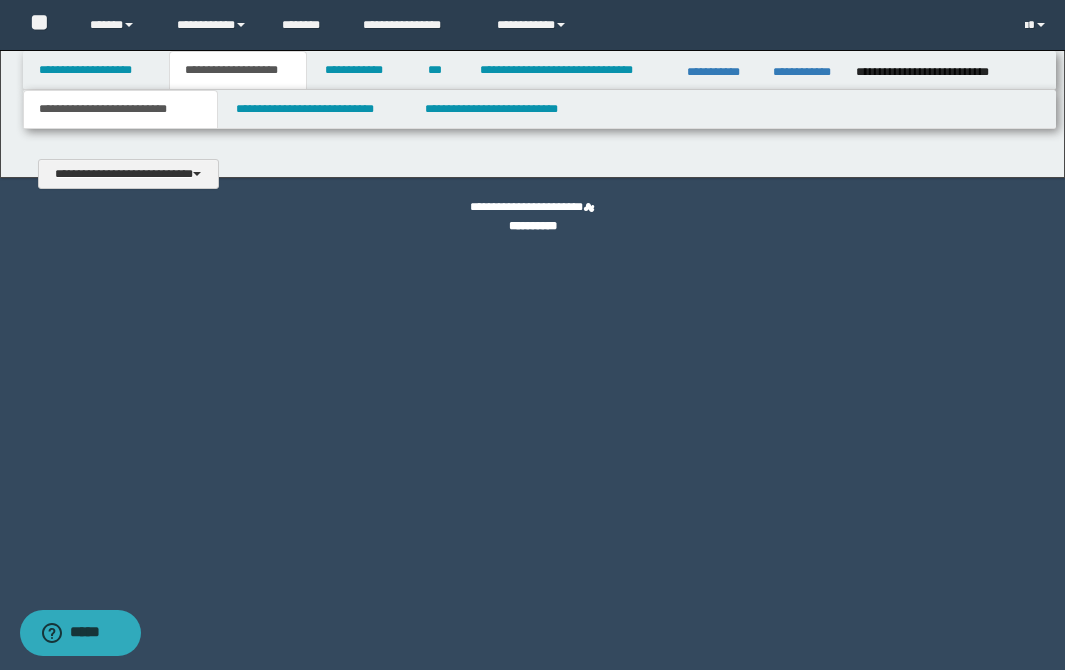type 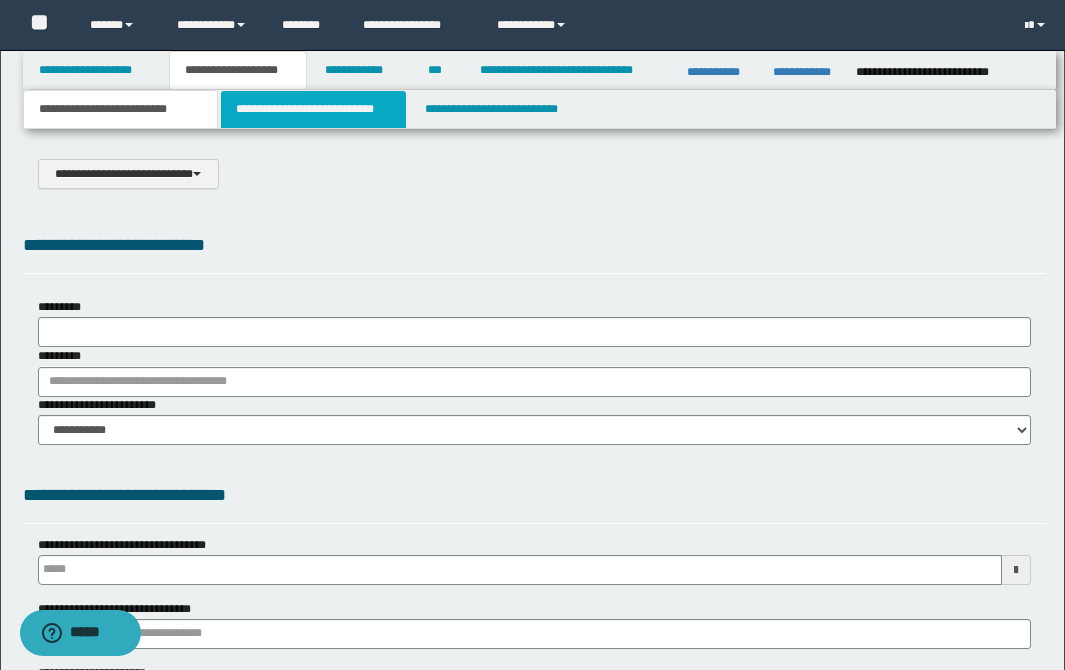 scroll, scrollTop: 0, scrollLeft: 0, axis: both 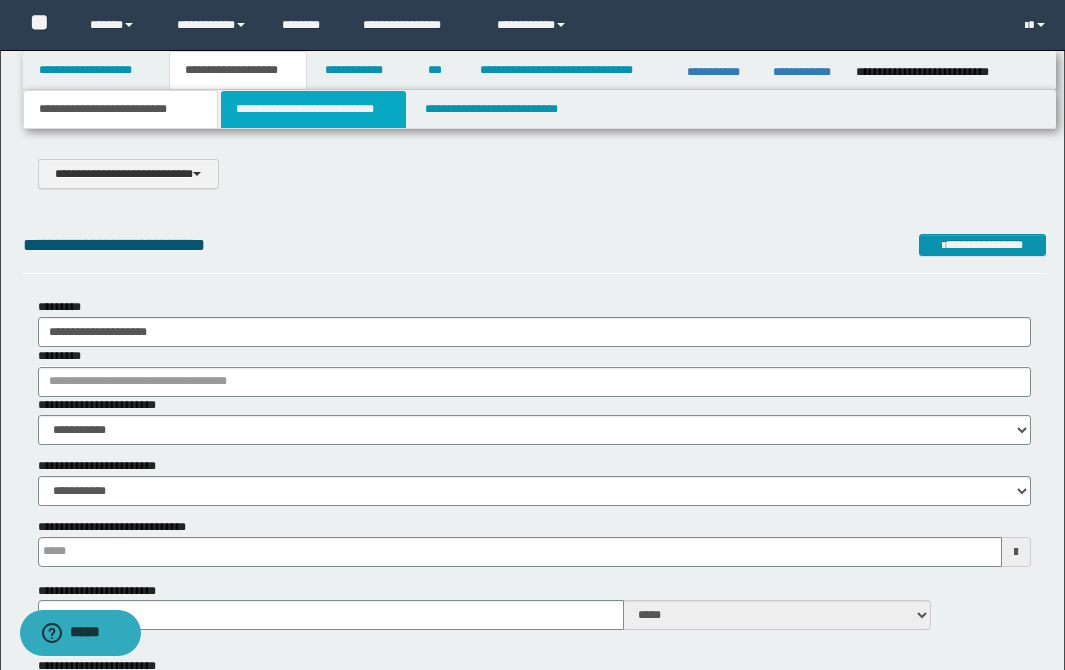 click on "**********" at bounding box center [314, 109] 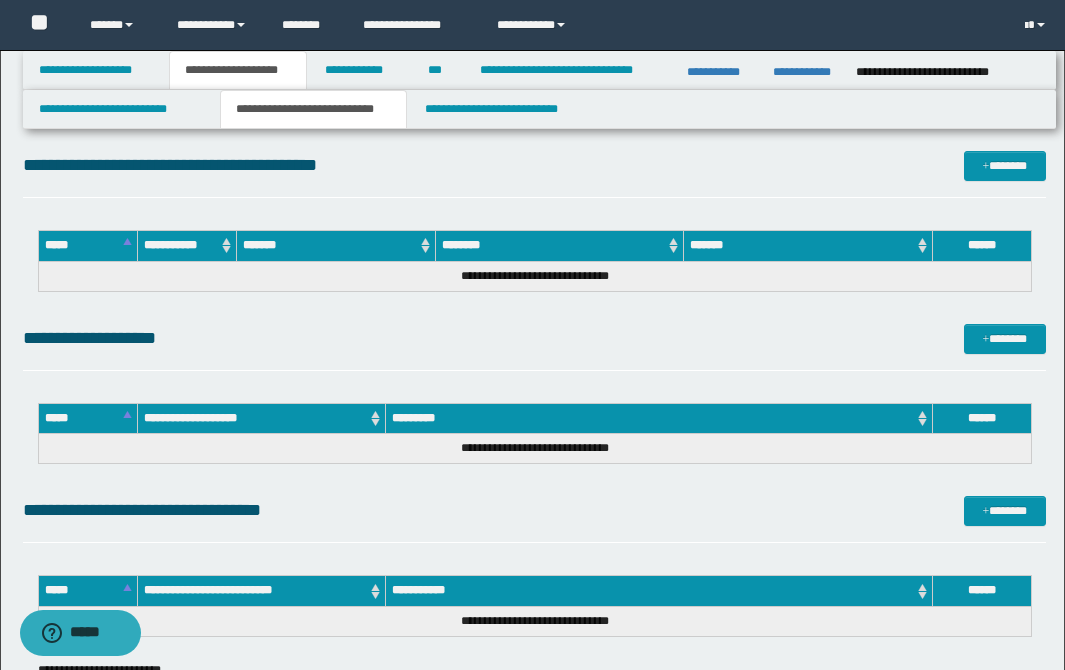 scroll, scrollTop: 21272, scrollLeft: 0, axis: vertical 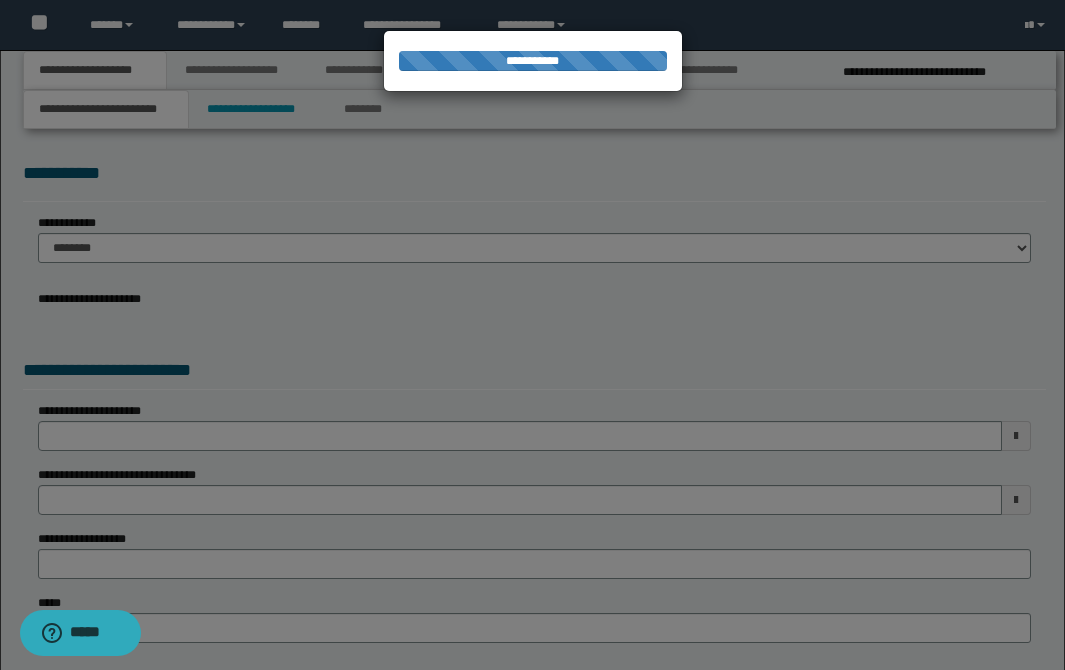 select on "*" 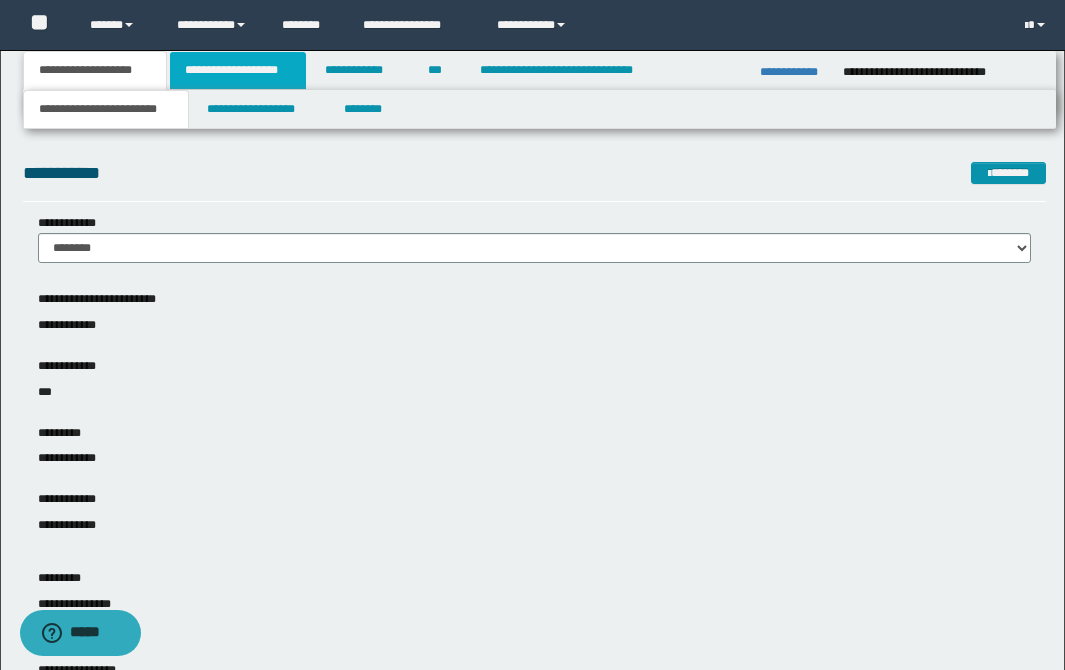 click on "**********" at bounding box center [238, 70] 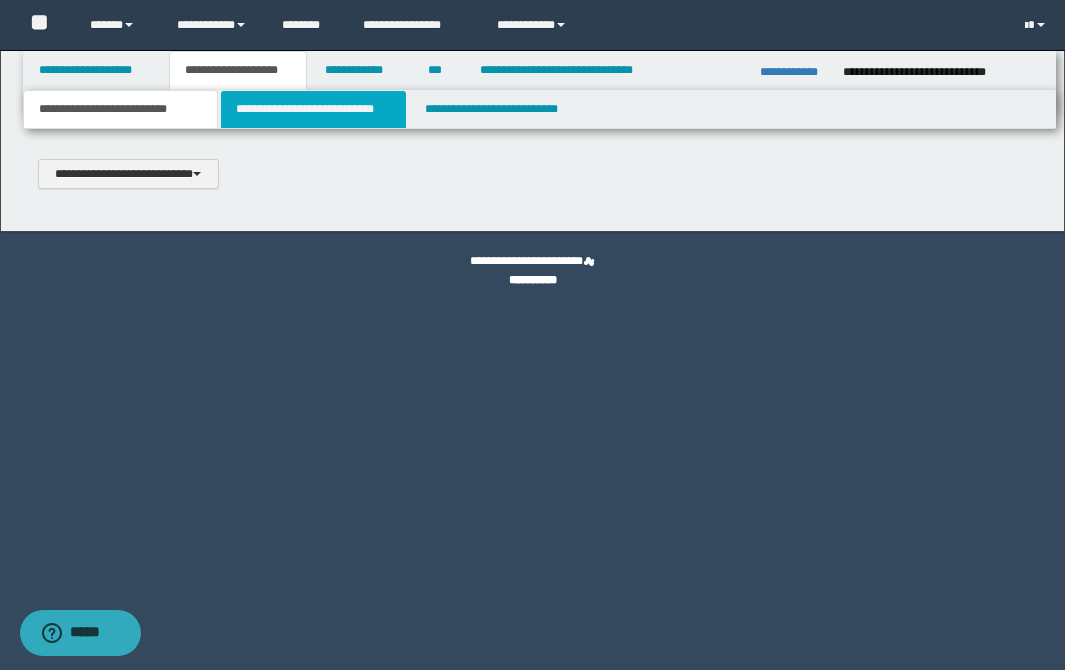 type 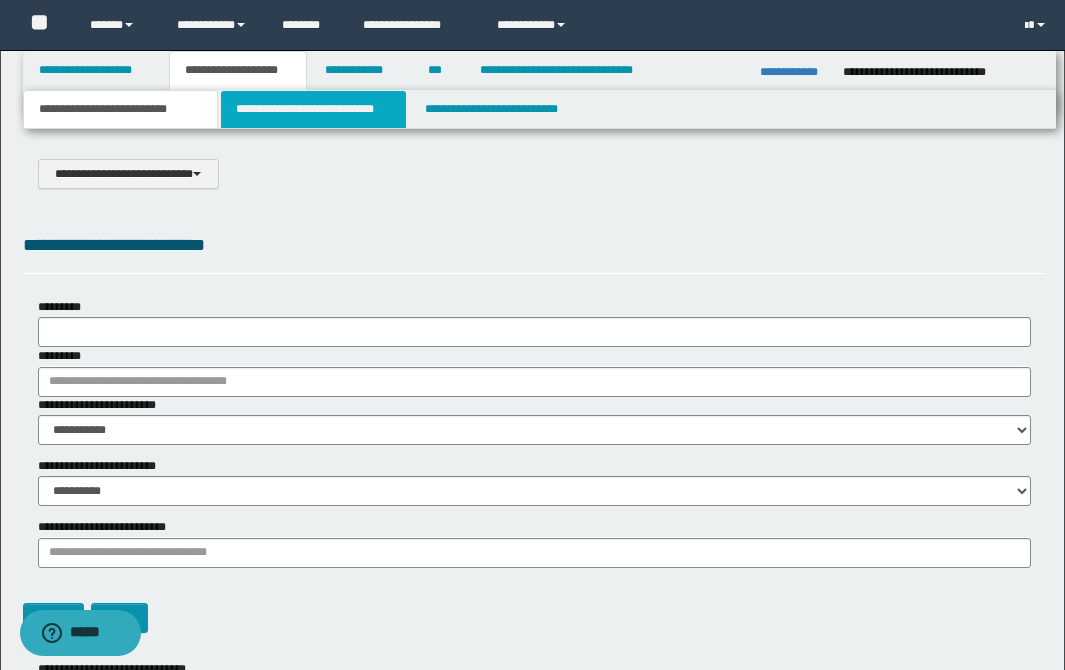 click on "**********" at bounding box center [314, 109] 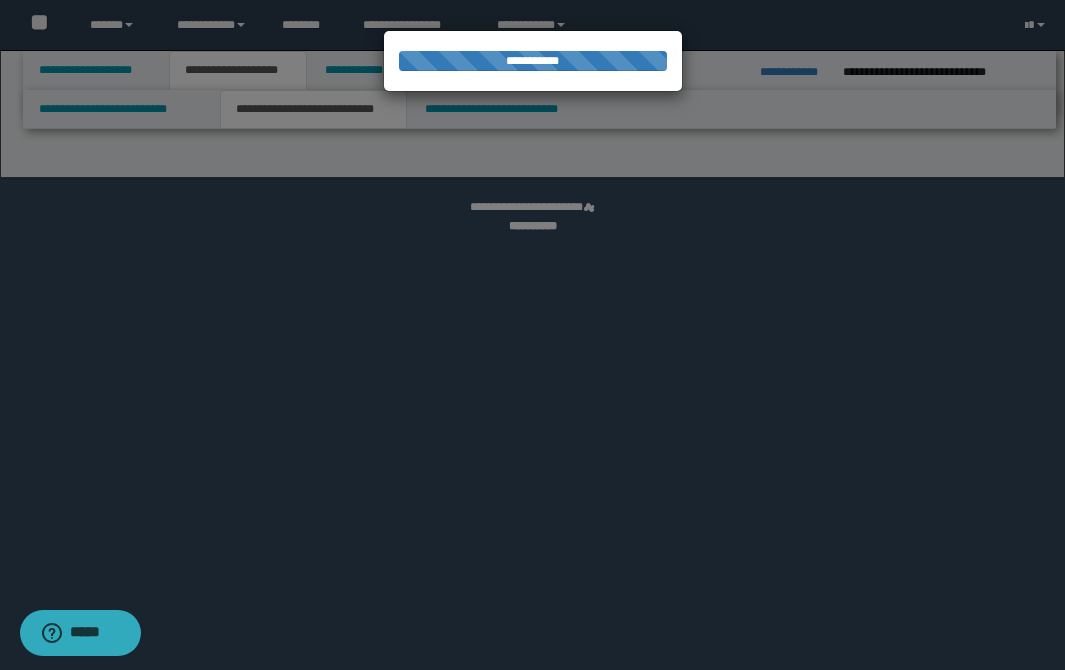 select on "*" 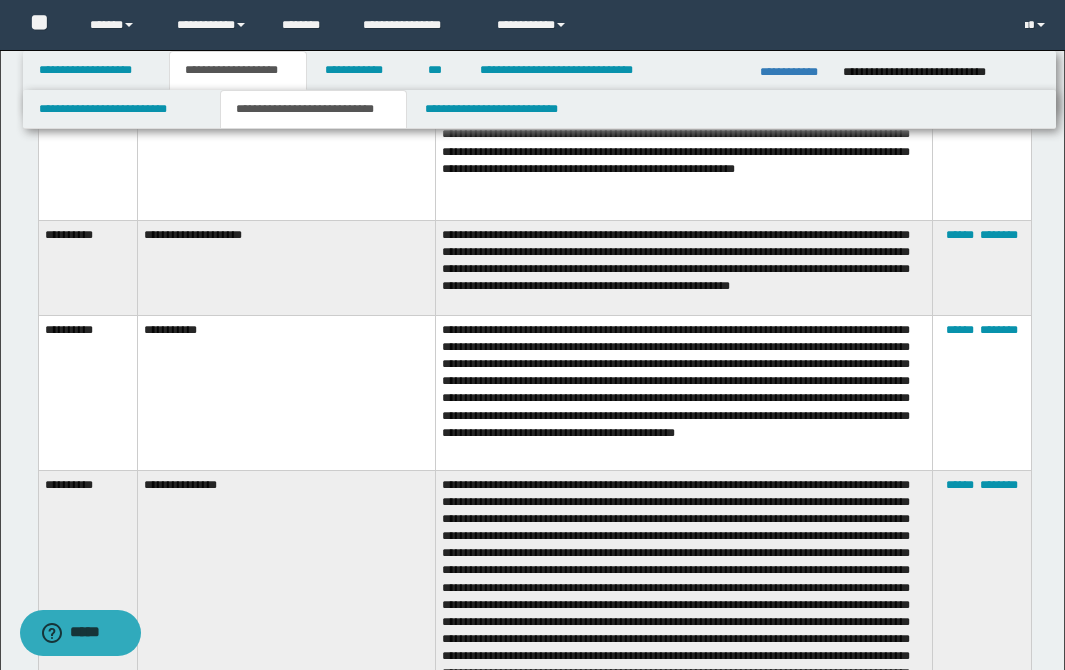 scroll, scrollTop: 6032, scrollLeft: 0, axis: vertical 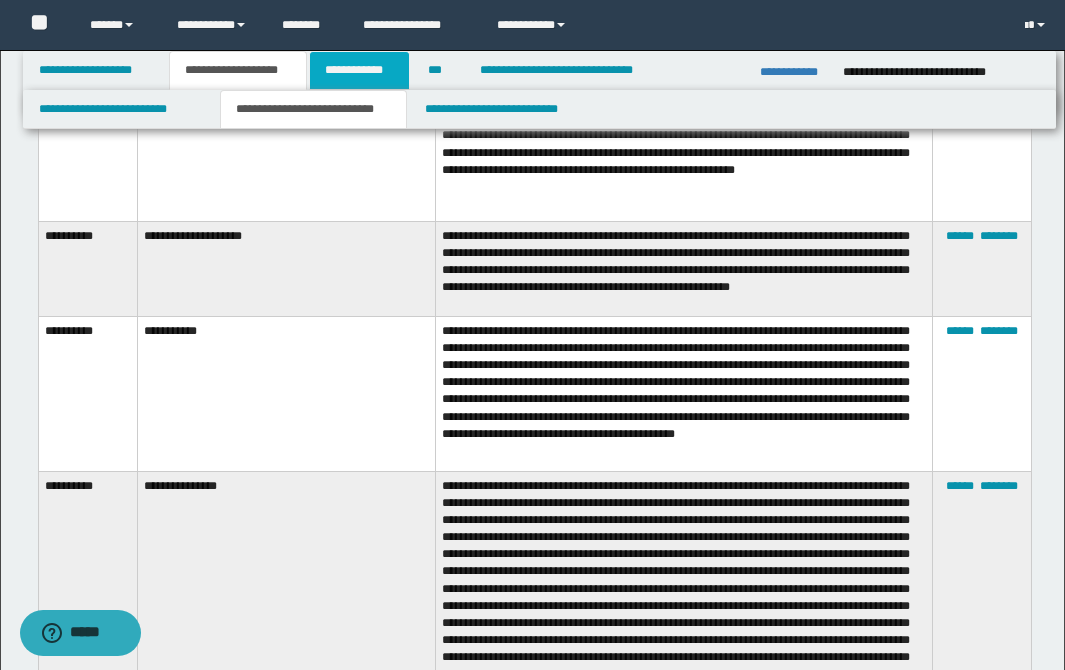 click on "**********" at bounding box center [359, 70] 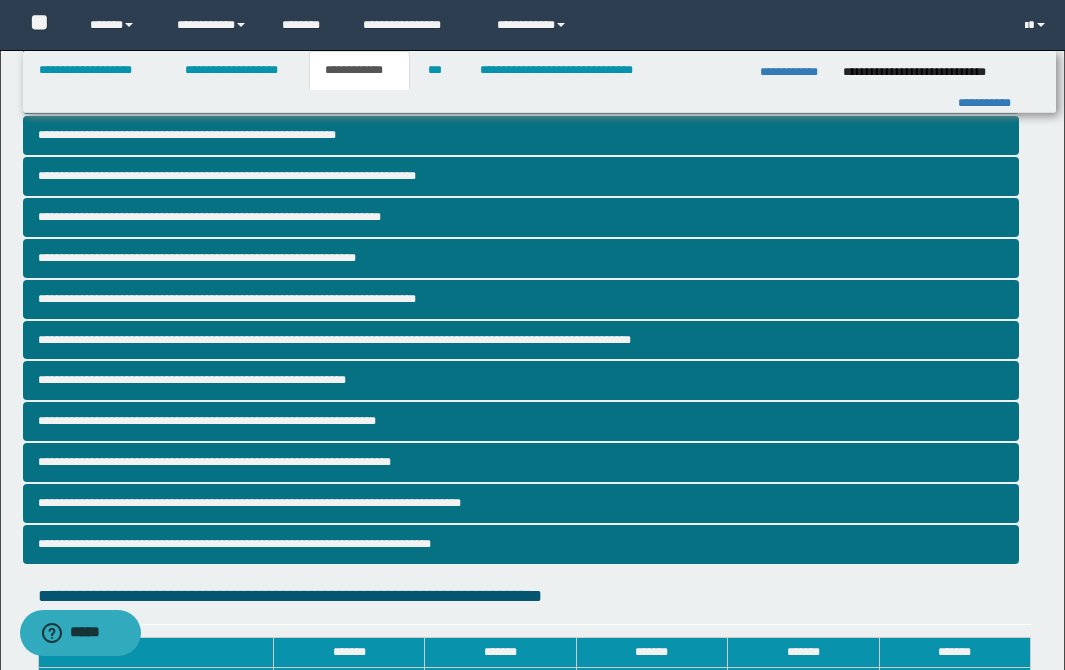 scroll, scrollTop: 201, scrollLeft: 0, axis: vertical 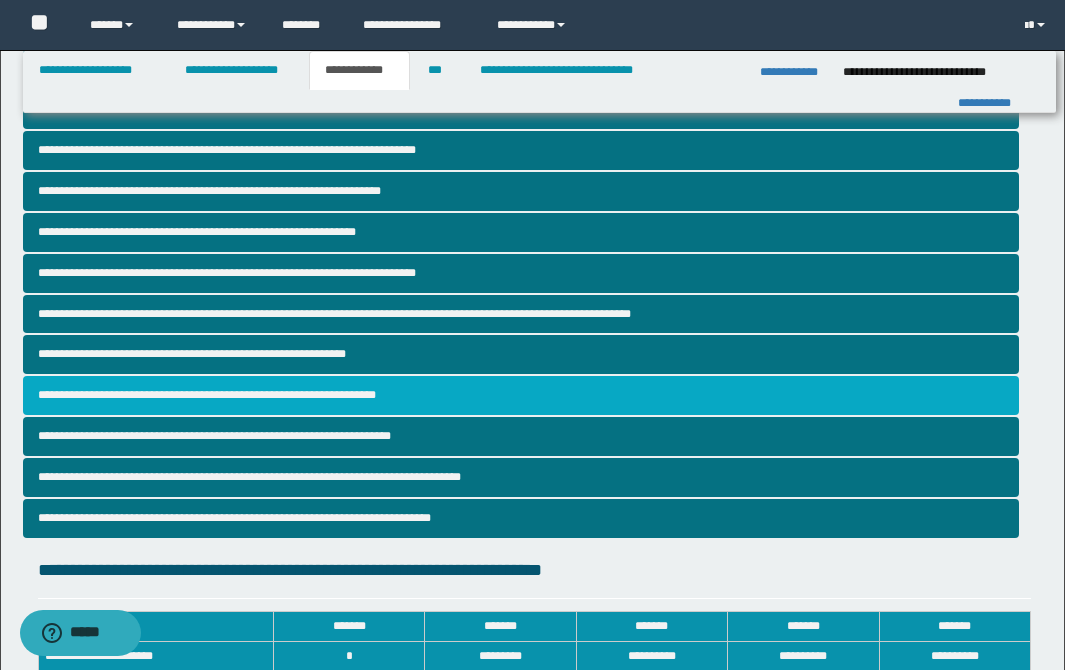 click on "**********" at bounding box center [521, 395] 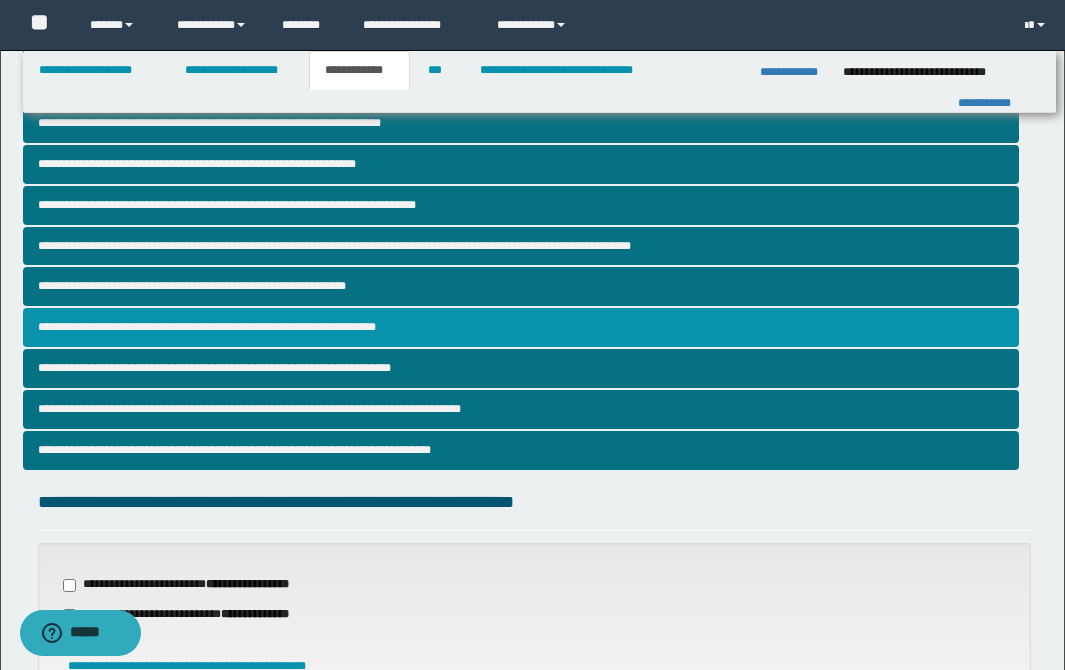 scroll, scrollTop: 284, scrollLeft: 0, axis: vertical 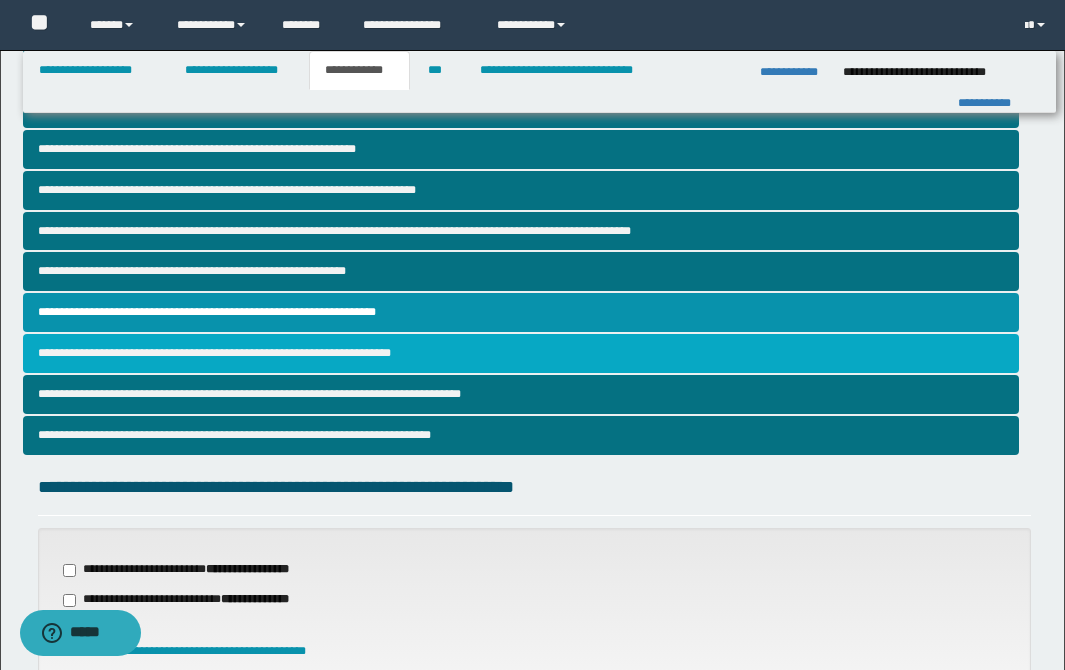 click on "**********" at bounding box center (521, 353) 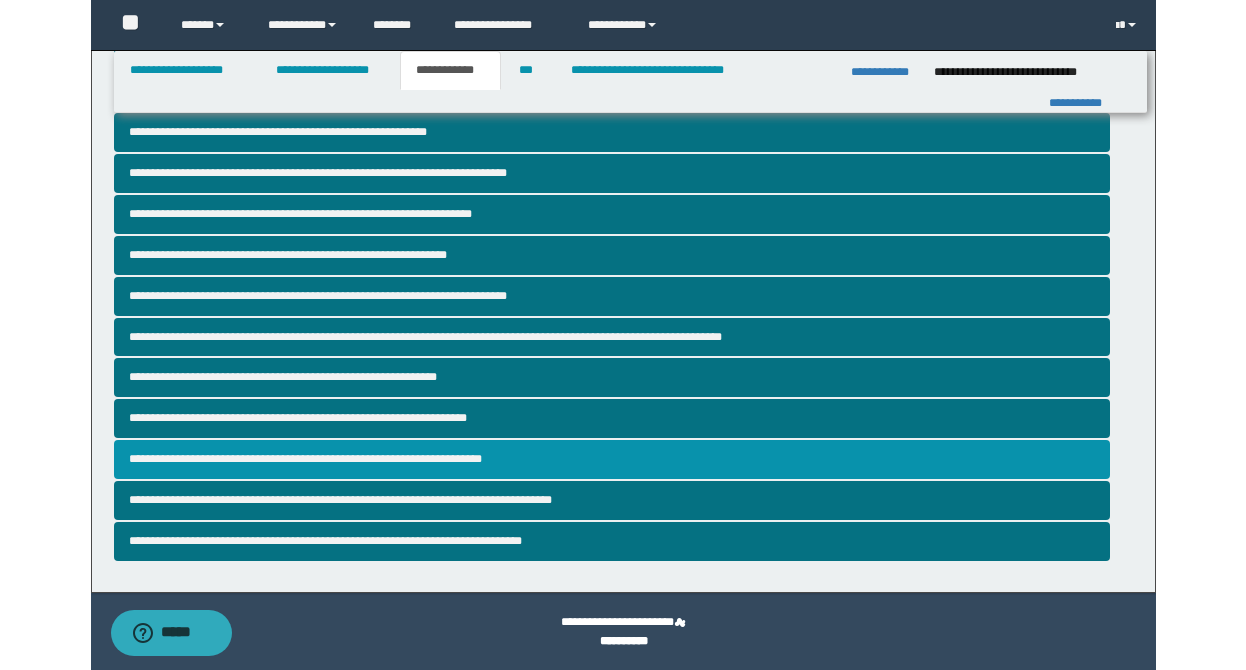 scroll, scrollTop: 0, scrollLeft: 0, axis: both 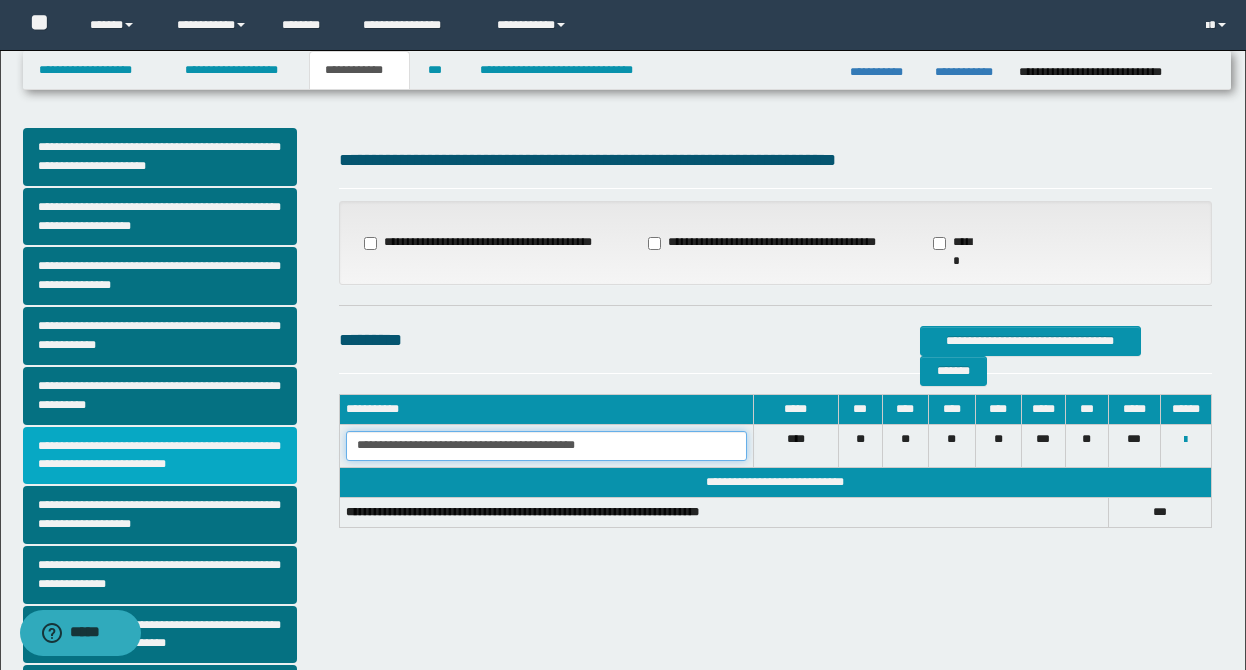 drag, startPoint x: 611, startPoint y: 446, endPoint x: 199, endPoint y: 432, distance: 412.2378 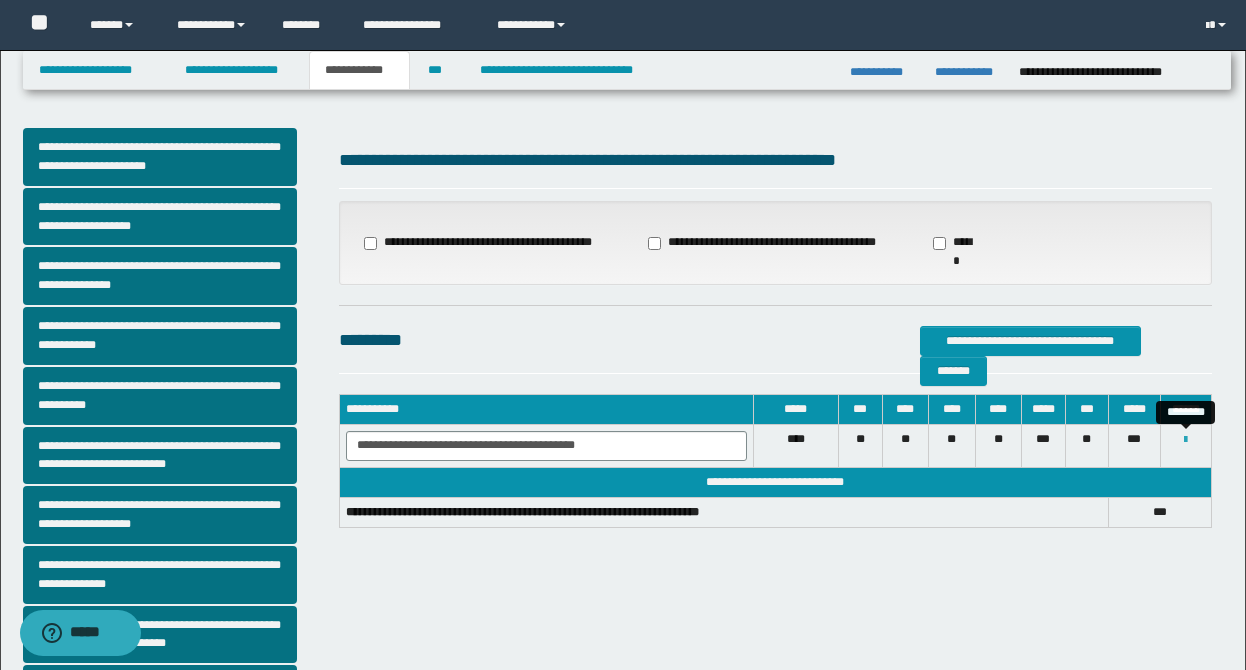 click at bounding box center (1185, 440) 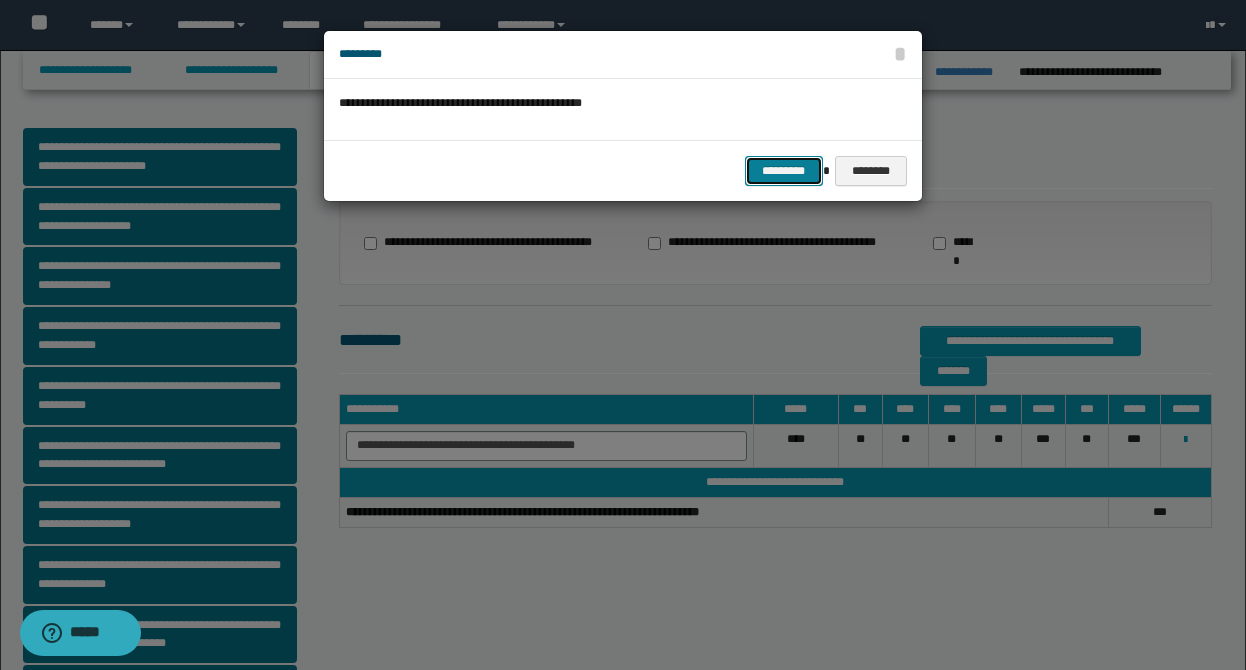 click on "*********" at bounding box center (784, 171) 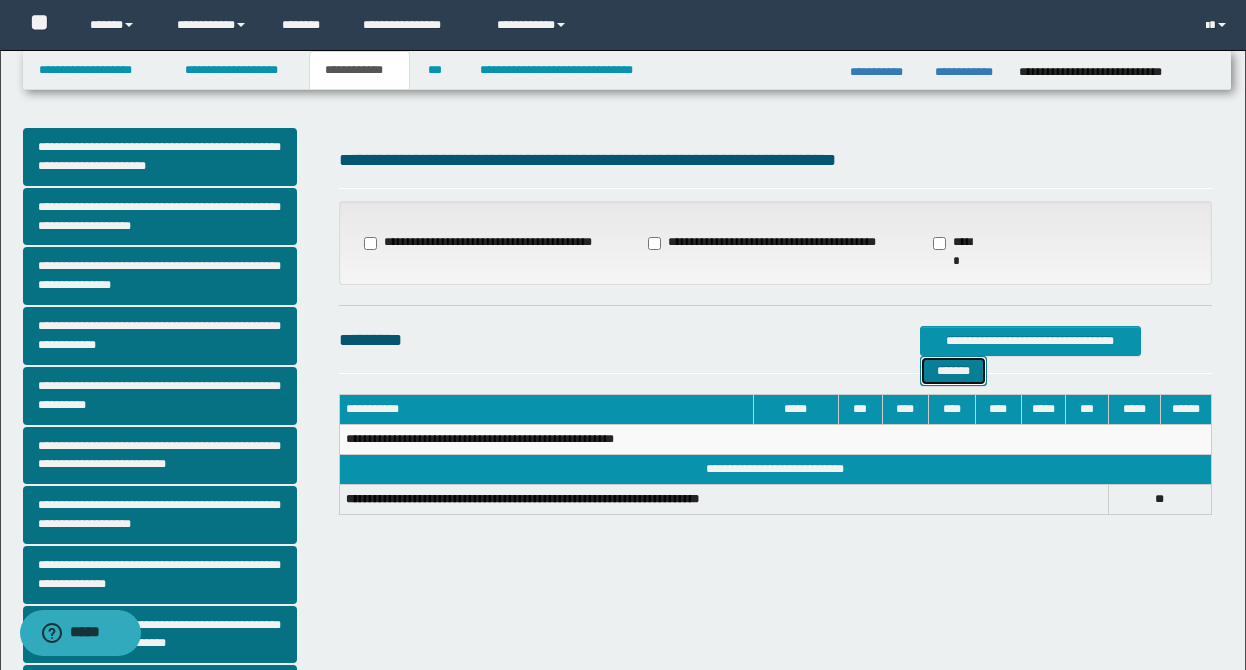 click on "*******" at bounding box center [953, 371] 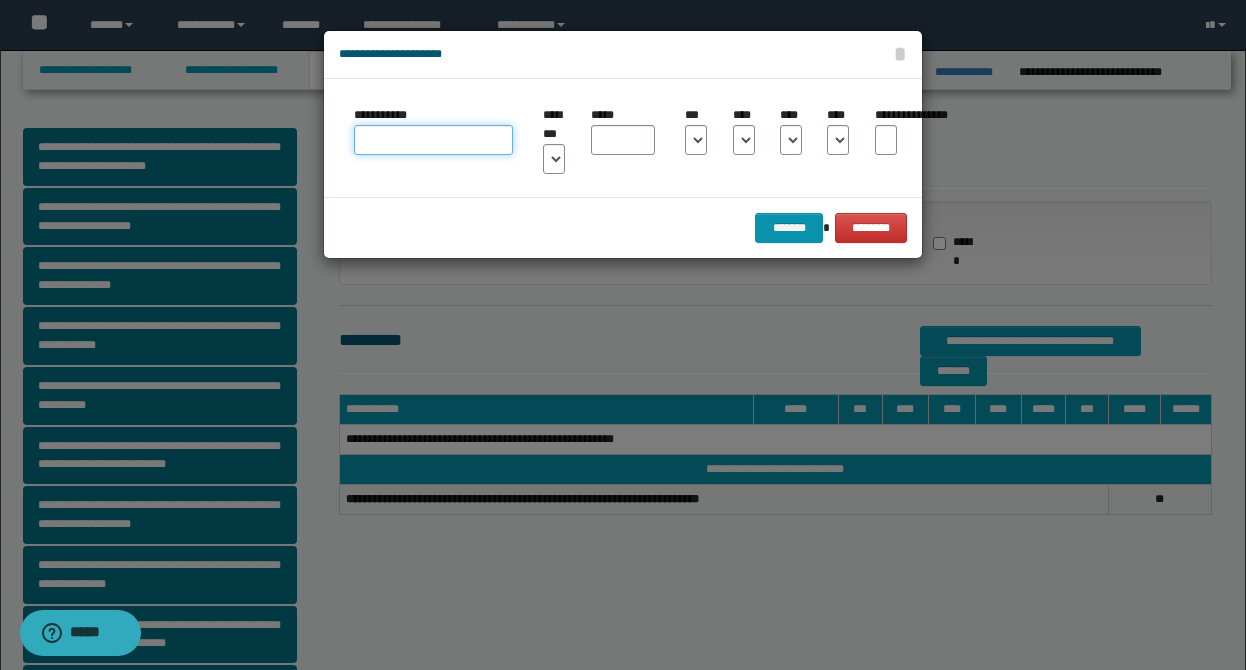 click on "**********" at bounding box center (433, 140) 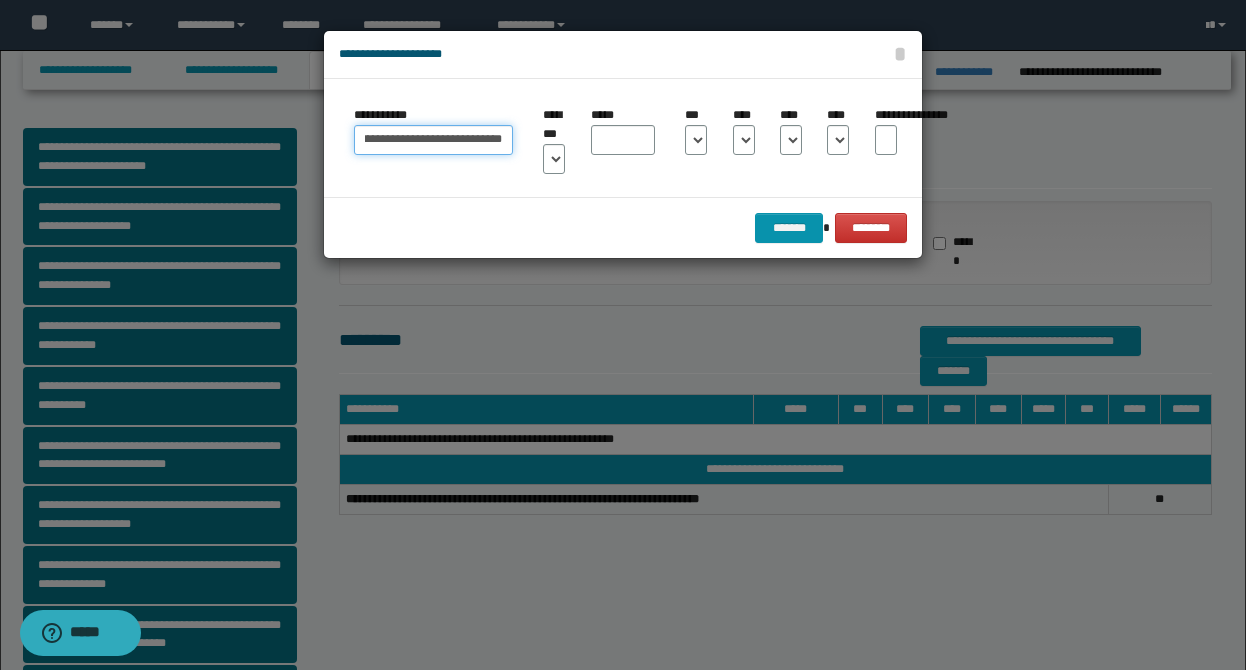 scroll, scrollTop: 0, scrollLeft: 105, axis: horizontal 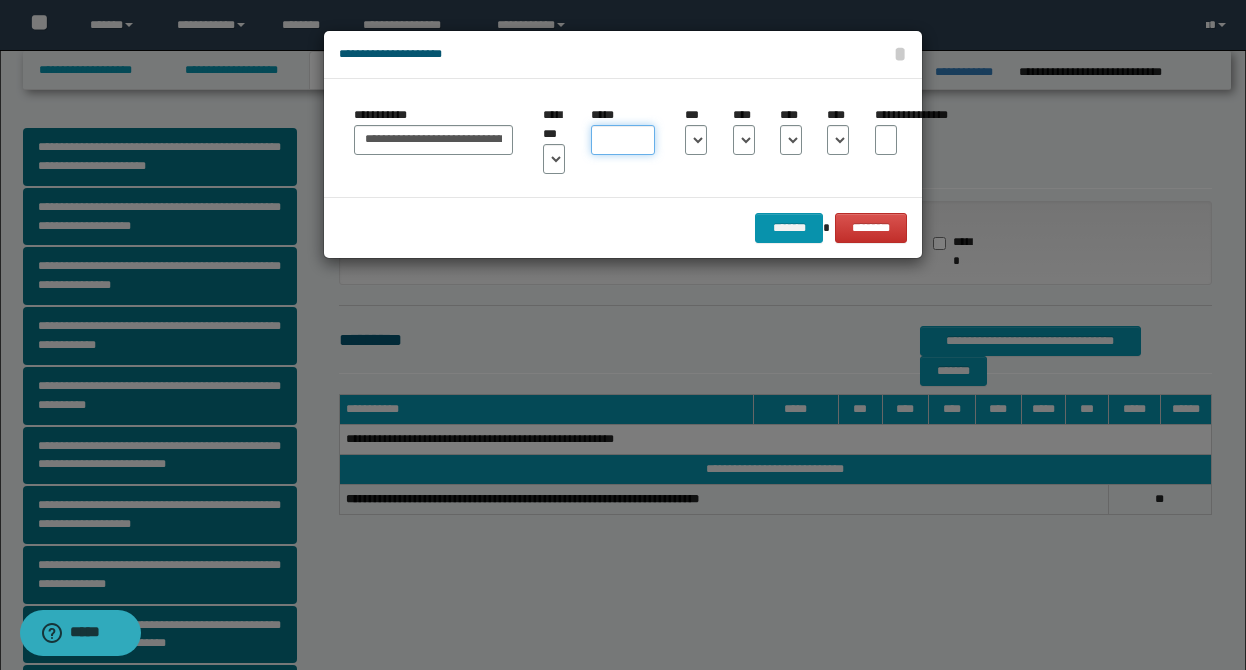 click on "*****" at bounding box center [623, 140] 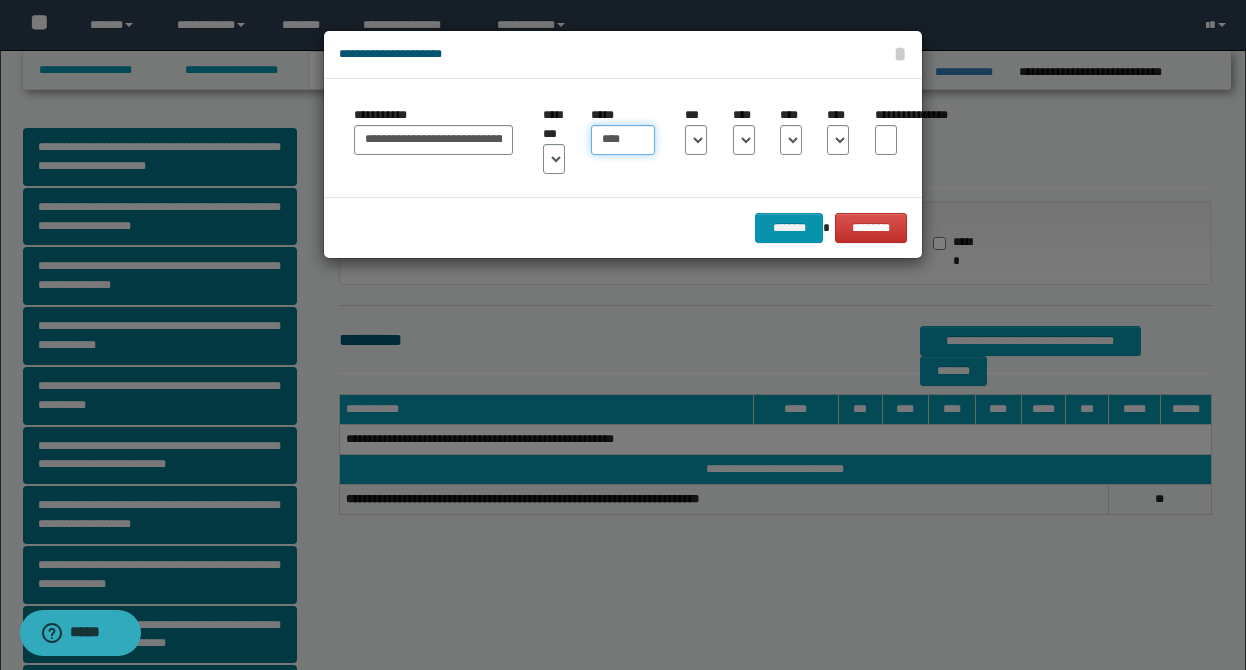 type on "****" 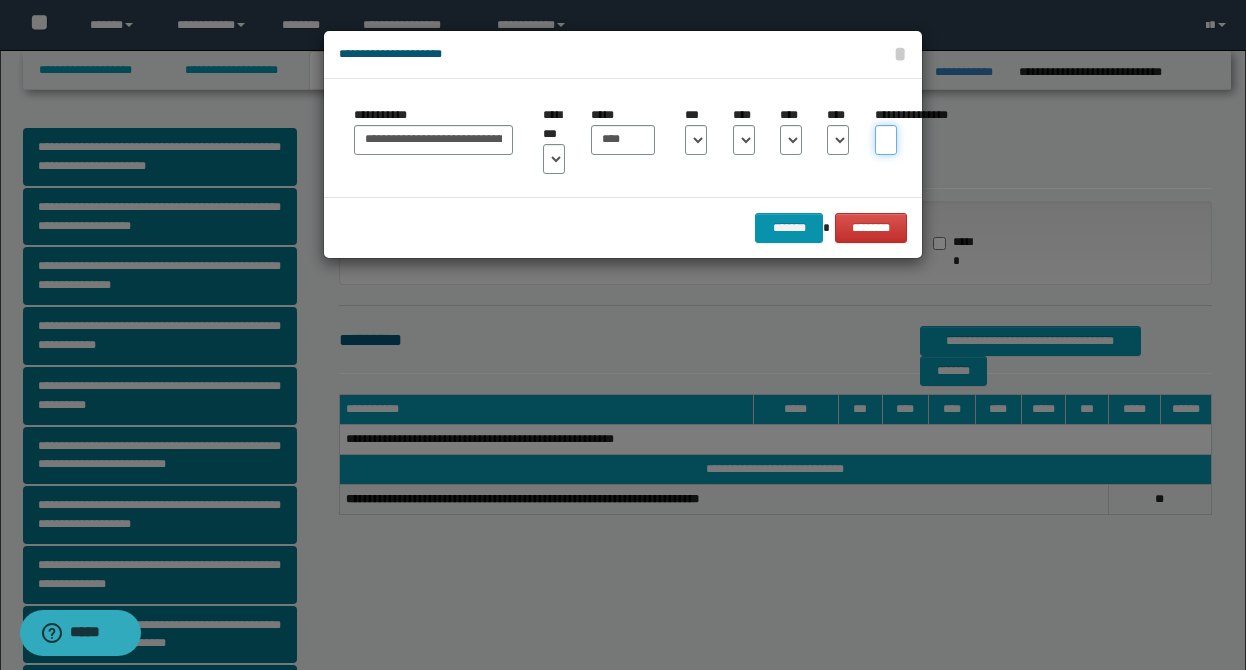 click on "**********" at bounding box center (886, 140) 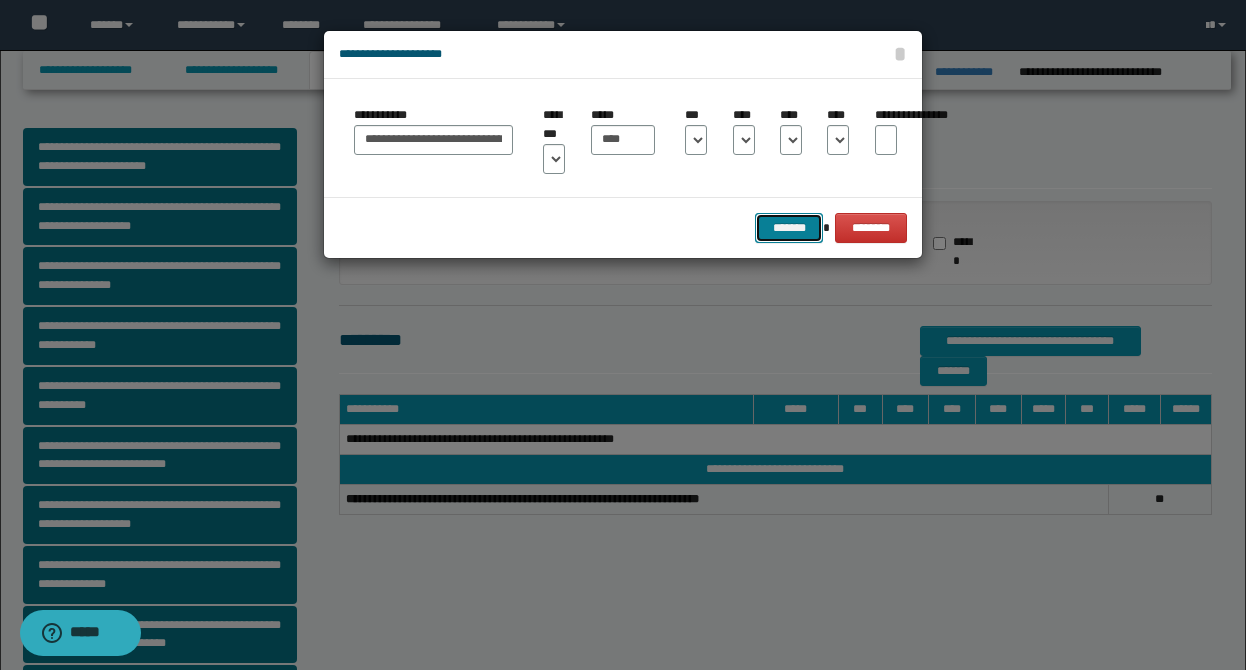 click on "*******" at bounding box center [789, 228] 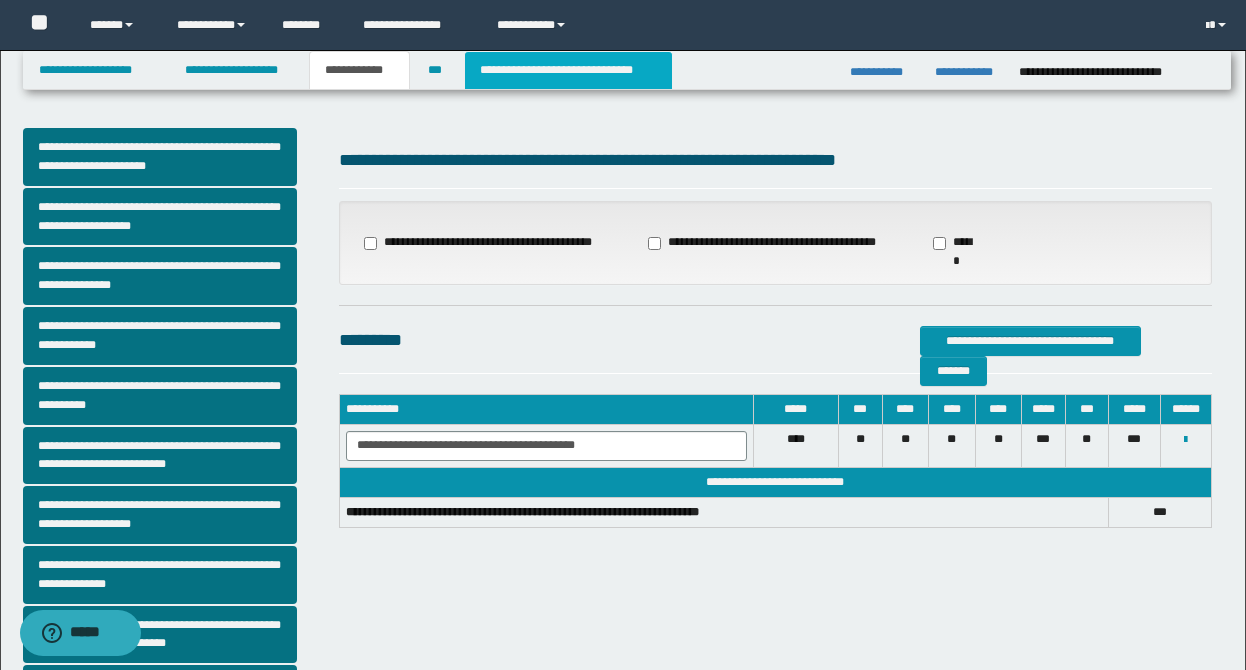 click on "**********" at bounding box center (568, 70) 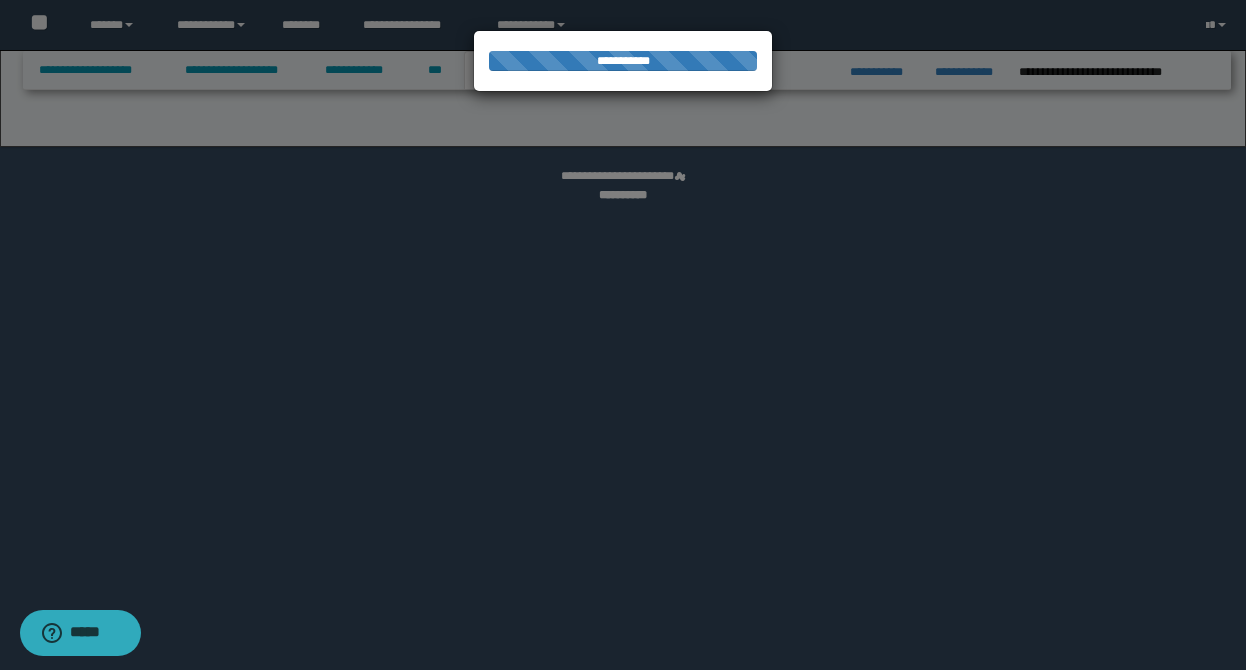 select on "*" 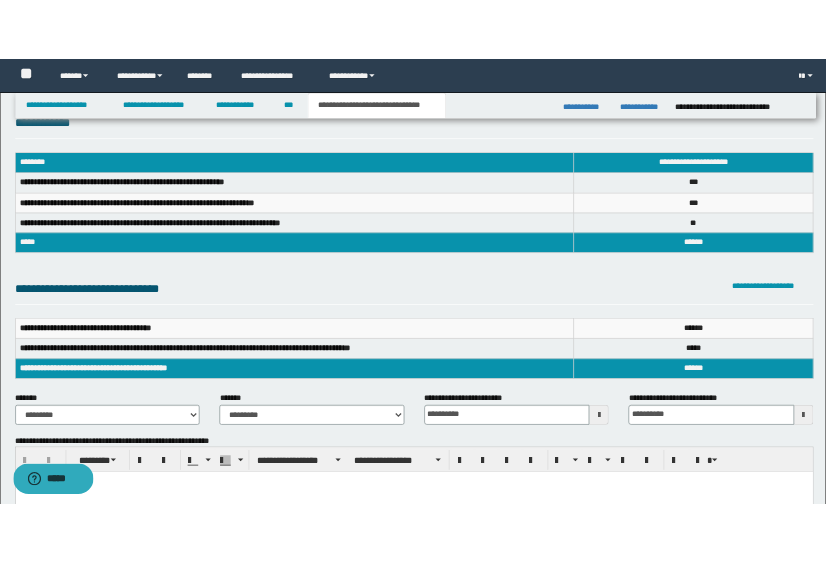 scroll, scrollTop: 46, scrollLeft: 0, axis: vertical 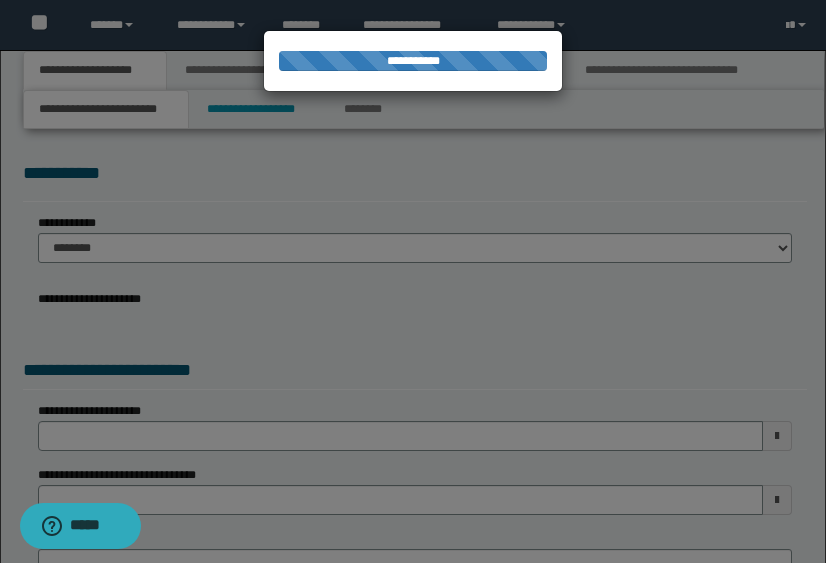 select on "*" 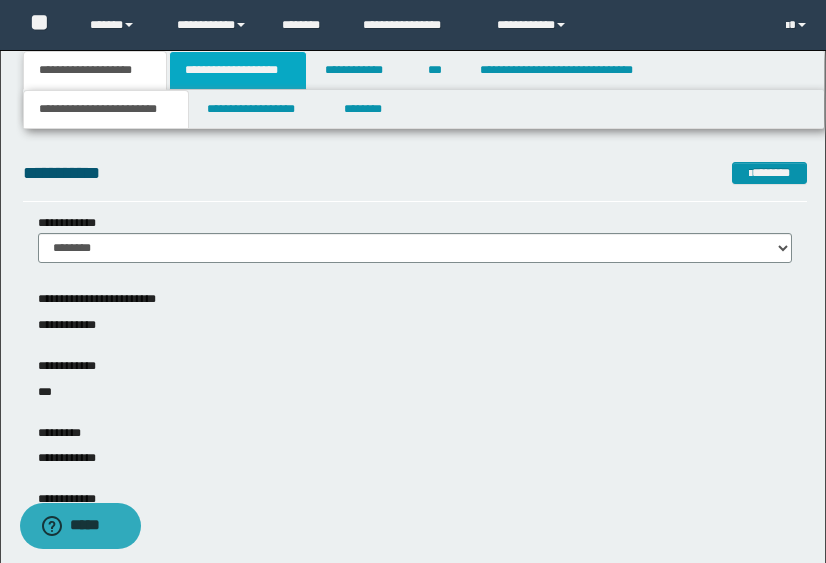 click on "**********" at bounding box center (238, 70) 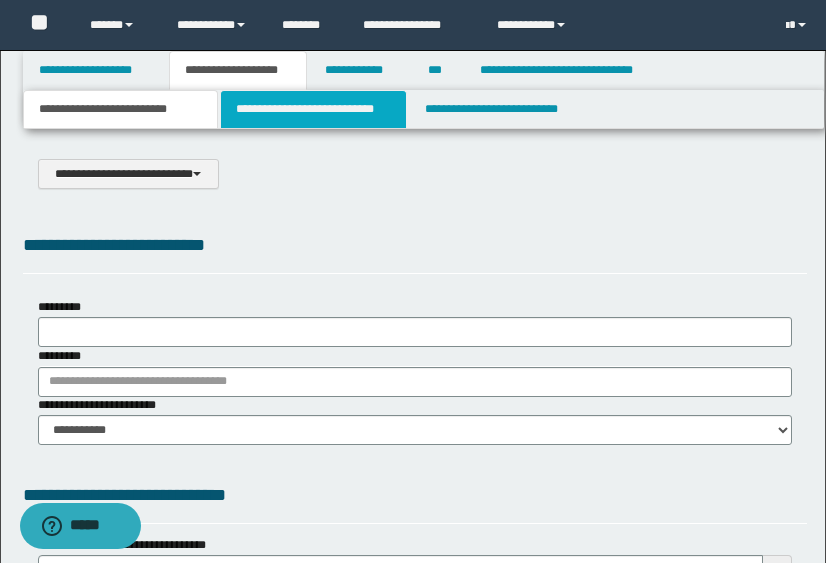 scroll, scrollTop: 0, scrollLeft: 0, axis: both 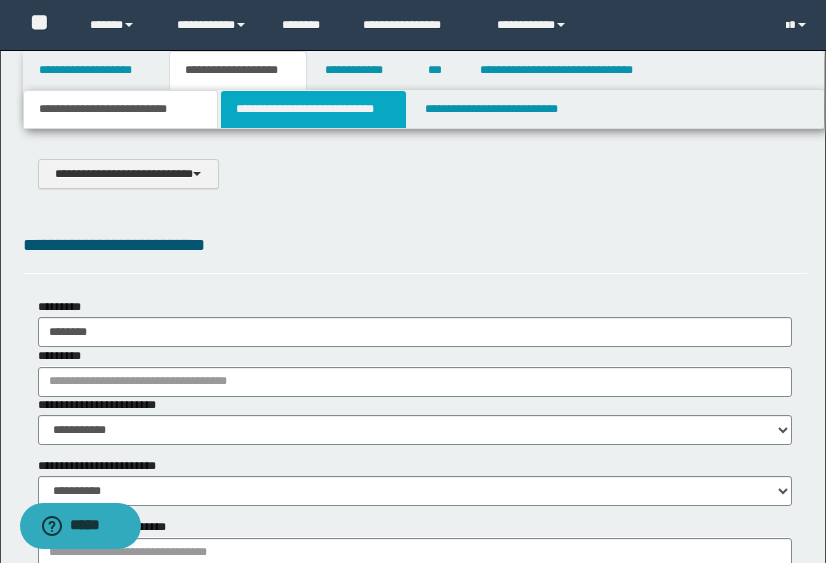 click on "**********" at bounding box center (314, 109) 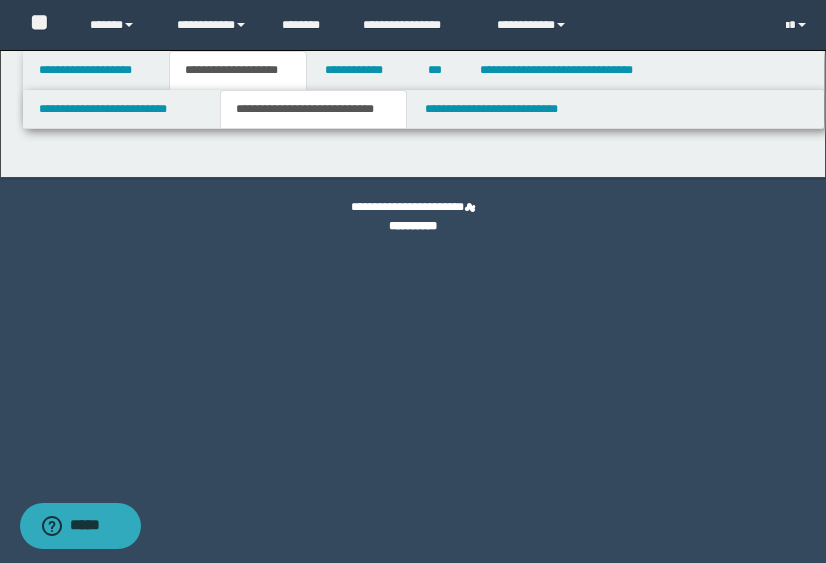 select on "*" 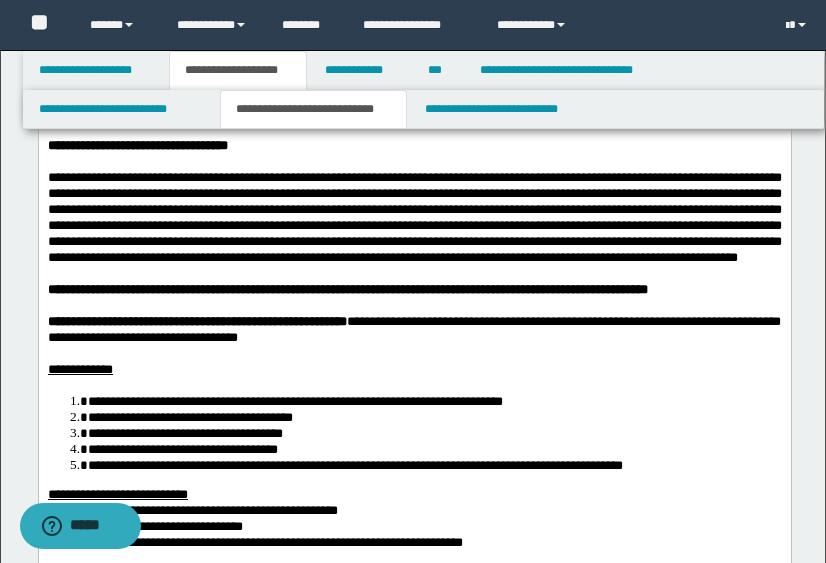 scroll, scrollTop: 140, scrollLeft: 0, axis: vertical 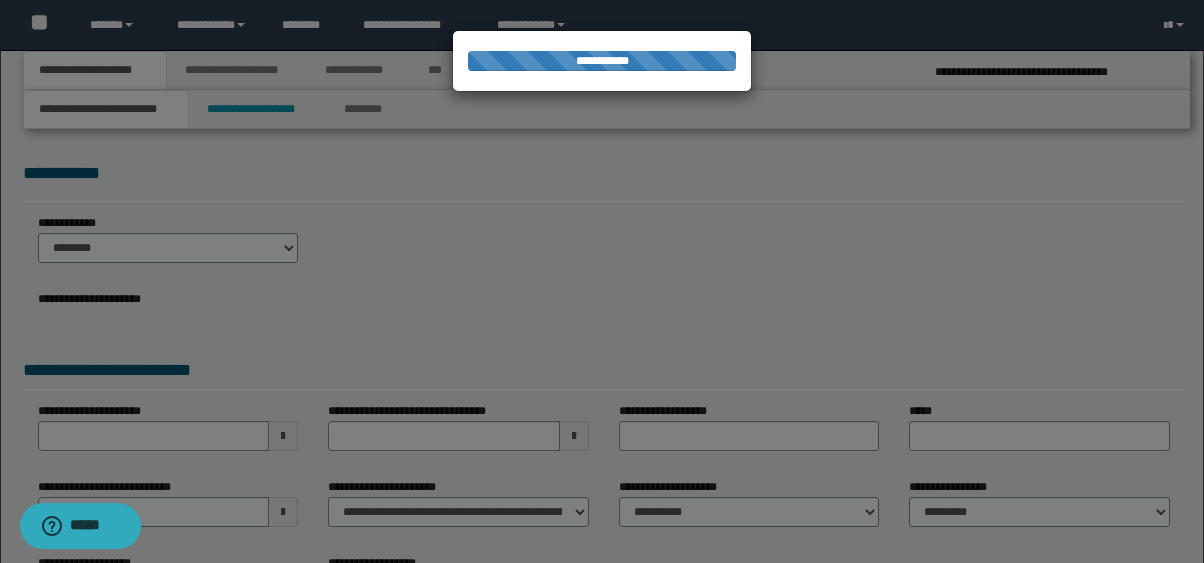 select on "*" 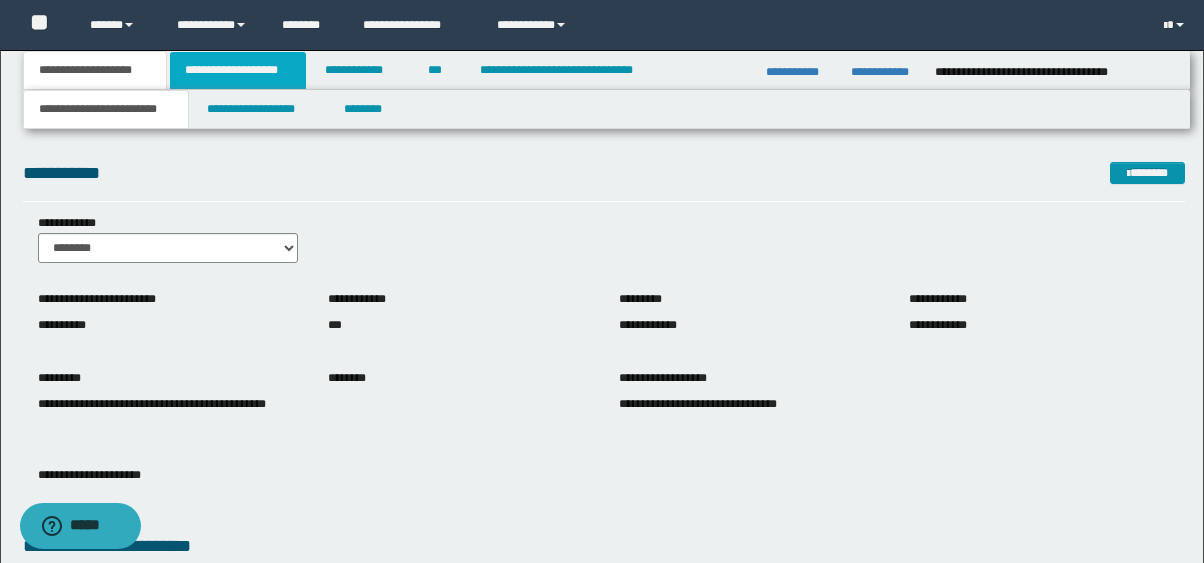 click on "**********" at bounding box center [238, 70] 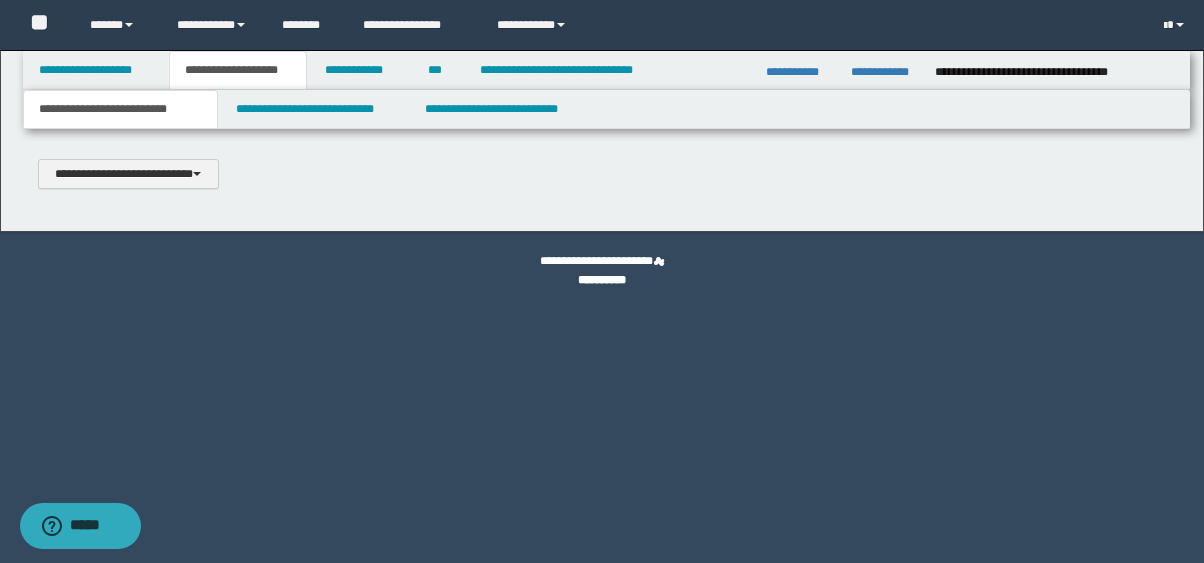 scroll, scrollTop: 0, scrollLeft: 0, axis: both 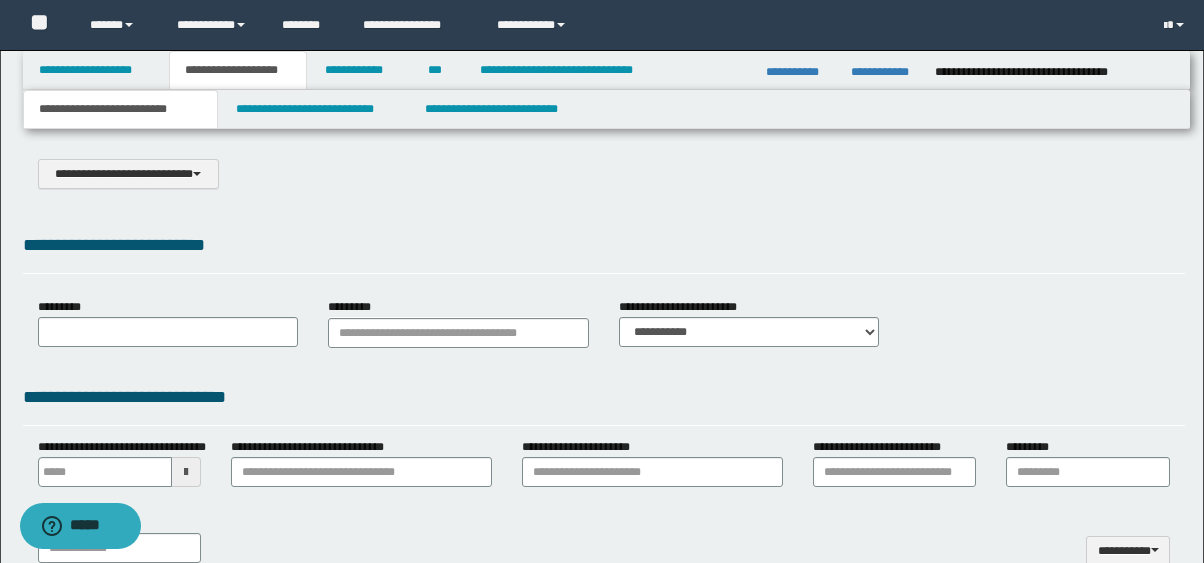 type on "*********" 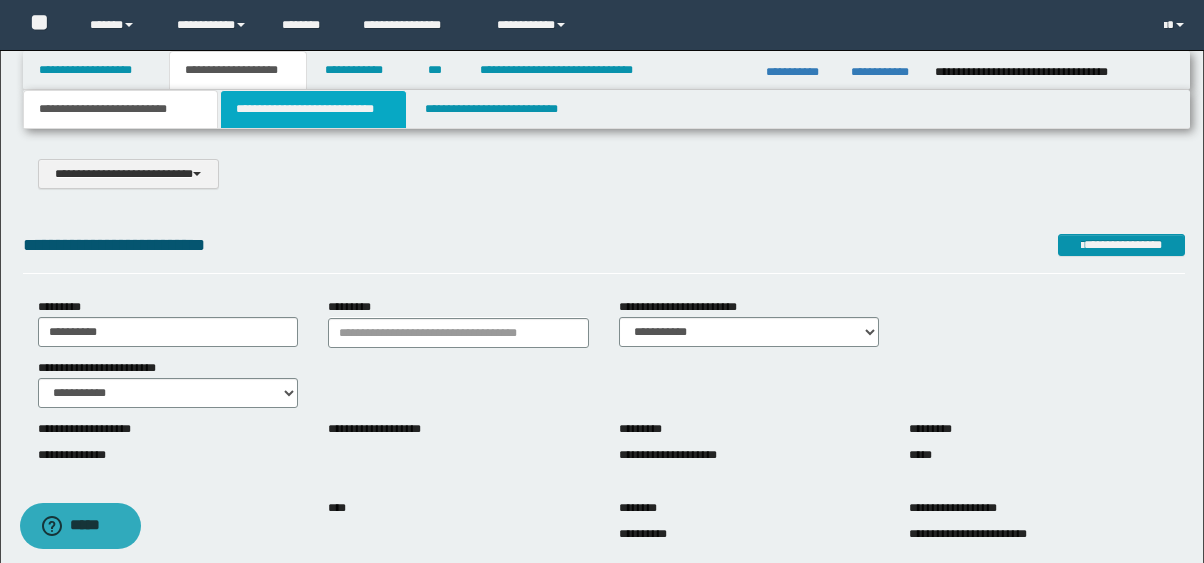 click on "**********" at bounding box center (314, 109) 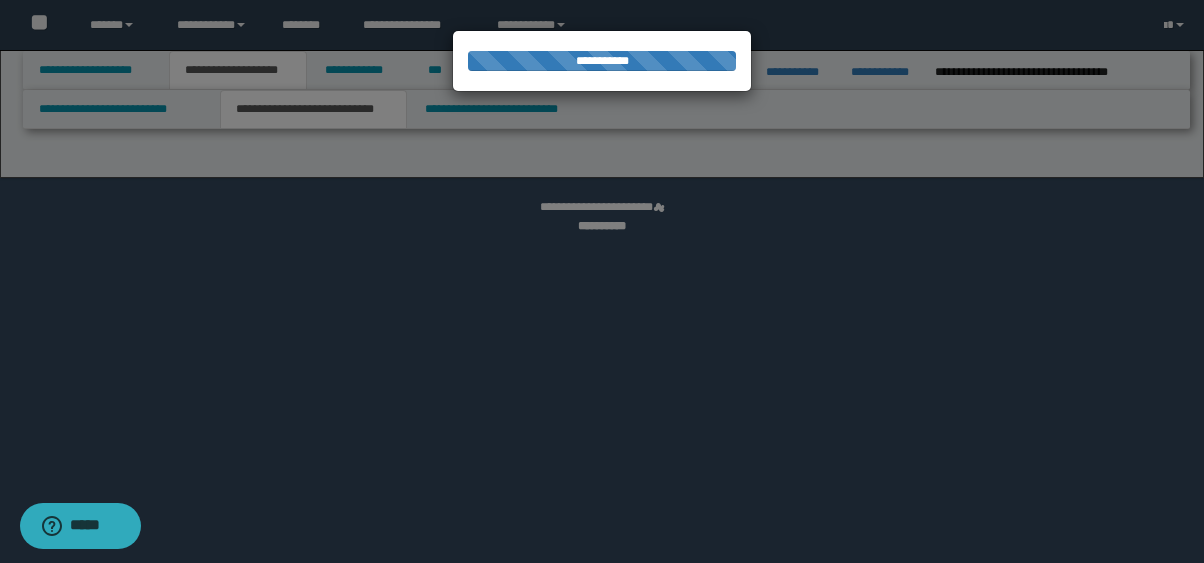 select on "*" 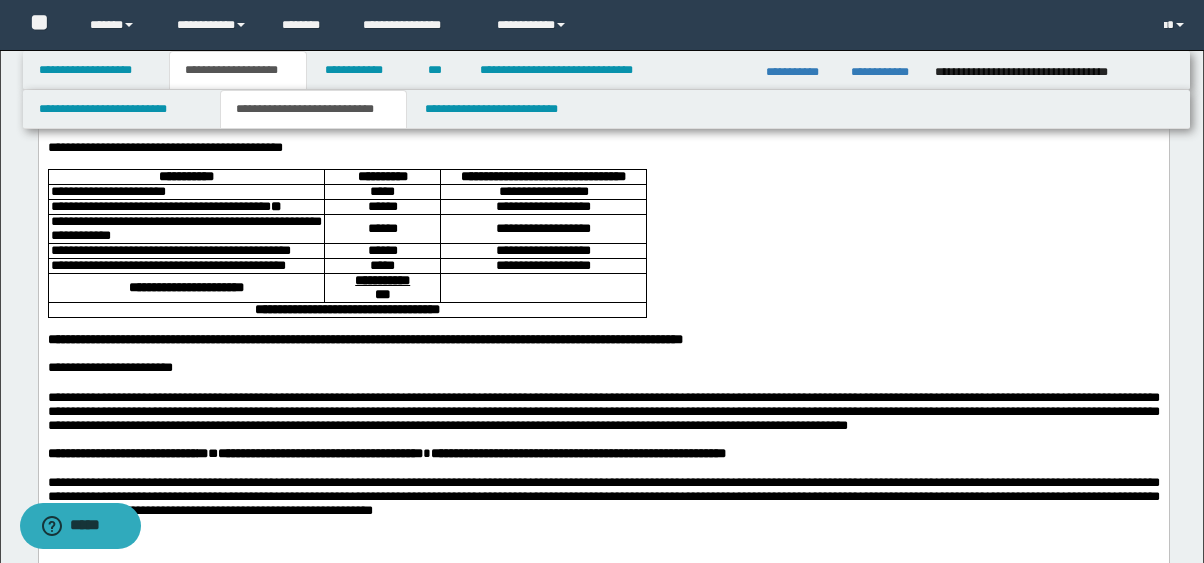 scroll, scrollTop: 588, scrollLeft: 0, axis: vertical 